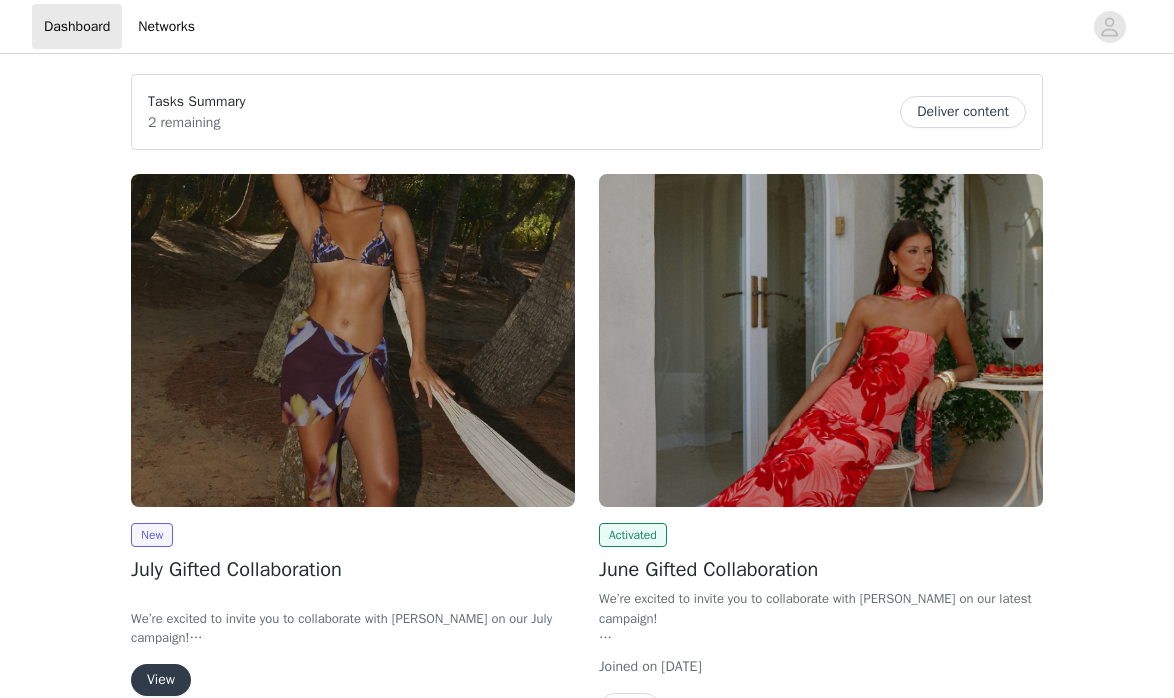 scroll, scrollTop: 0, scrollLeft: 0, axis: both 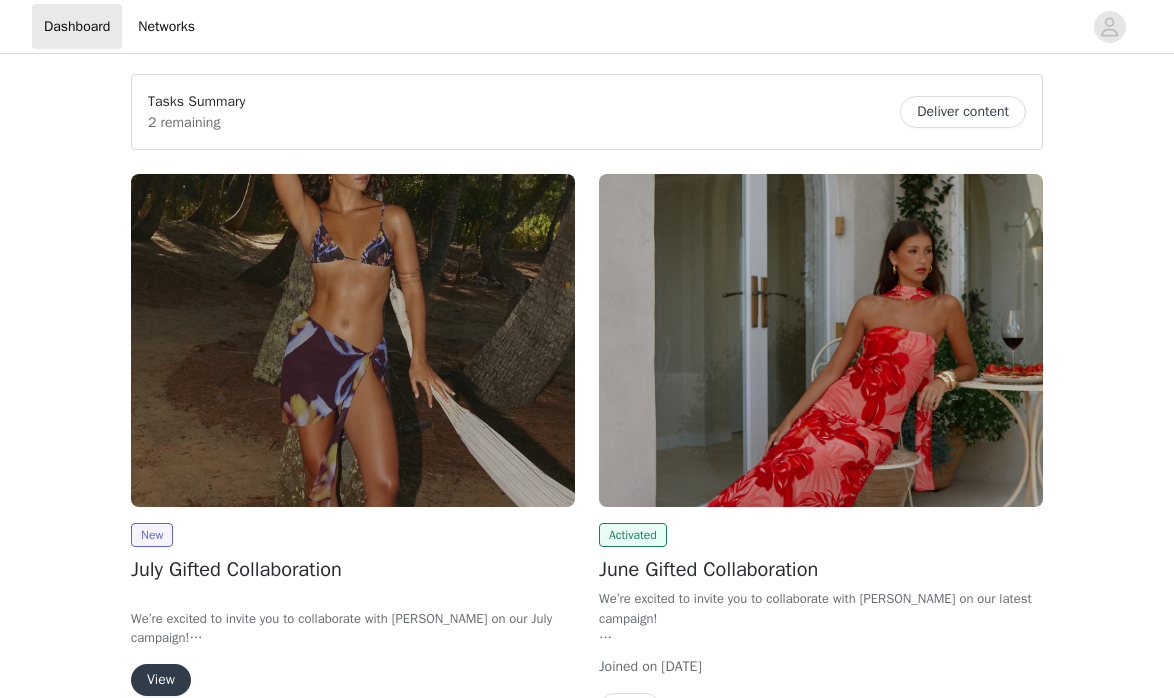click at bounding box center [353, 340] 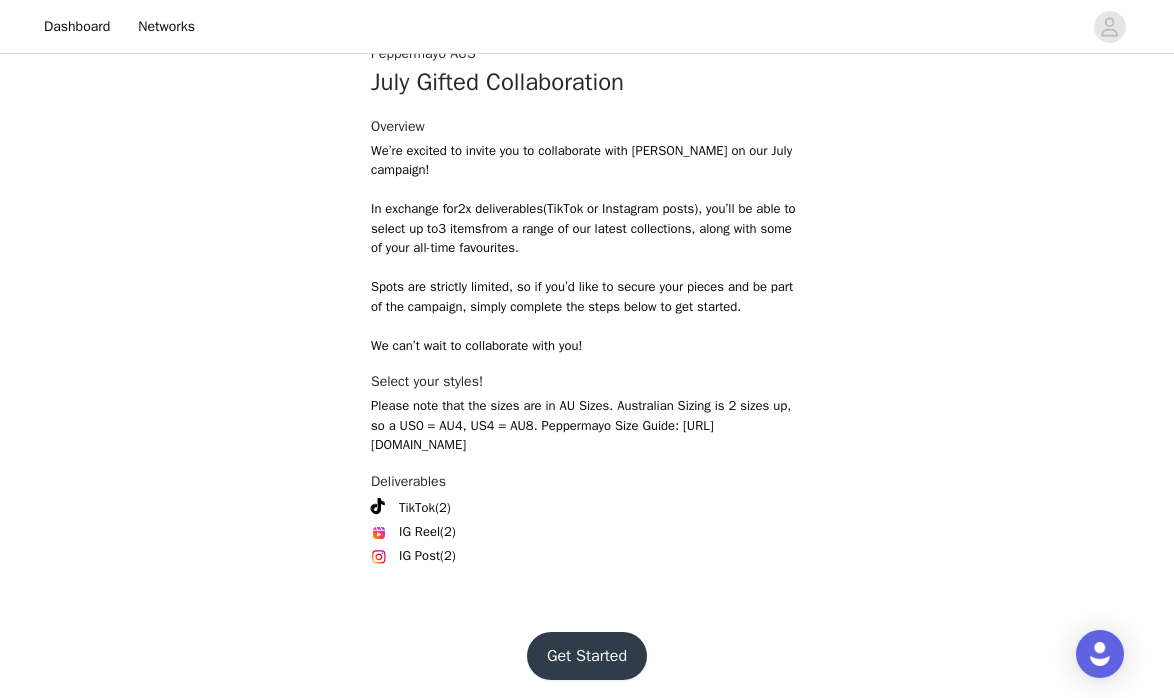 scroll, scrollTop: 598, scrollLeft: 0, axis: vertical 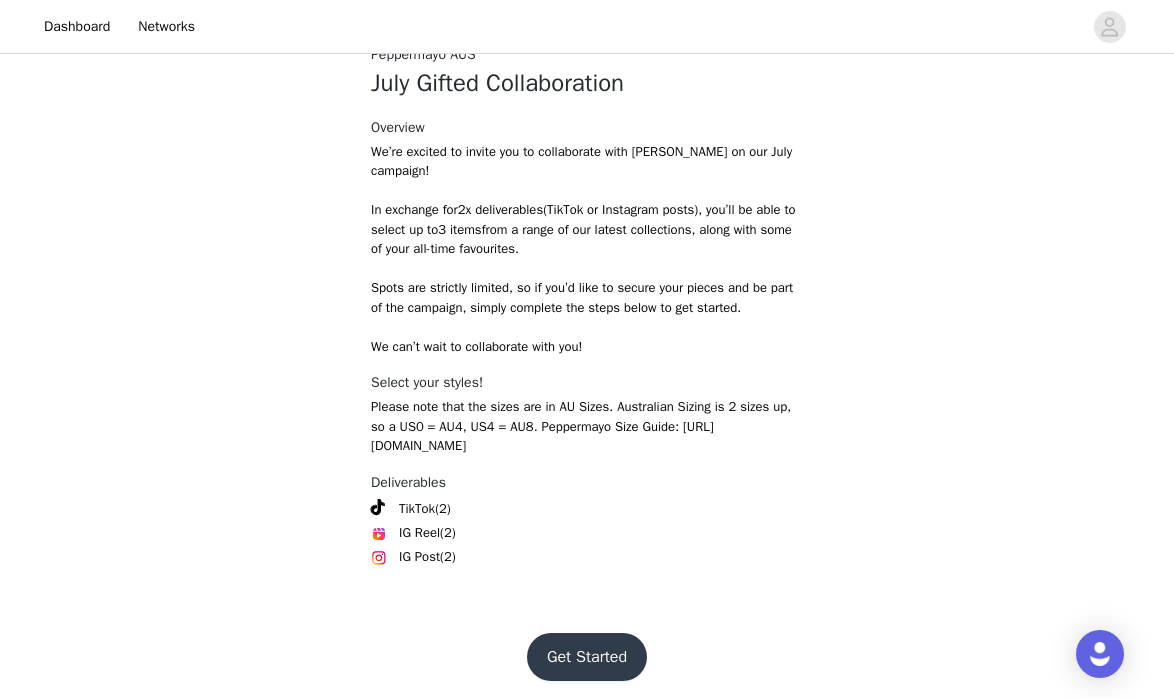 click on "Get Started" at bounding box center [587, 657] 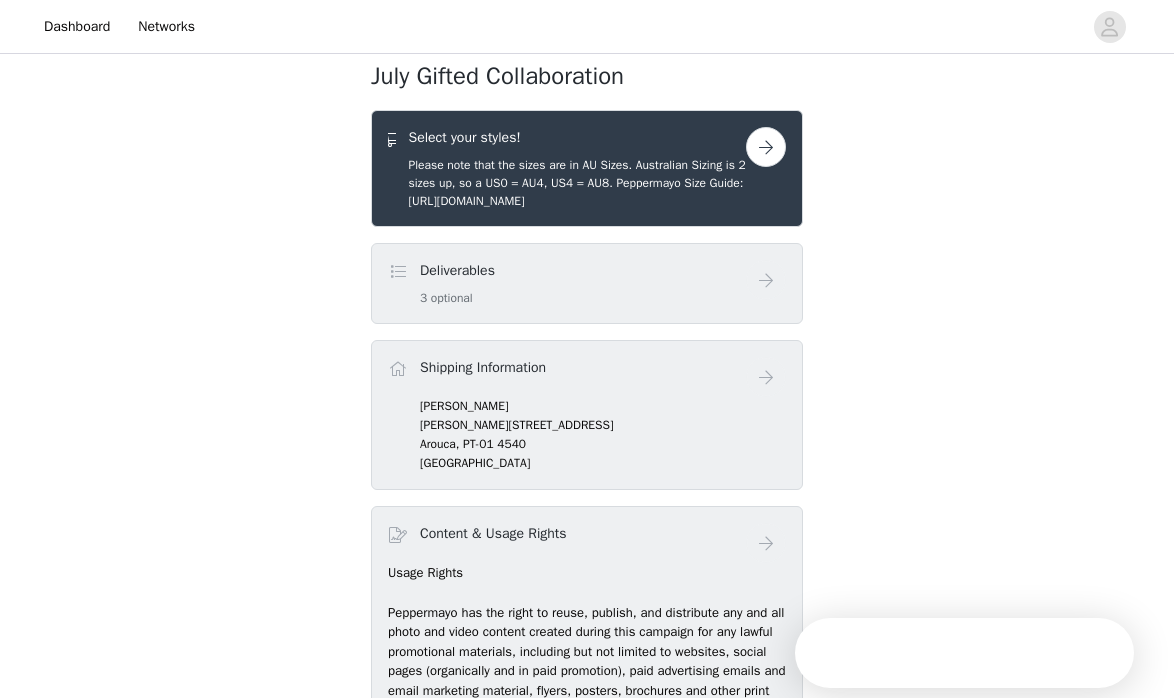 scroll, scrollTop: 545, scrollLeft: 0, axis: vertical 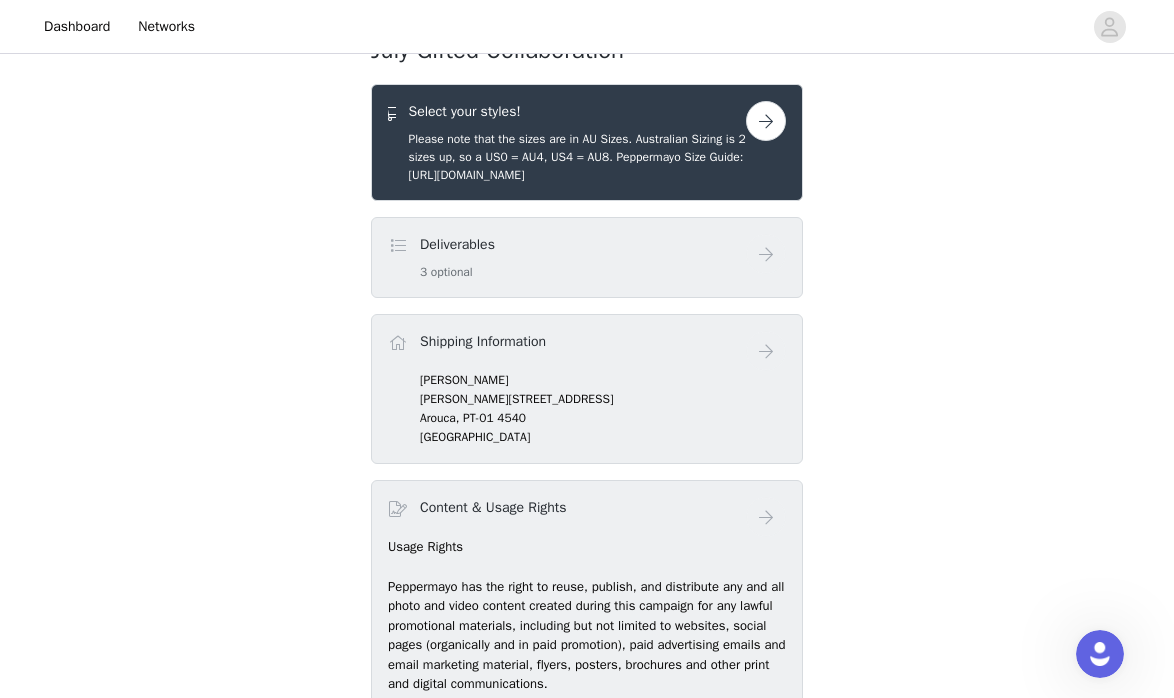 click on "Deliverables   3 optional" at bounding box center (567, 257) 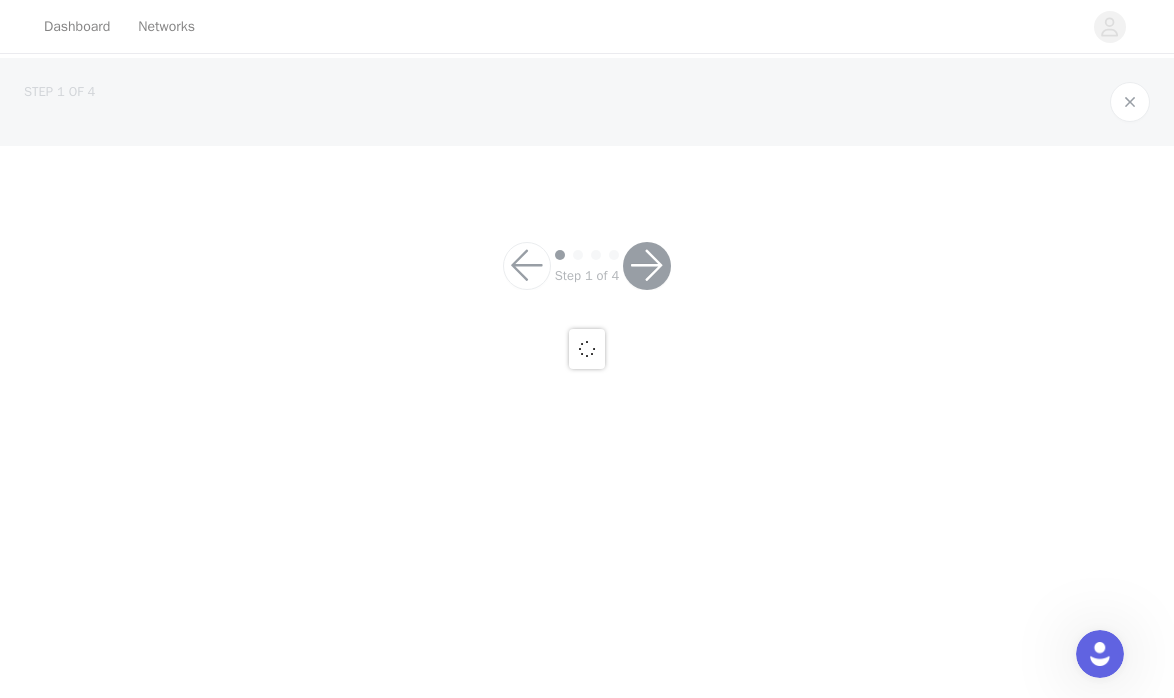 scroll, scrollTop: 0, scrollLeft: 0, axis: both 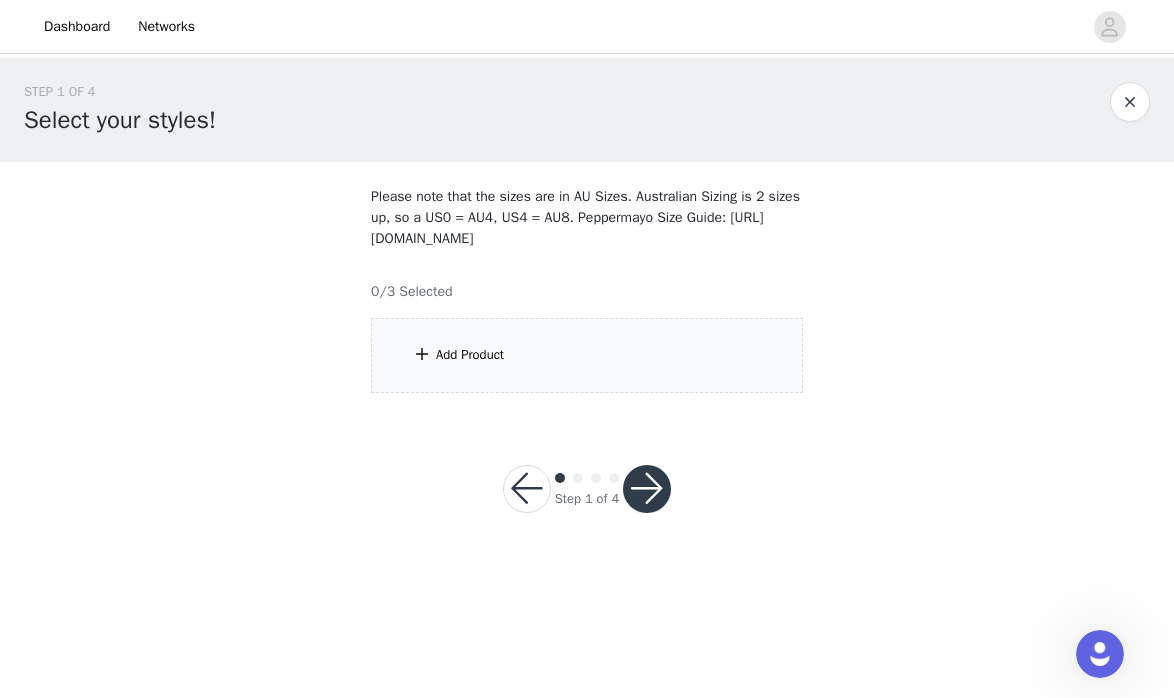 click on "Please note that the sizes are in AU Sizes. Australian Sizing is 2 sizes up, so a US0 = AU4, US4 = AU8. Peppermayo Size Guide: https://peppermayo.com/pages/sizing       0/3 Selected           Add Product" at bounding box center [587, 289] 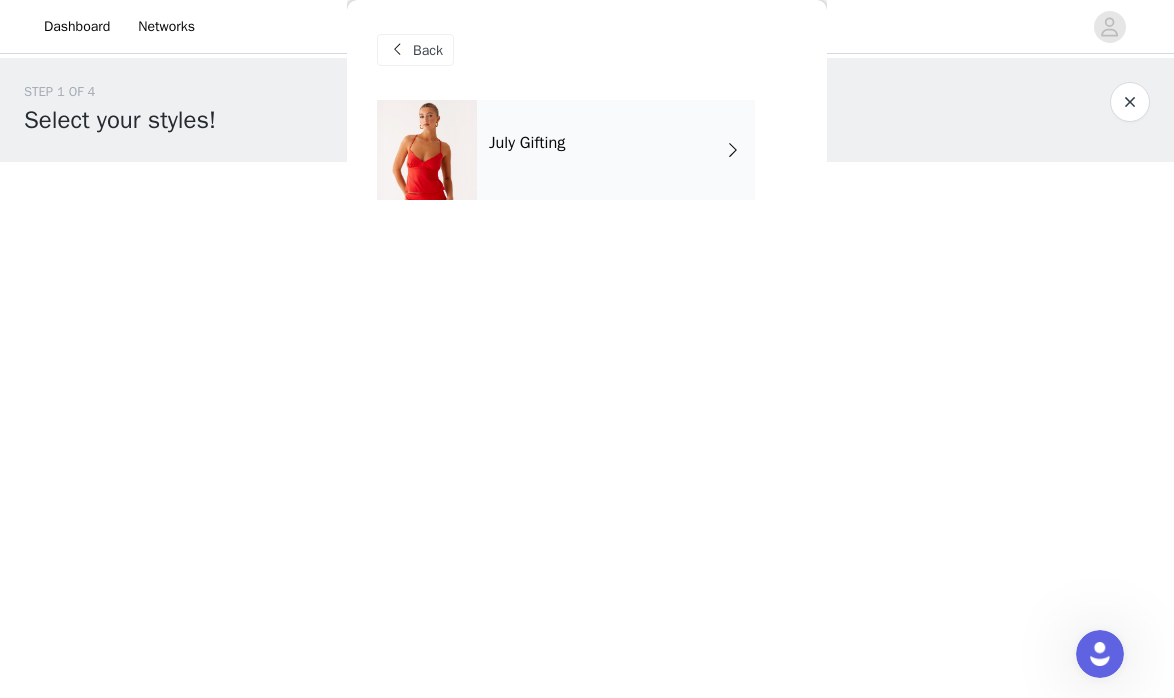 click on "July Gifting" at bounding box center [616, 150] 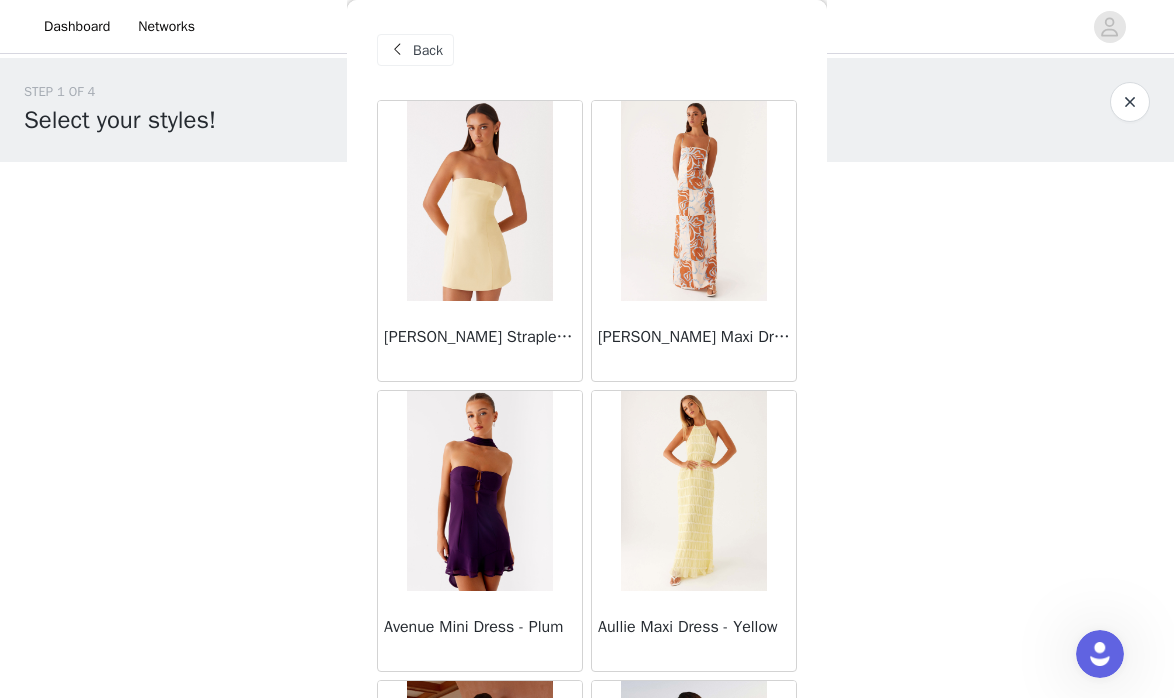 click on "Back" at bounding box center [428, 50] 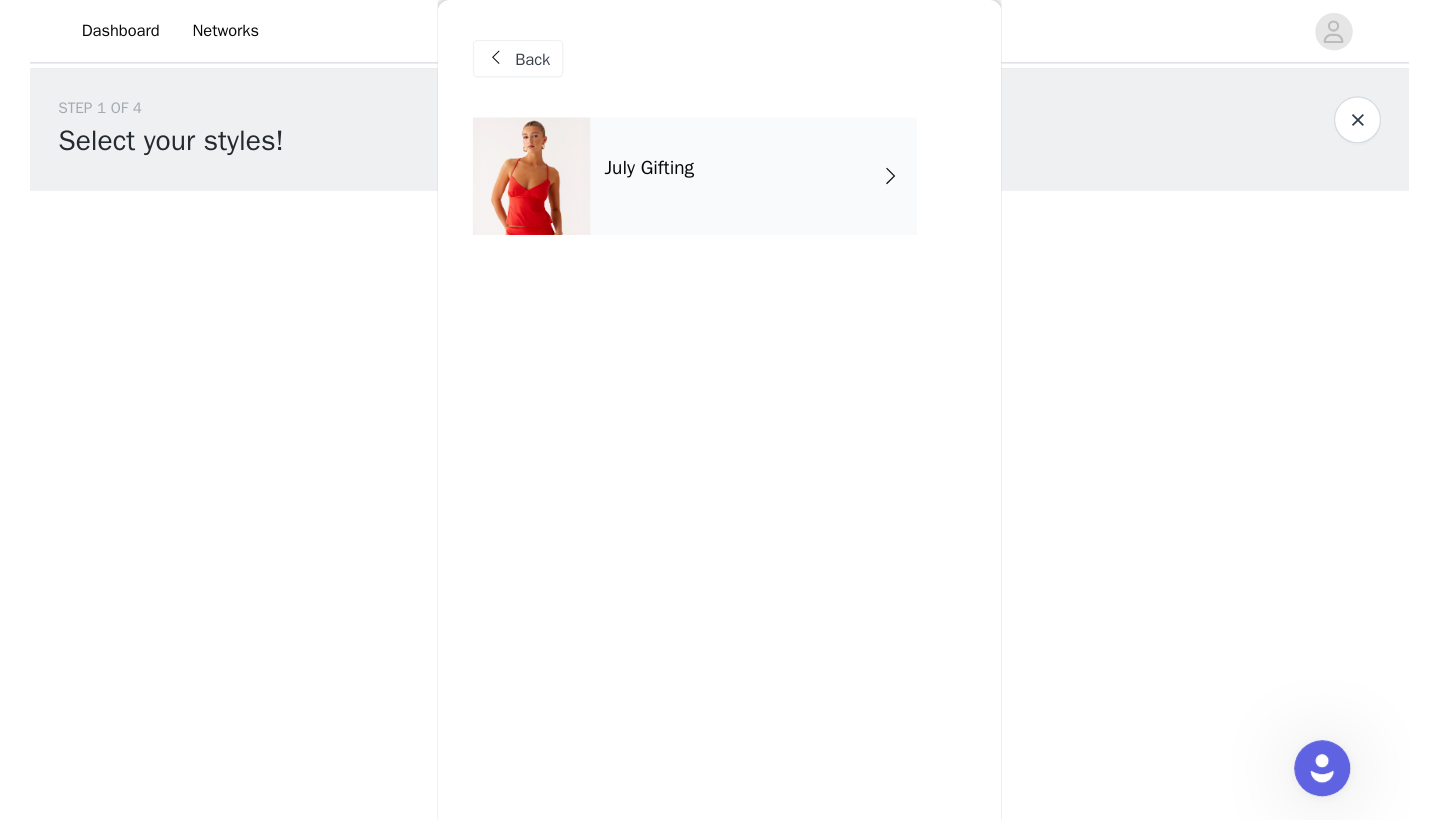scroll, scrollTop: 0, scrollLeft: 0, axis: both 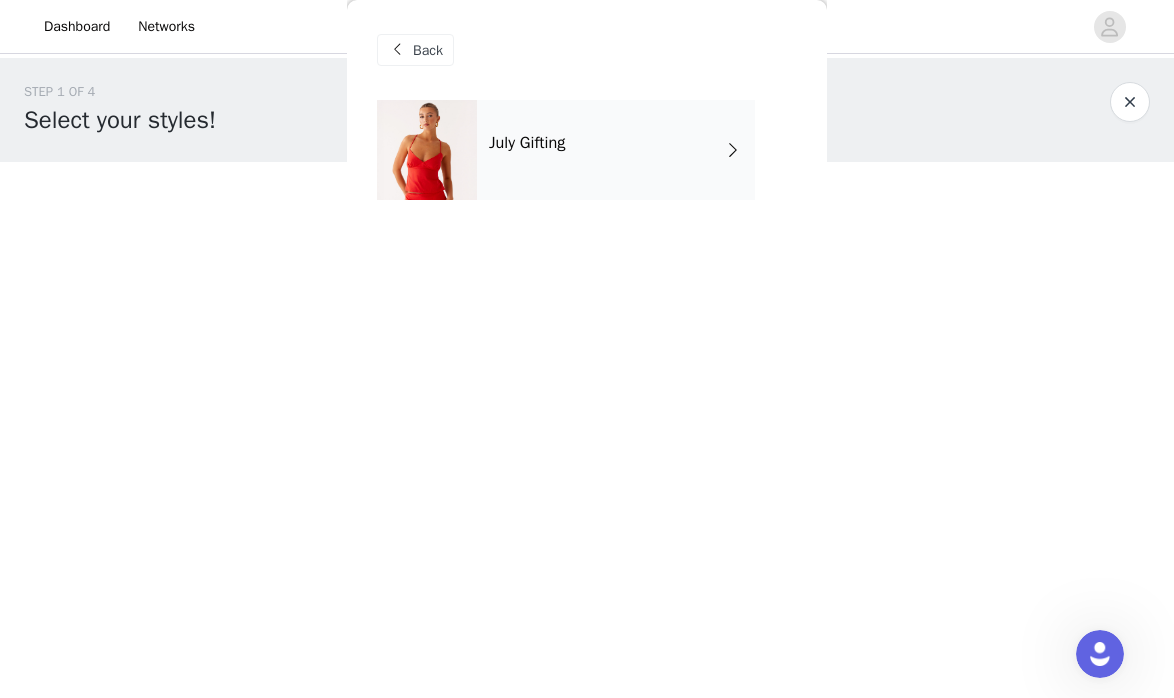 click on "July Gifting" at bounding box center [616, 150] 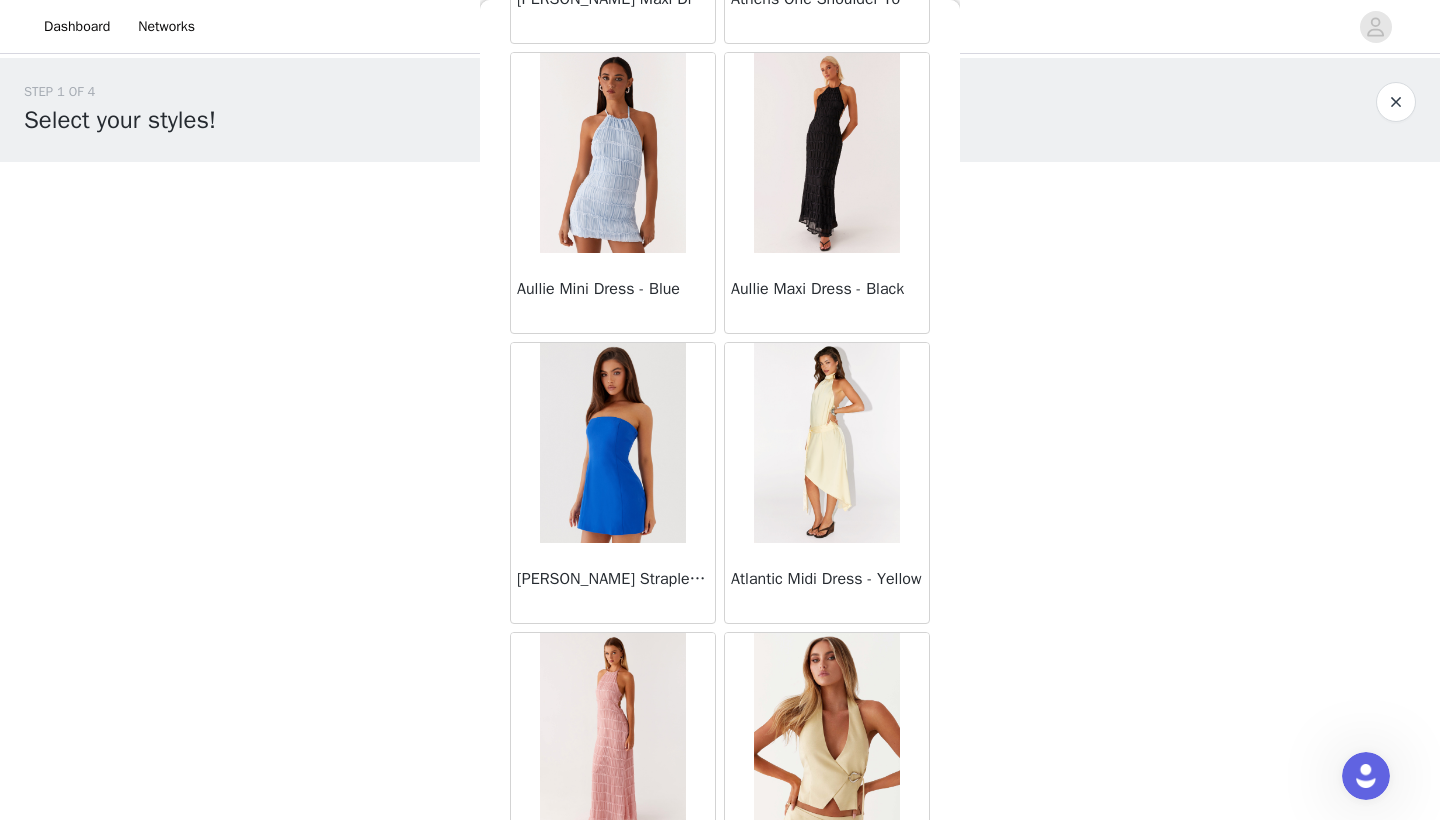 scroll, scrollTop: 1496, scrollLeft: 0, axis: vertical 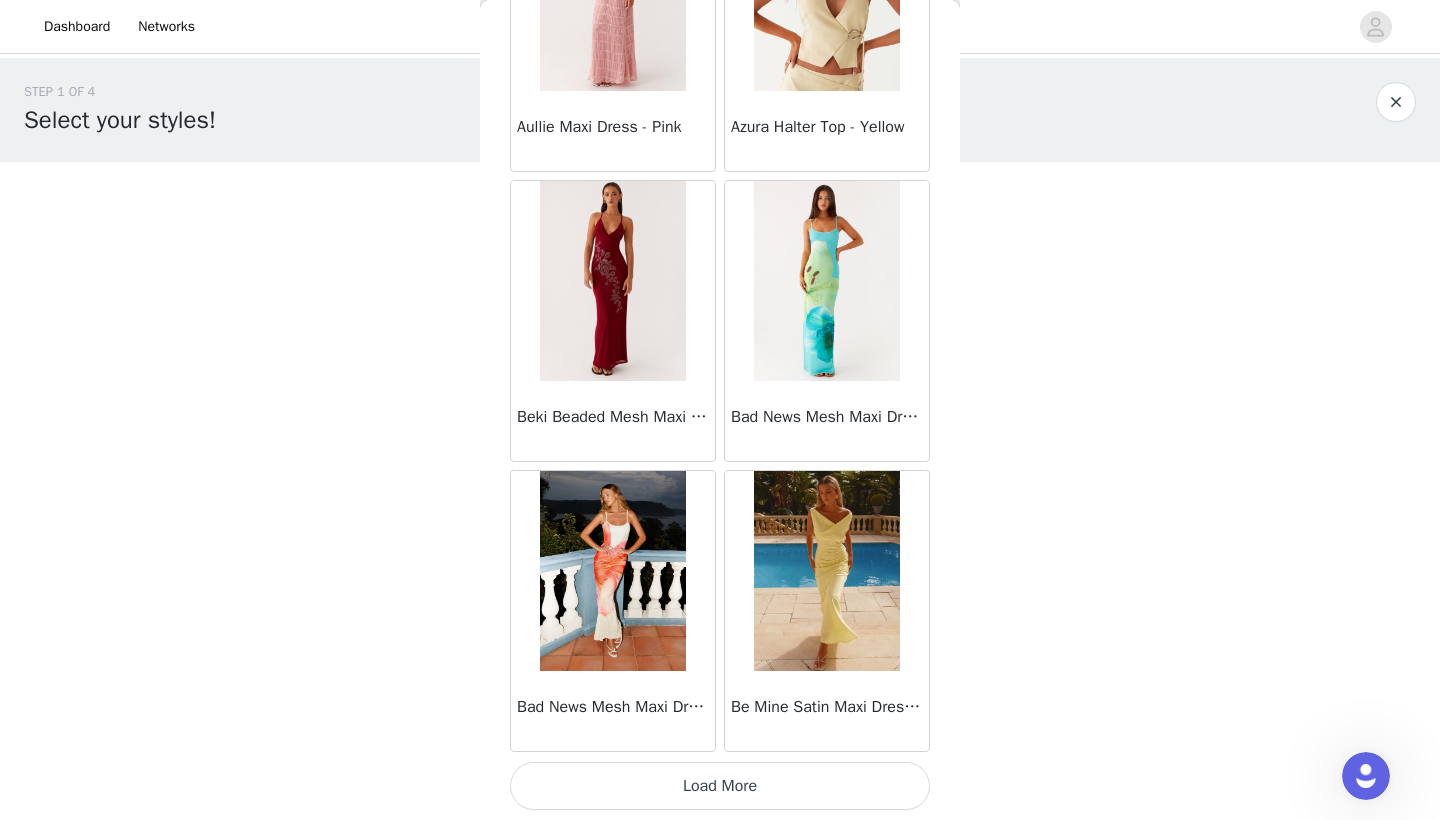 click on "Load More" at bounding box center [720, 786] 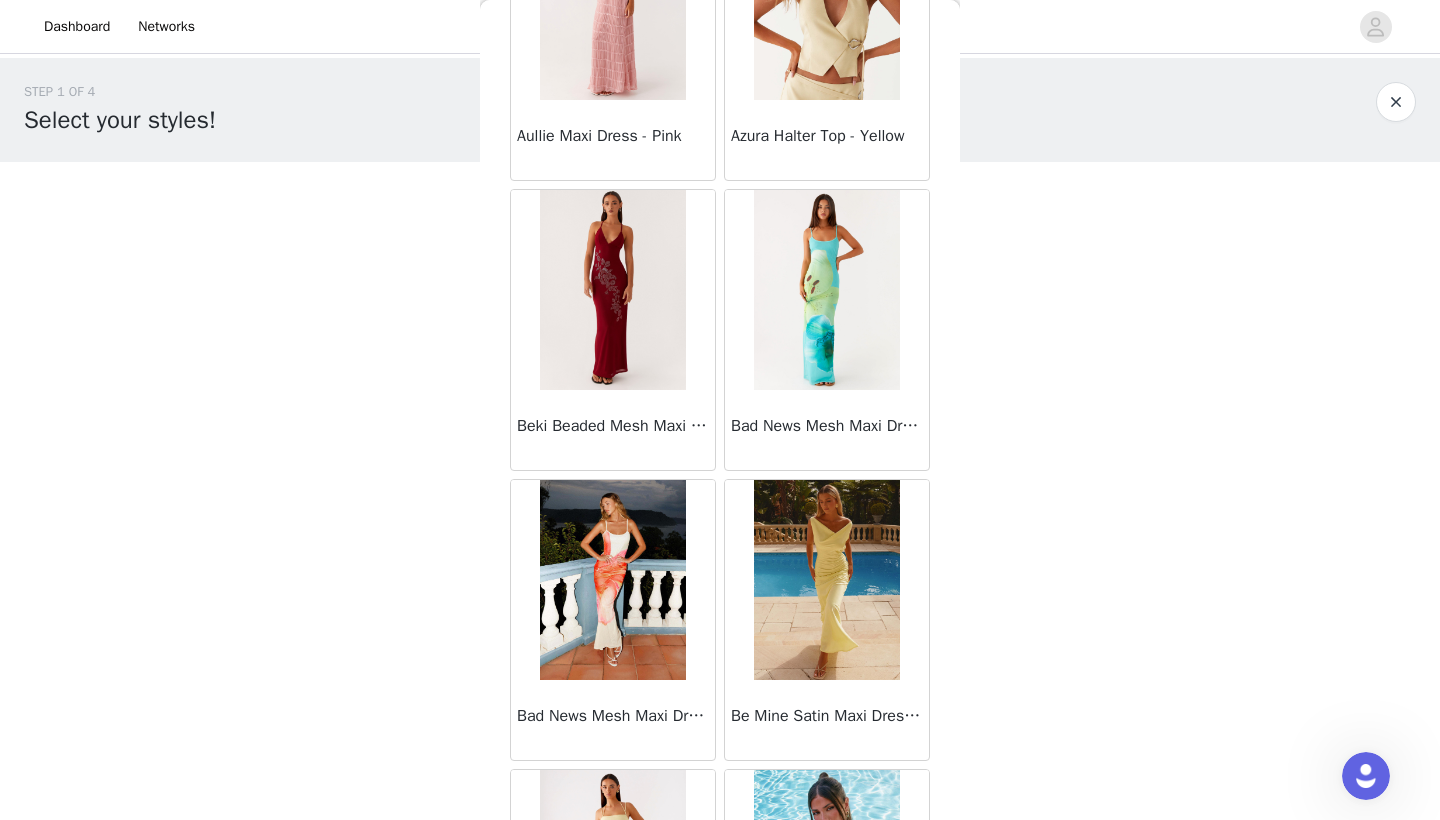 scroll, scrollTop: 0, scrollLeft: 0, axis: both 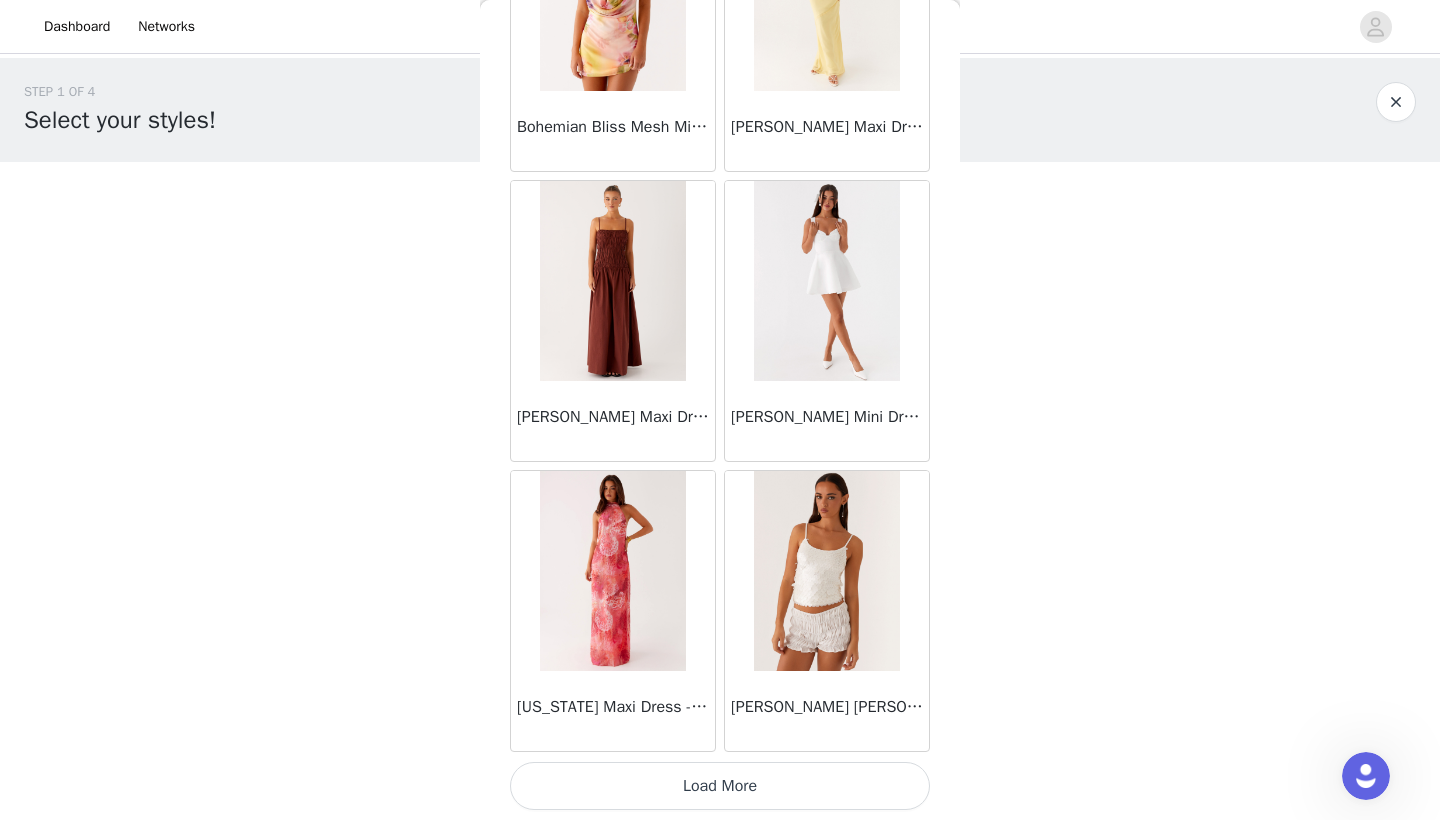 click on "Load More" at bounding box center [720, 786] 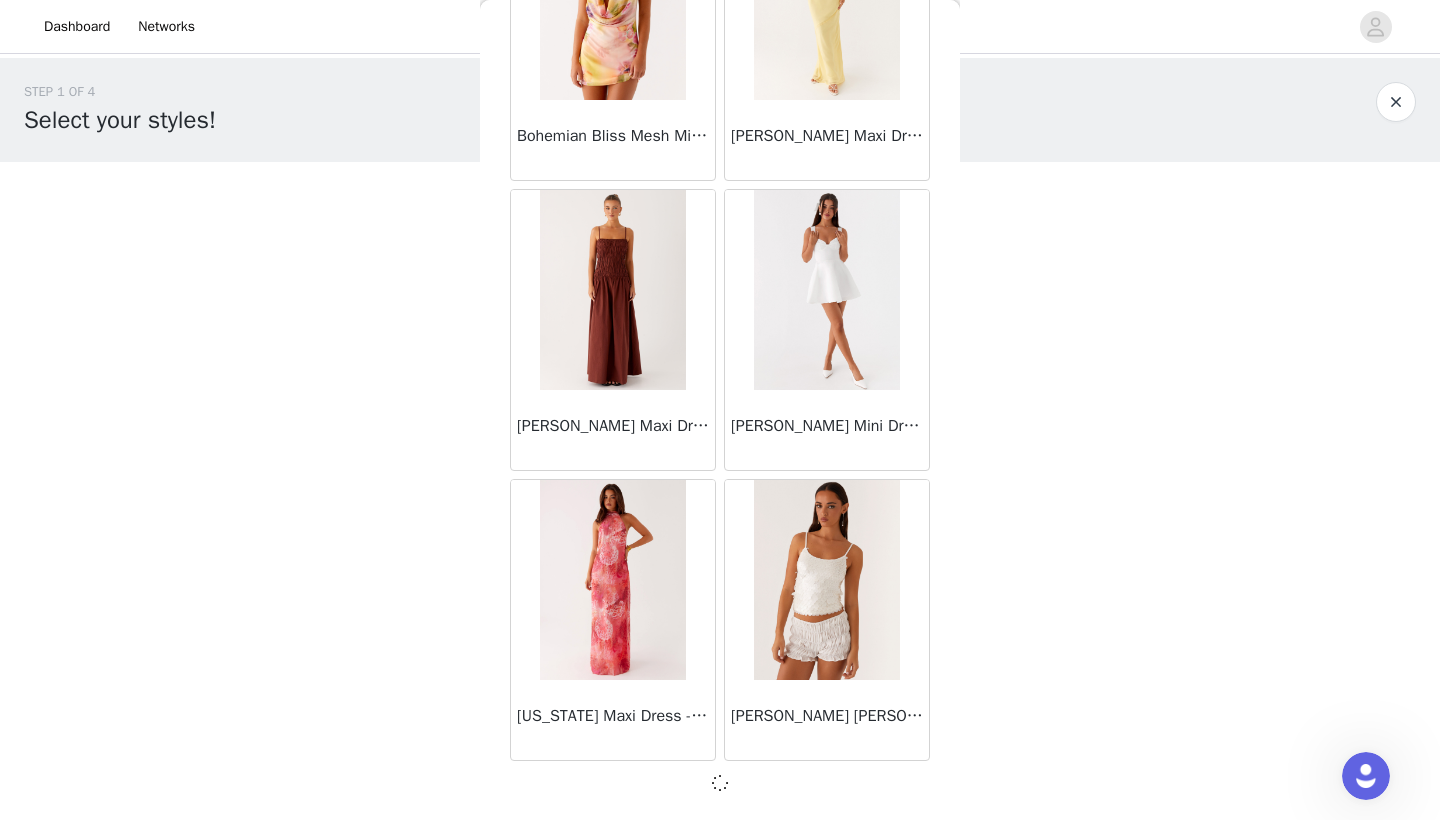 scroll, scrollTop: 5131, scrollLeft: 0, axis: vertical 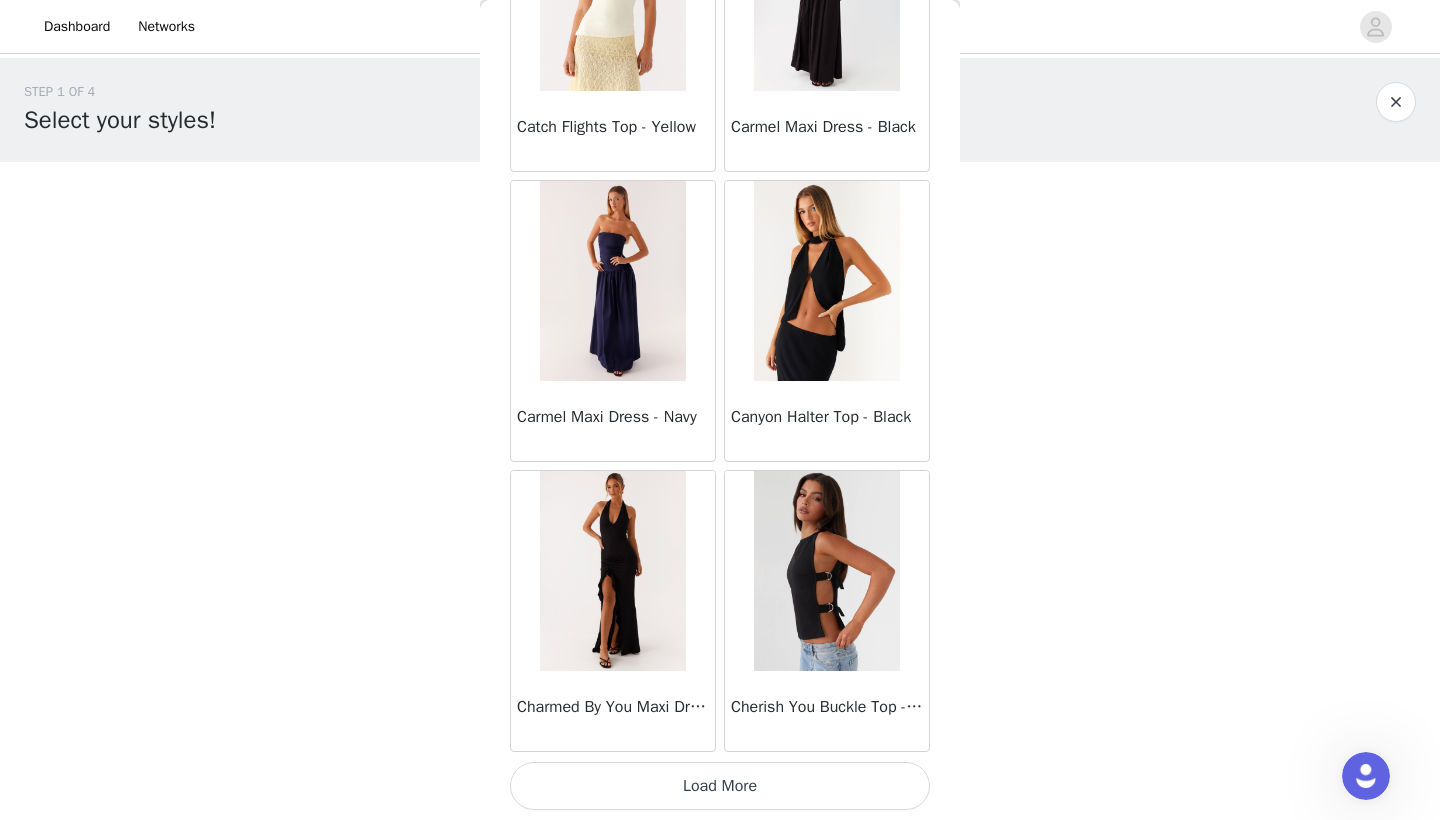 click on "Load More" at bounding box center (720, 786) 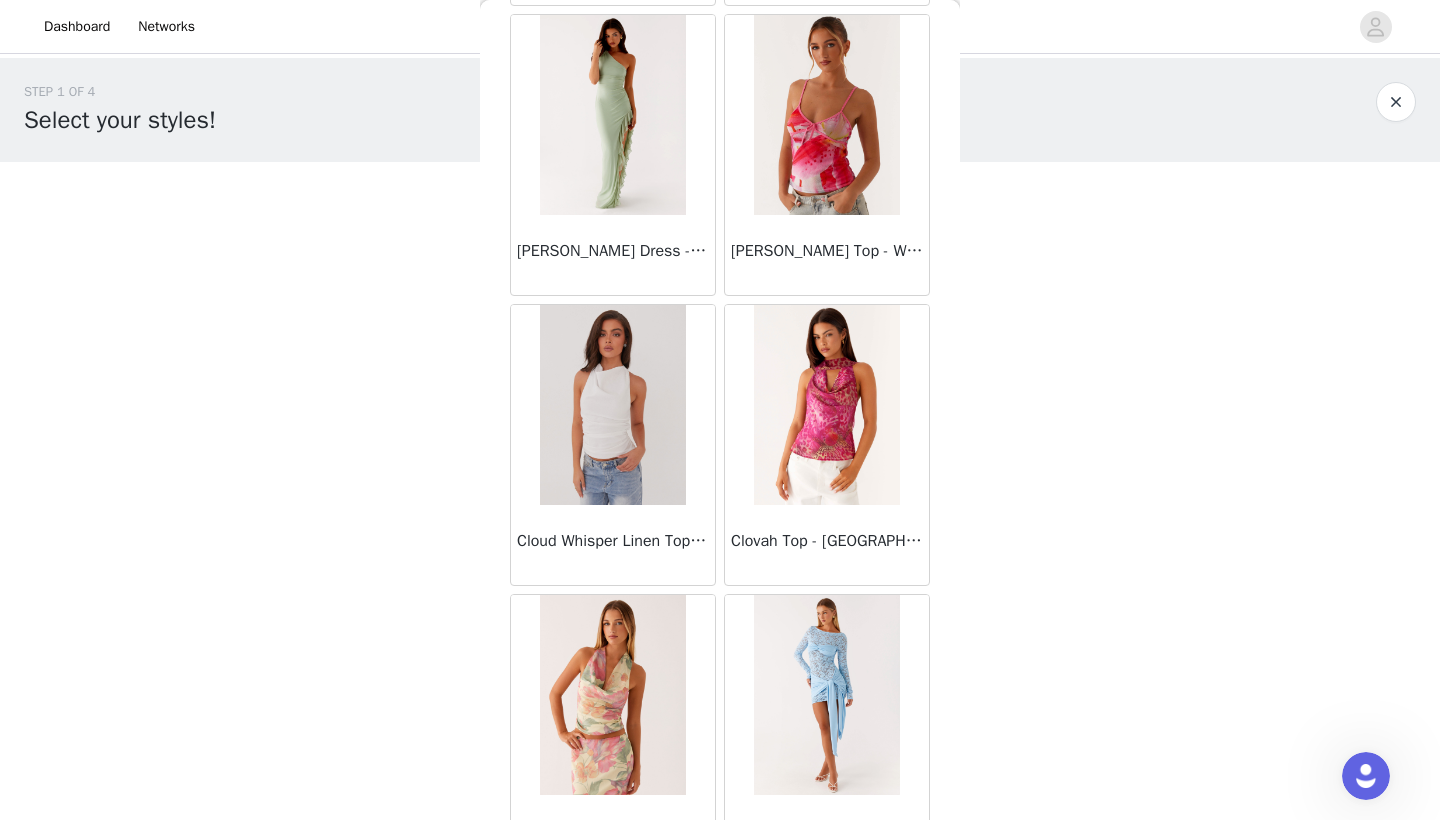 scroll, scrollTop: 10898, scrollLeft: 0, axis: vertical 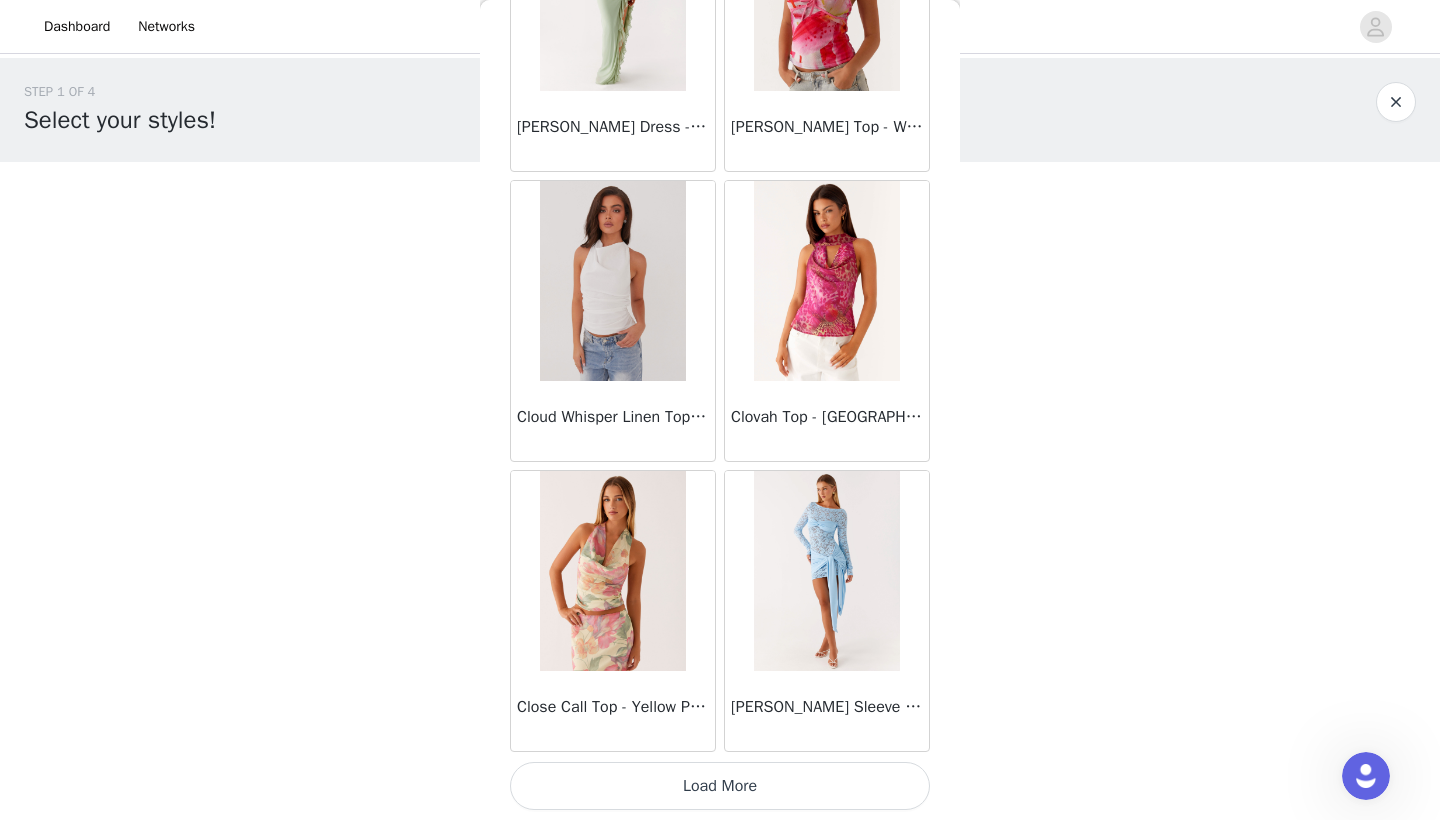 click on "Load More" at bounding box center [720, 786] 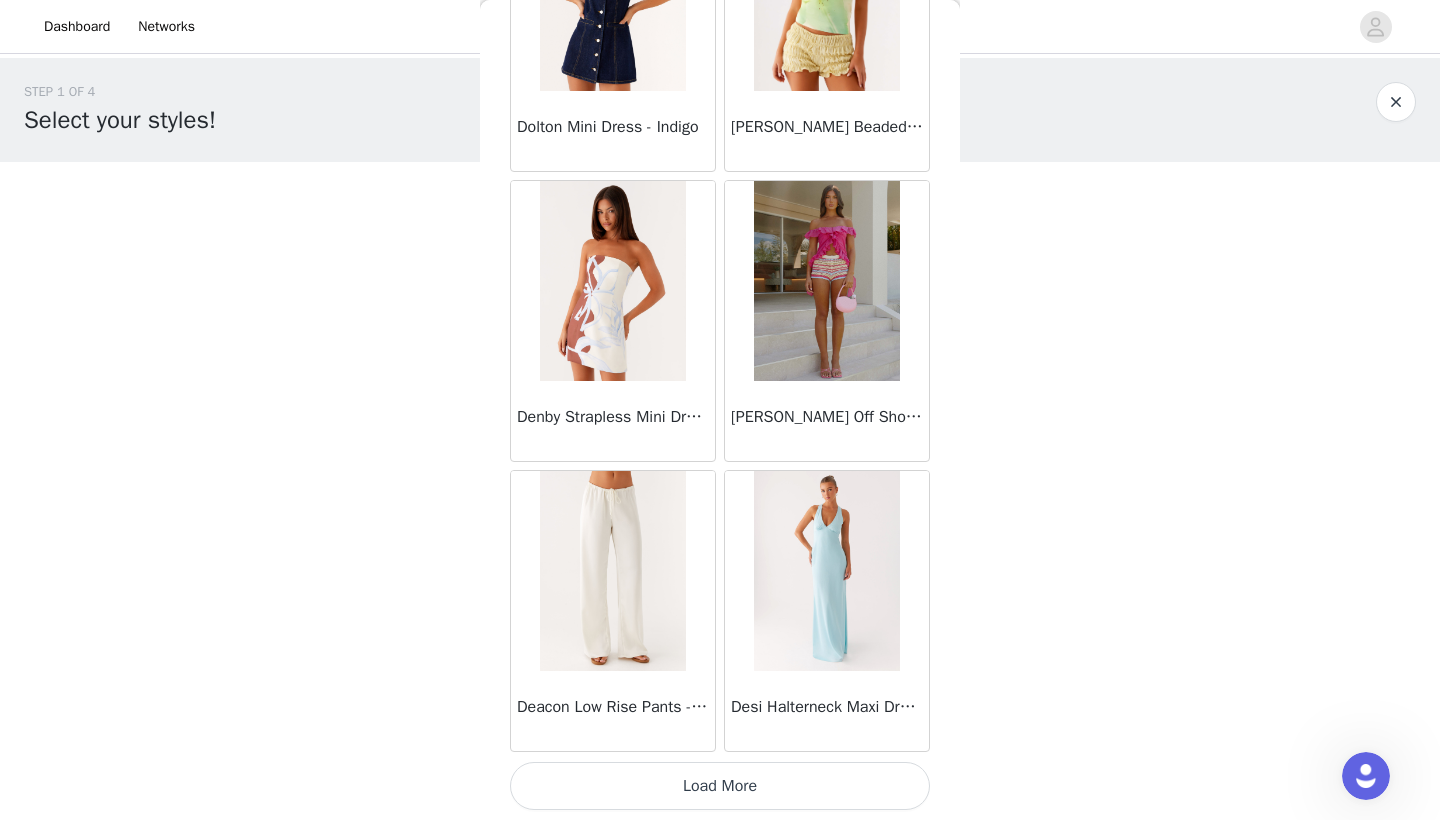 scroll, scrollTop: 13840, scrollLeft: 0, axis: vertical 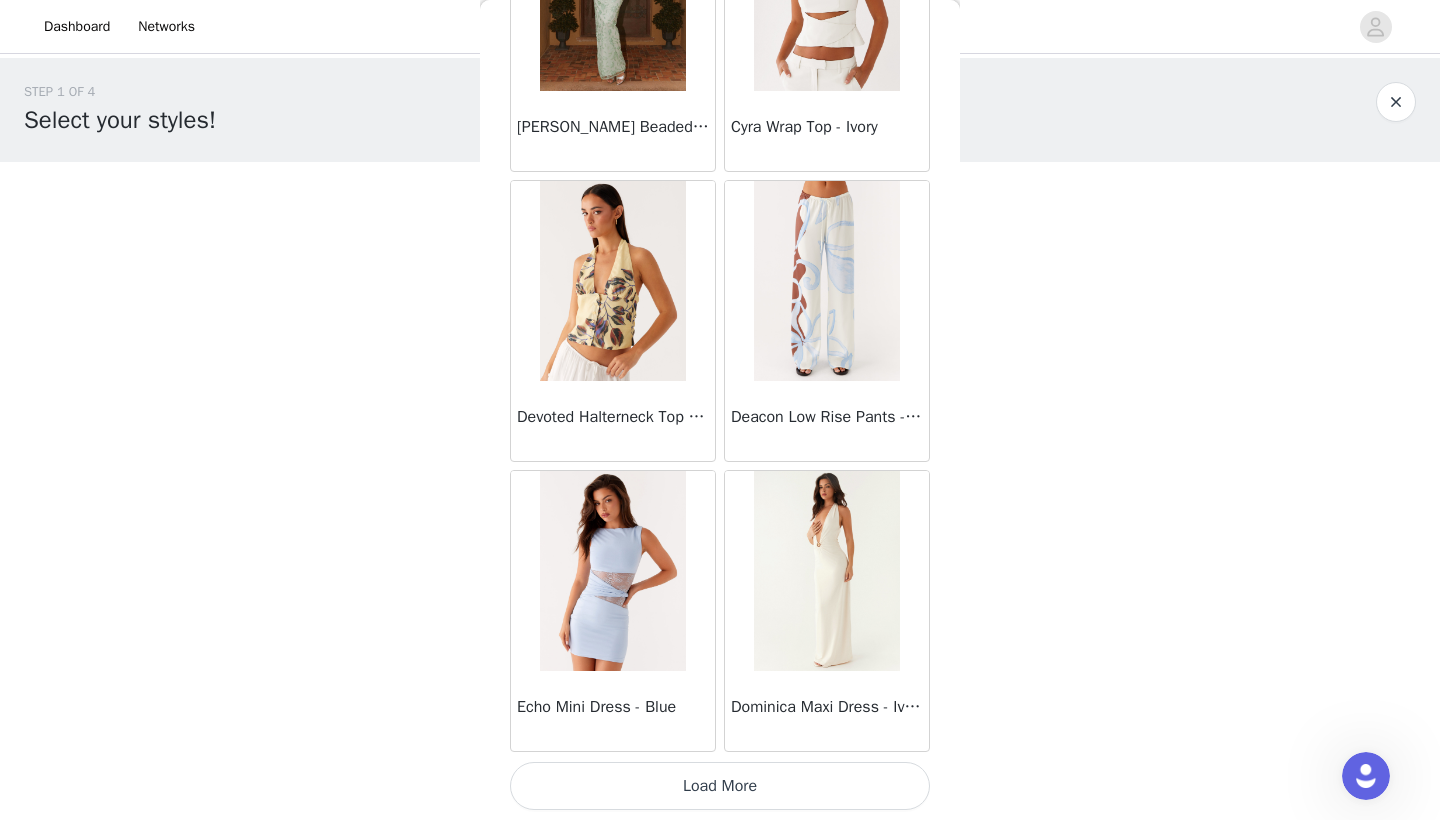 click on "Load More" at bounding box center [720, 786] 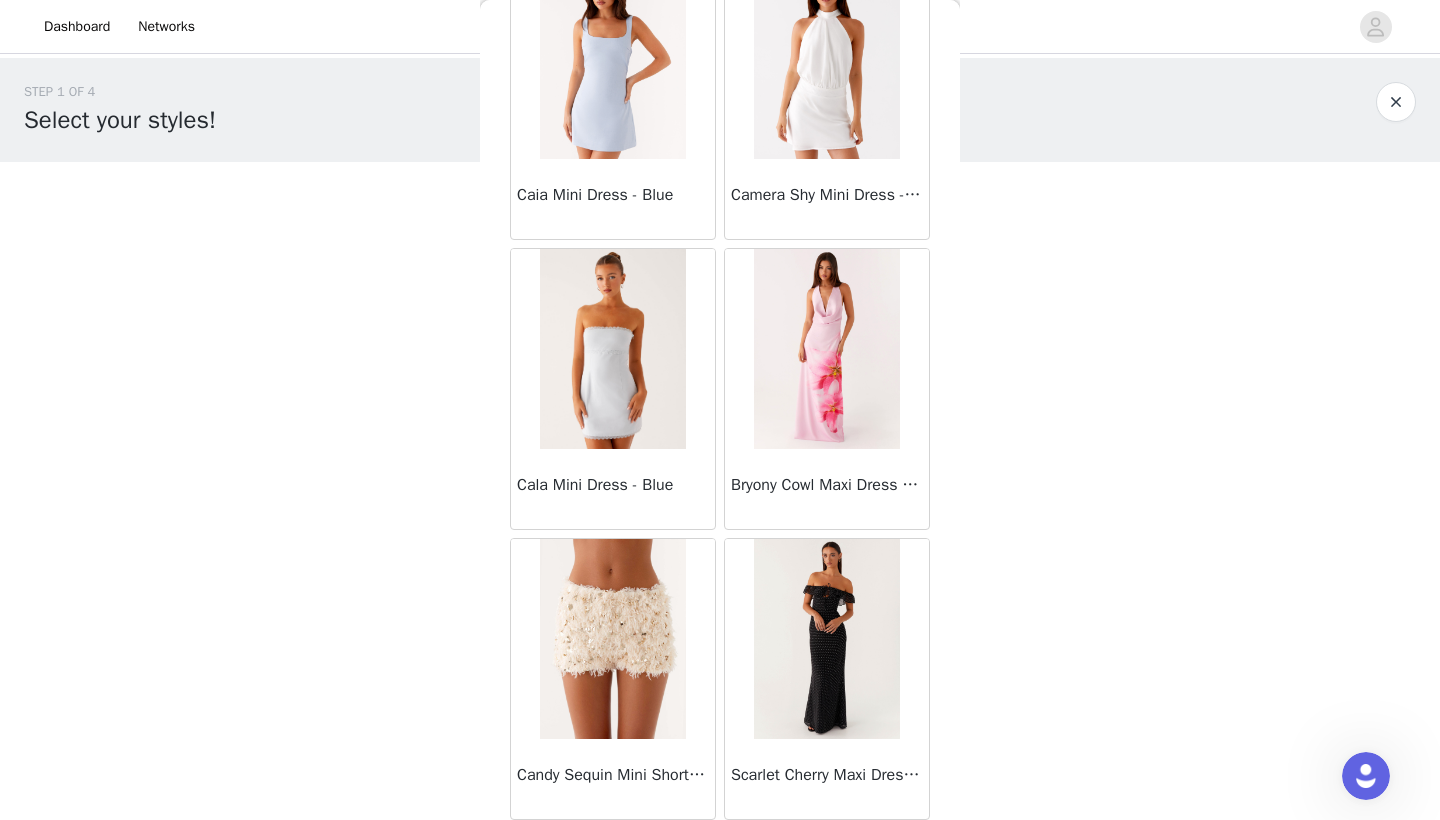 scroll, scrollTop: 5930, scrollLeft: 0, axis: vertical 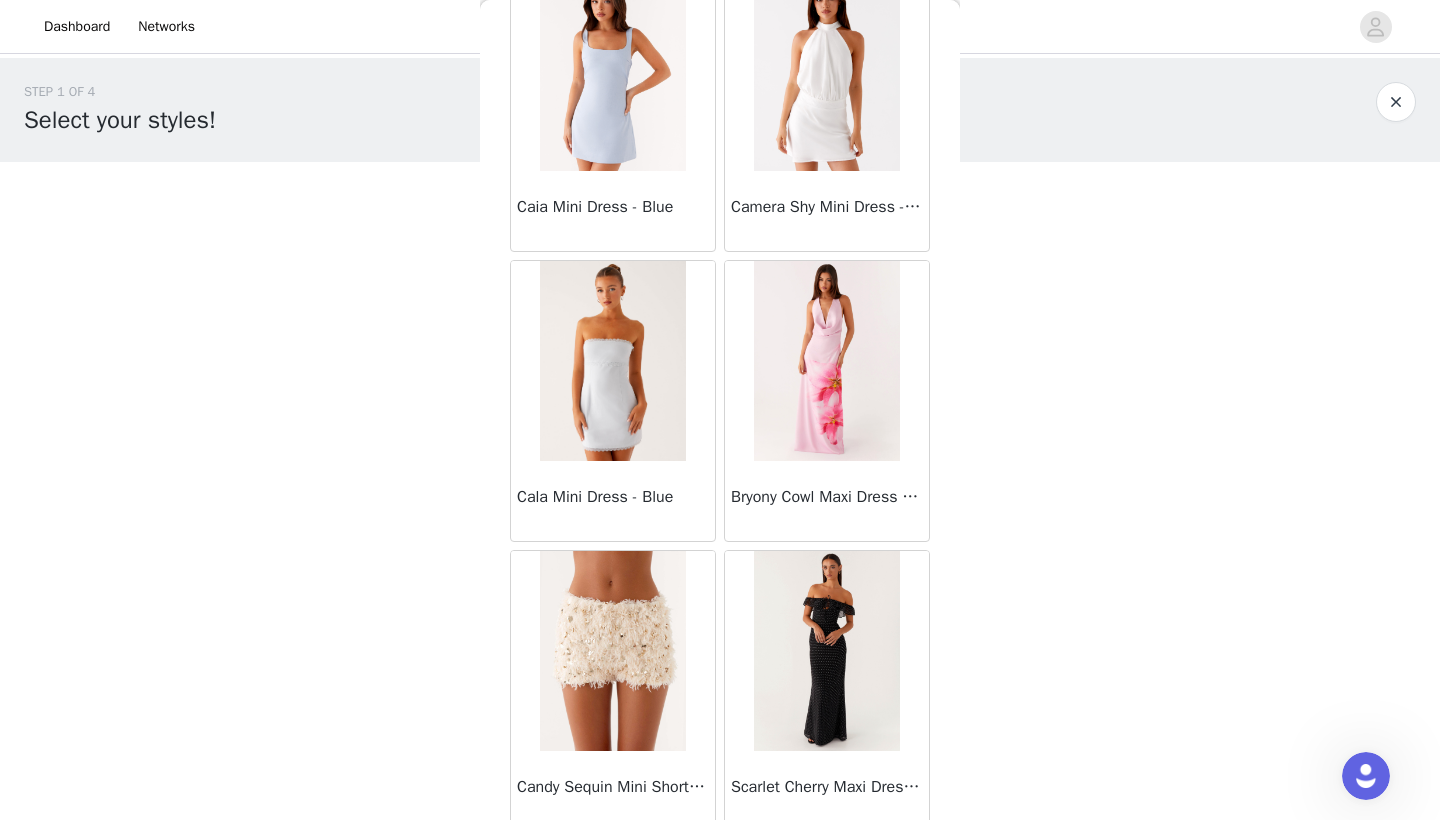 click at bounding box center [612, 651] 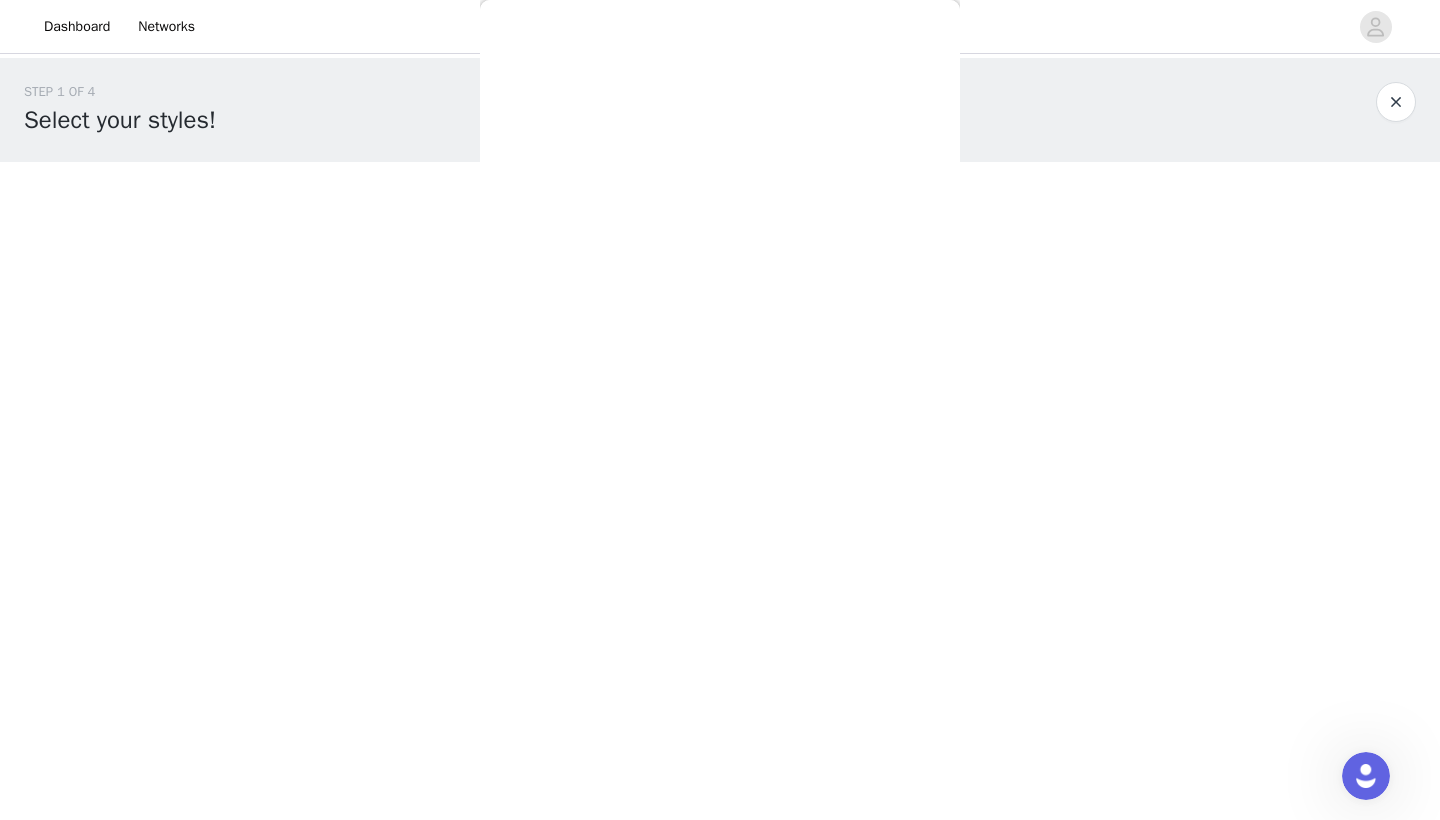 scroll, scrollTop: 0, scrollLeft: 0, axis: both 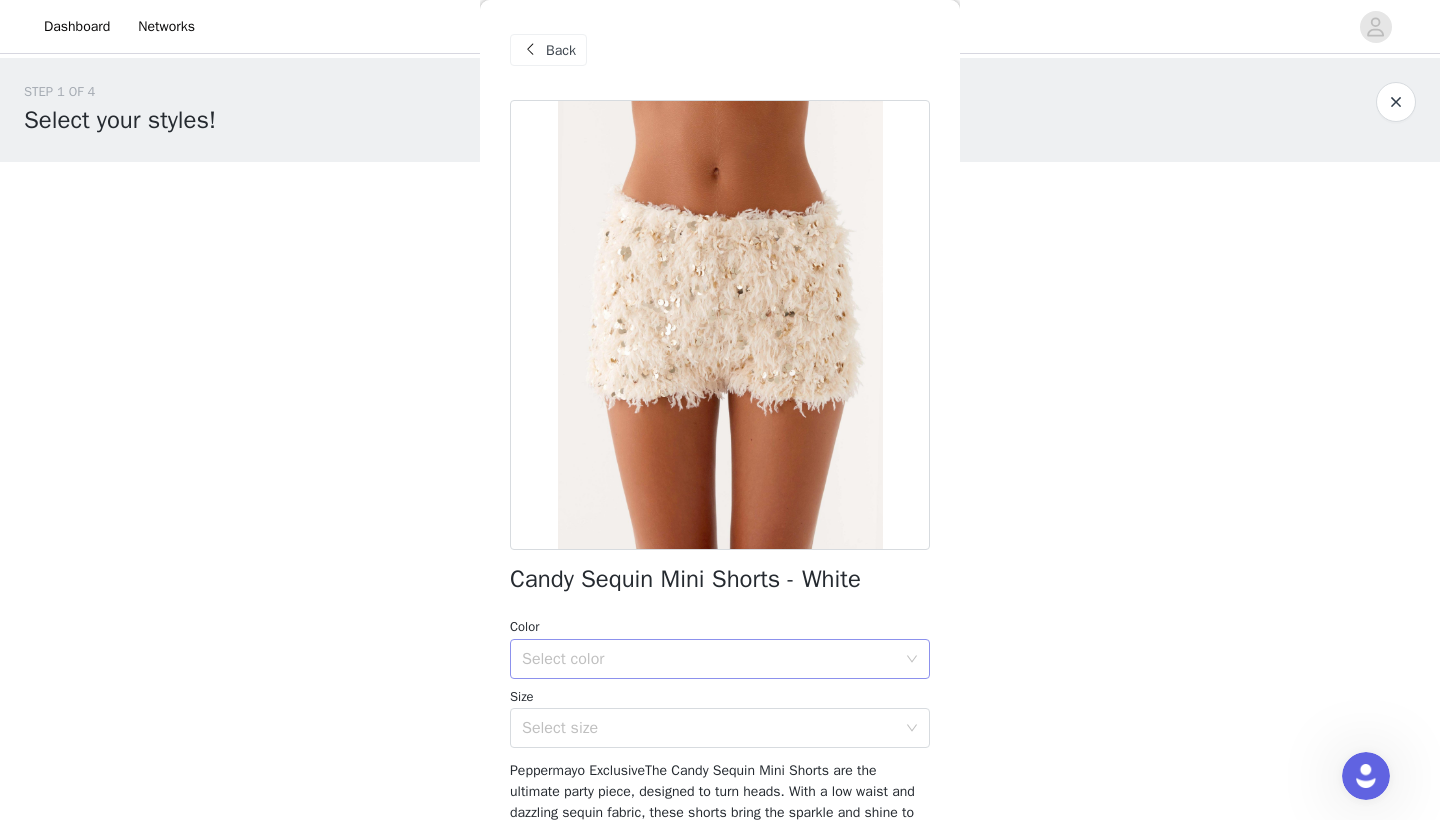 click on "Select color" at bounding box center [709, 659] 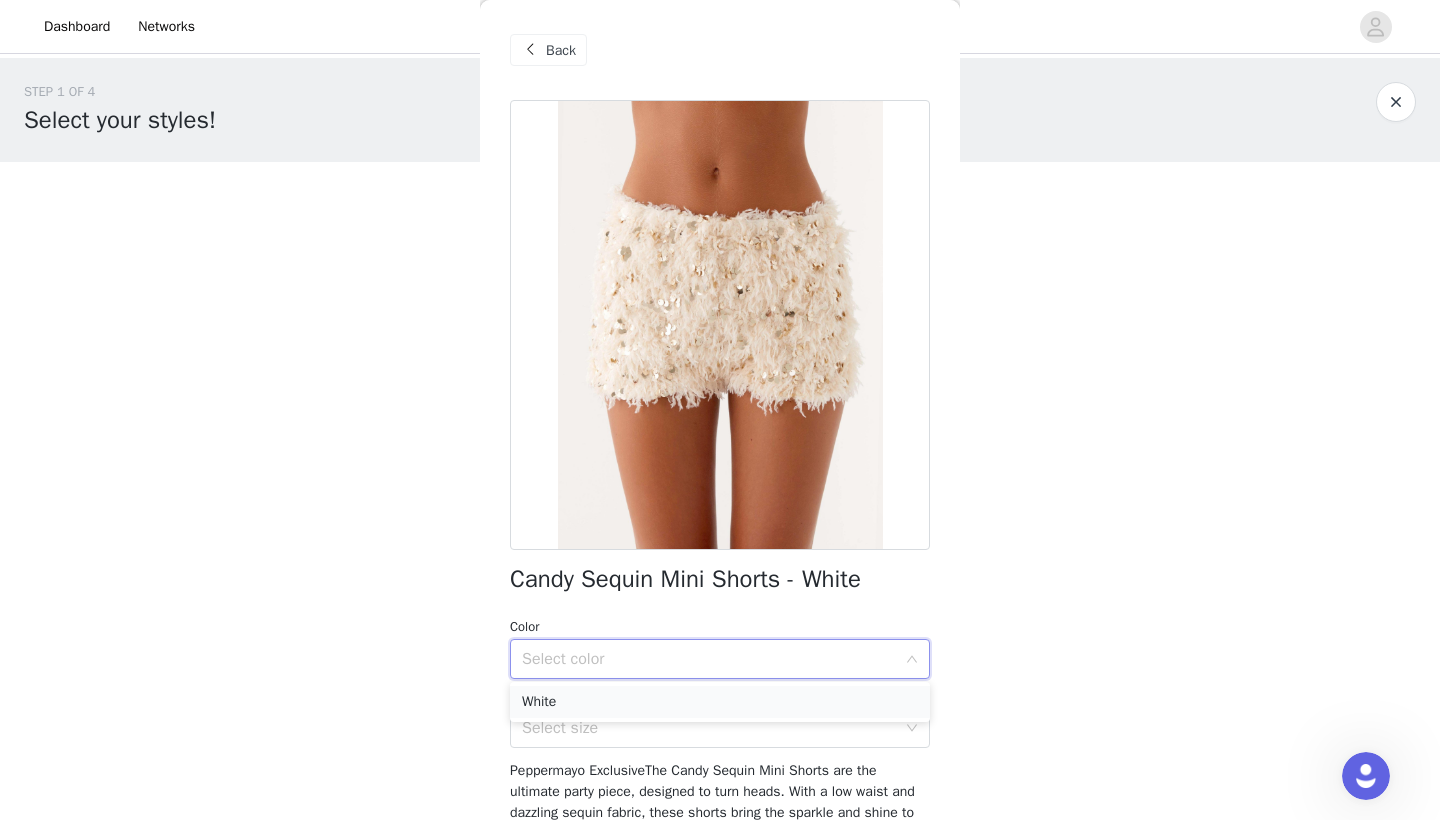 click on "White" at bounding box center (720, 702) 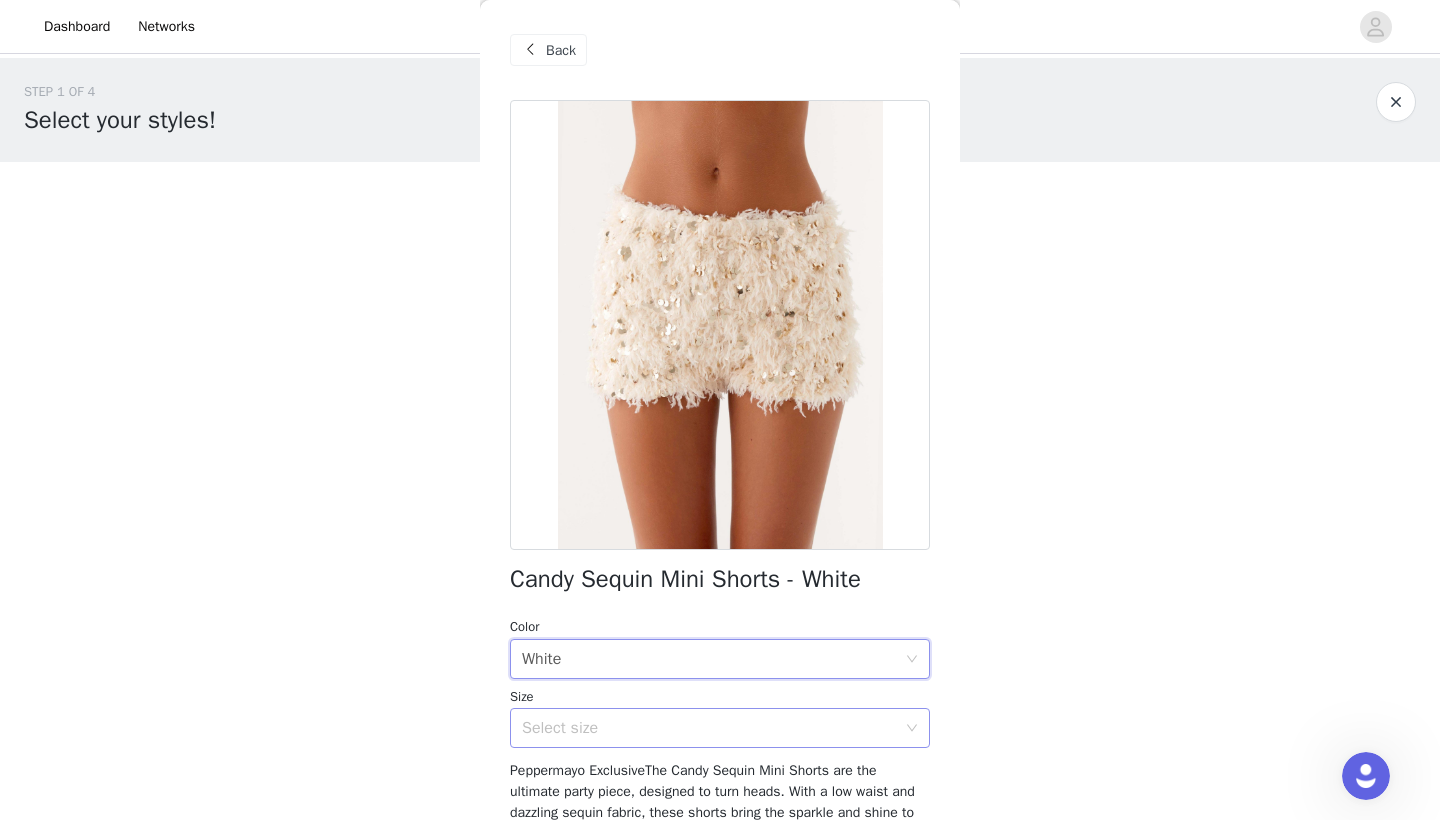 click on "Select size" at bounding box center (709, 728) 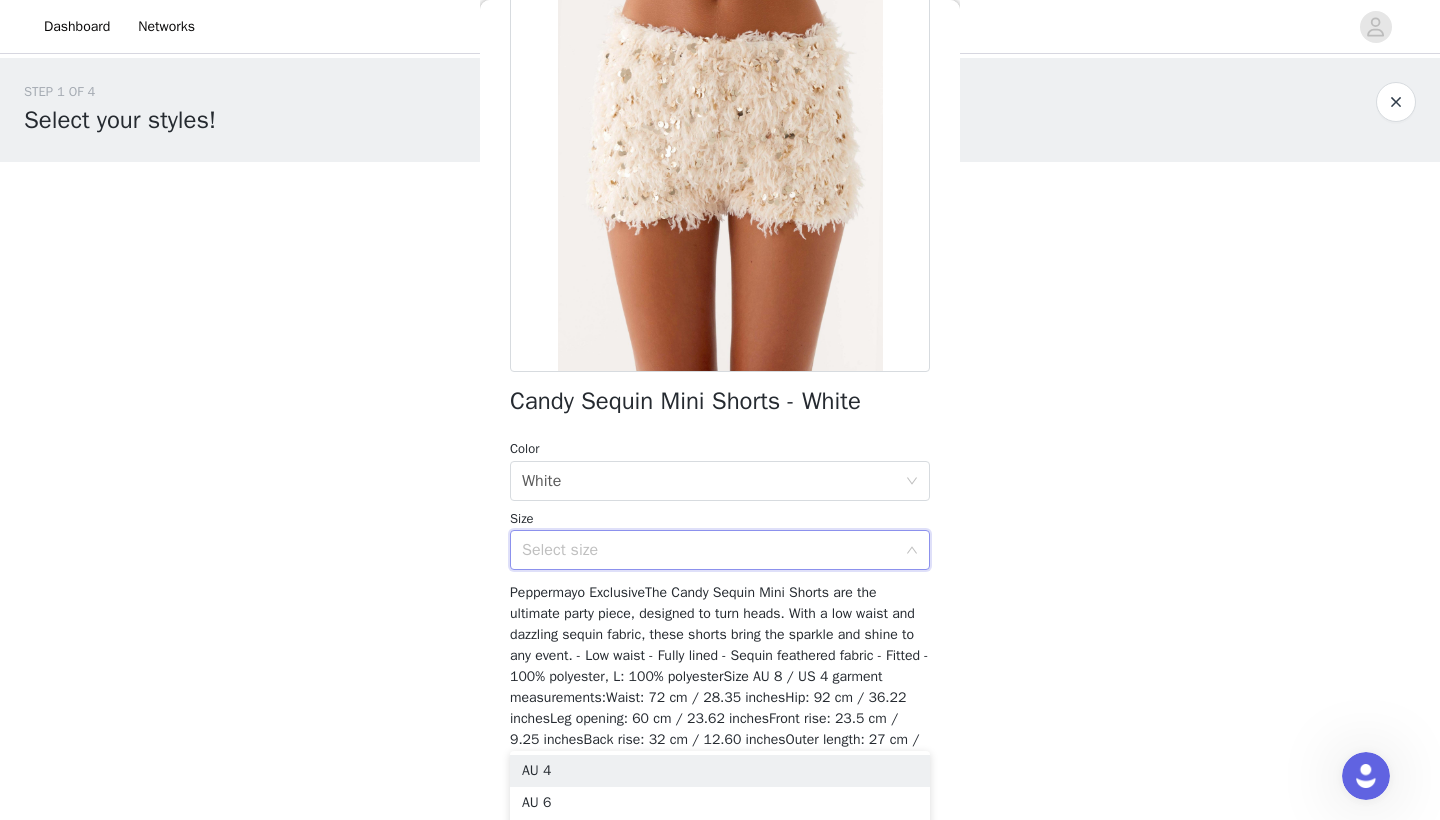 scroll, scrollTop: 181, scrollLeft: 0, axis: vertical 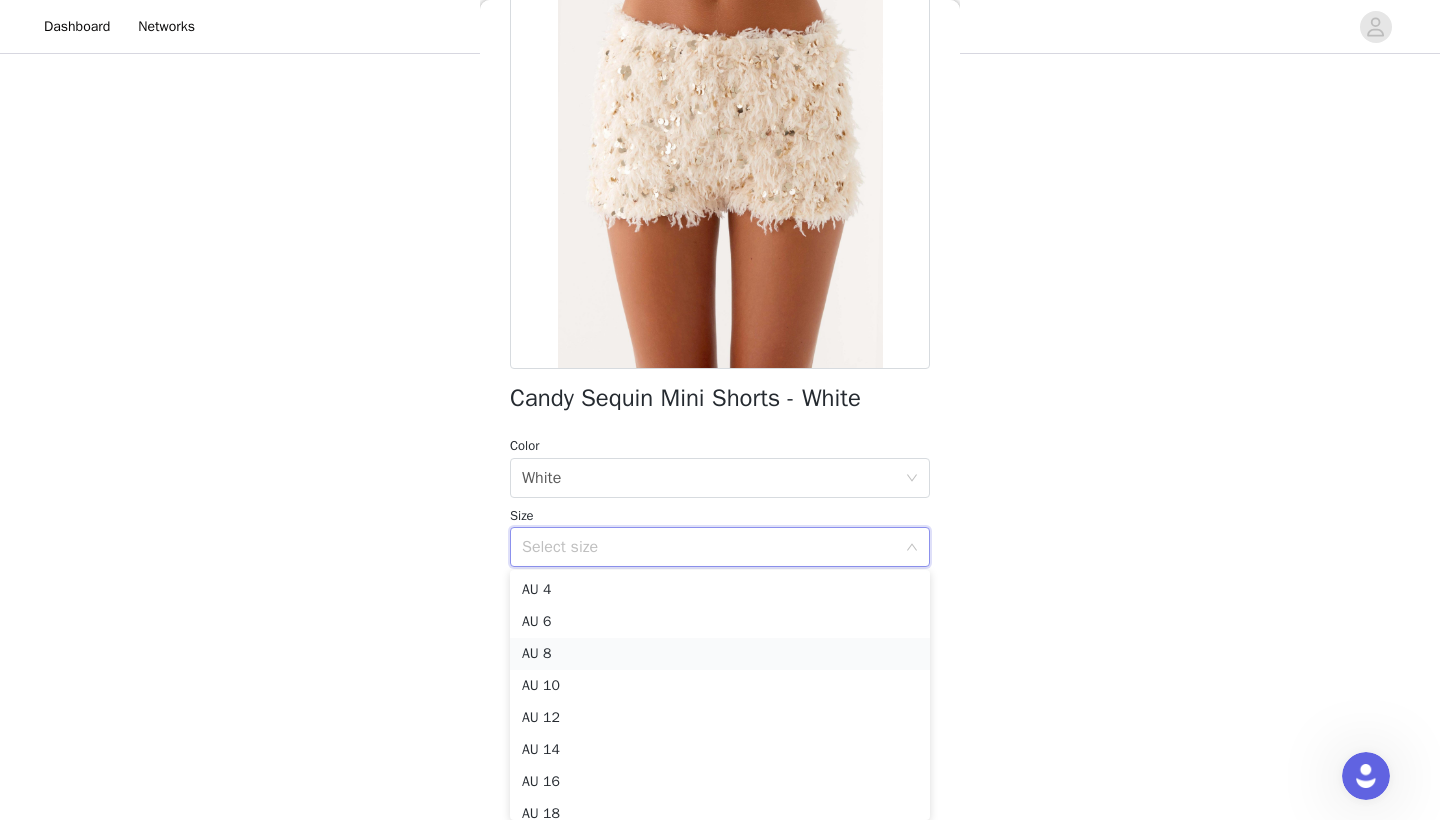 click on "AU 8" at bounding box center (720, 654) 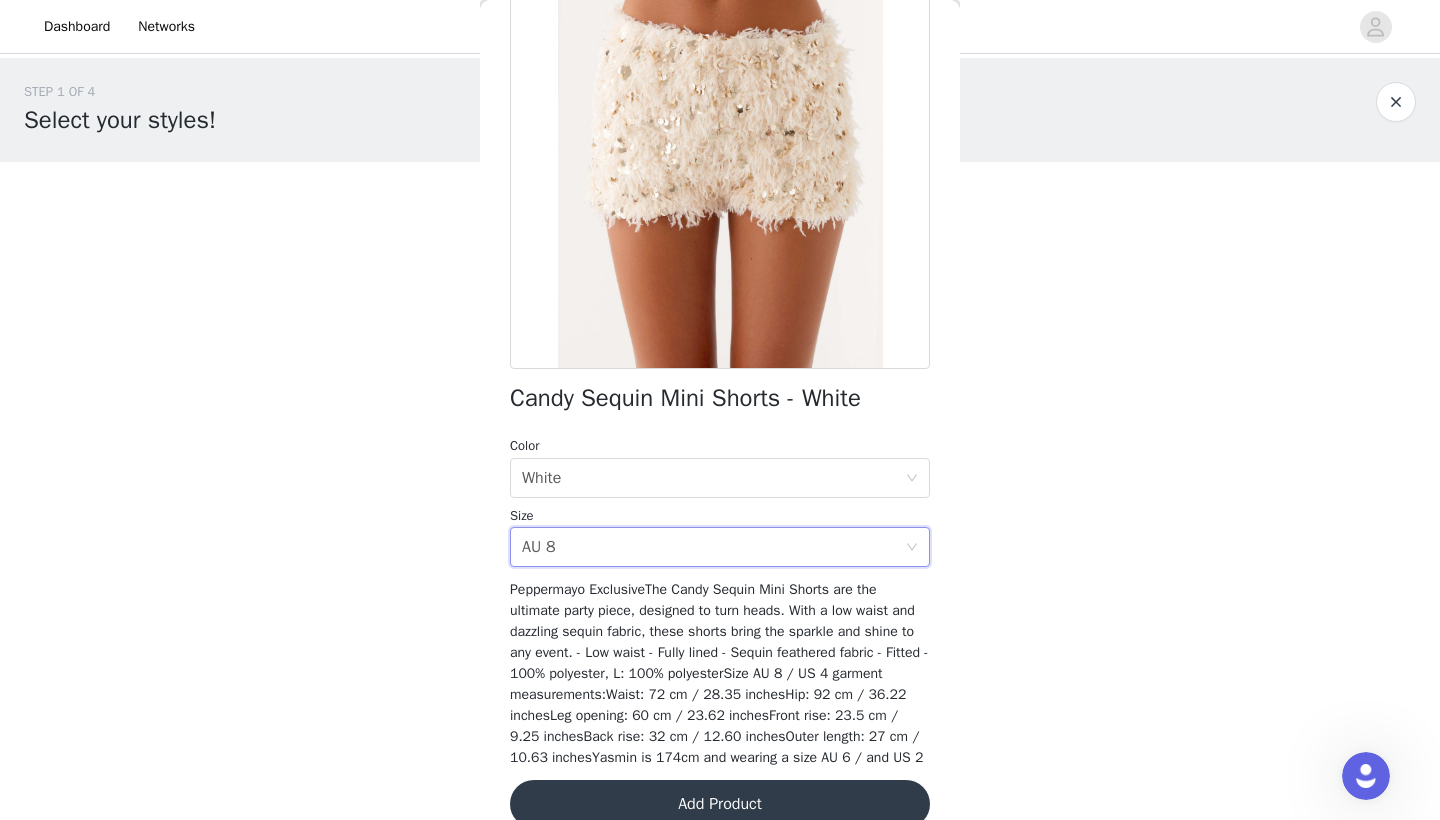 scroll, scrollTop: 0, scrollLeft: 0, axis: both 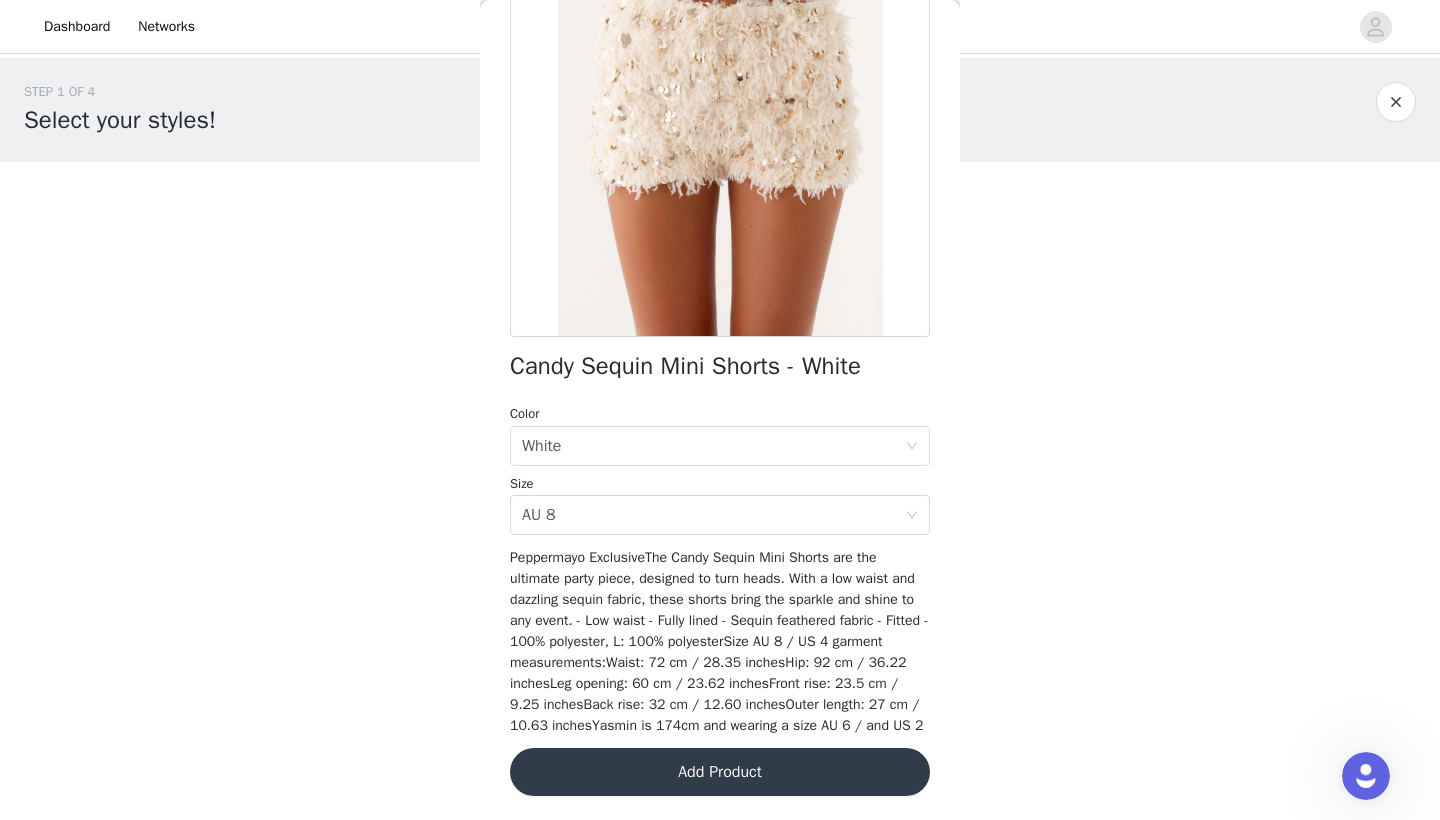 click on "Add Product" at bounding box center (720, 772) 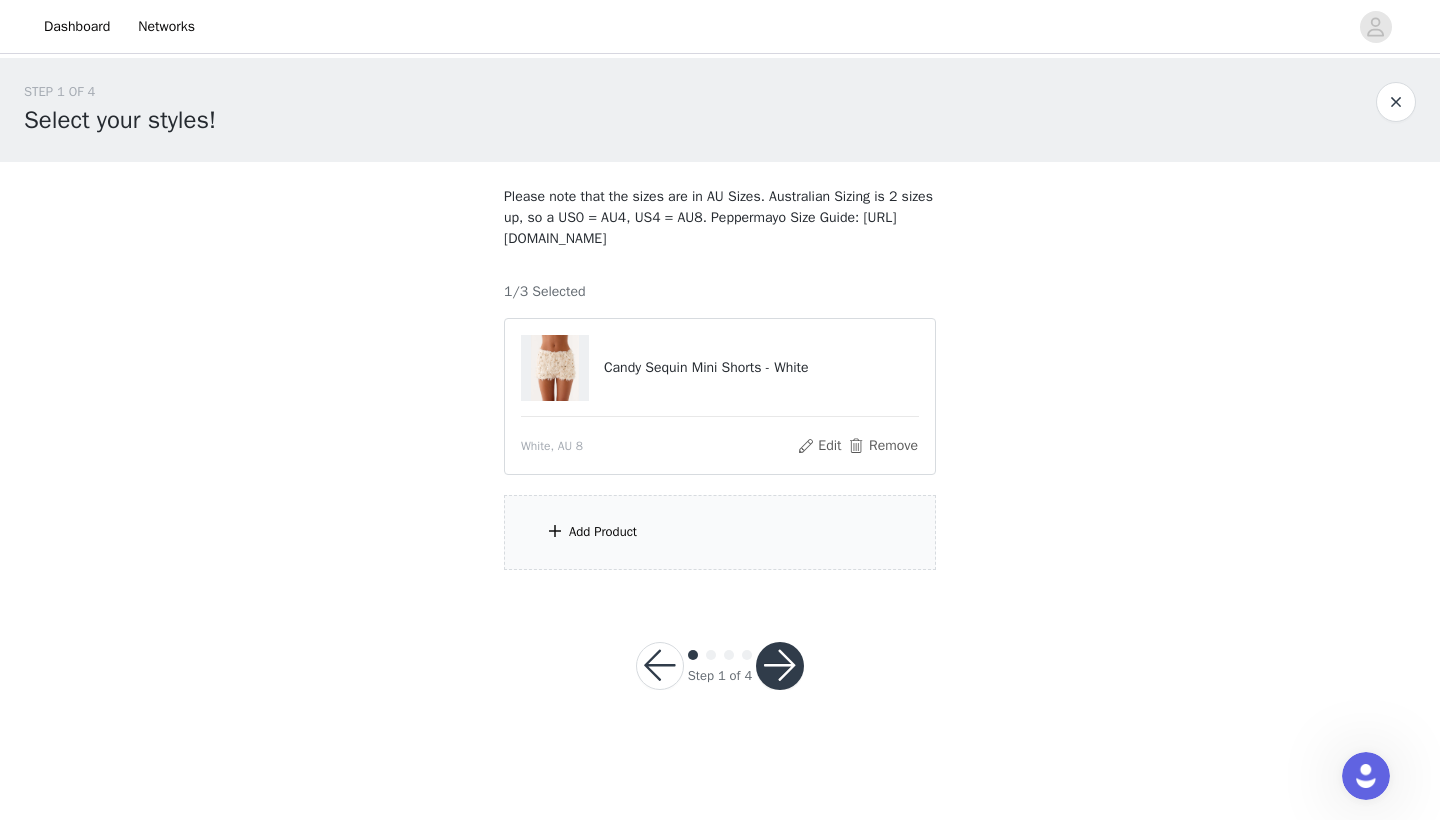 click on "Add Product" at bounding box center [720, 532] 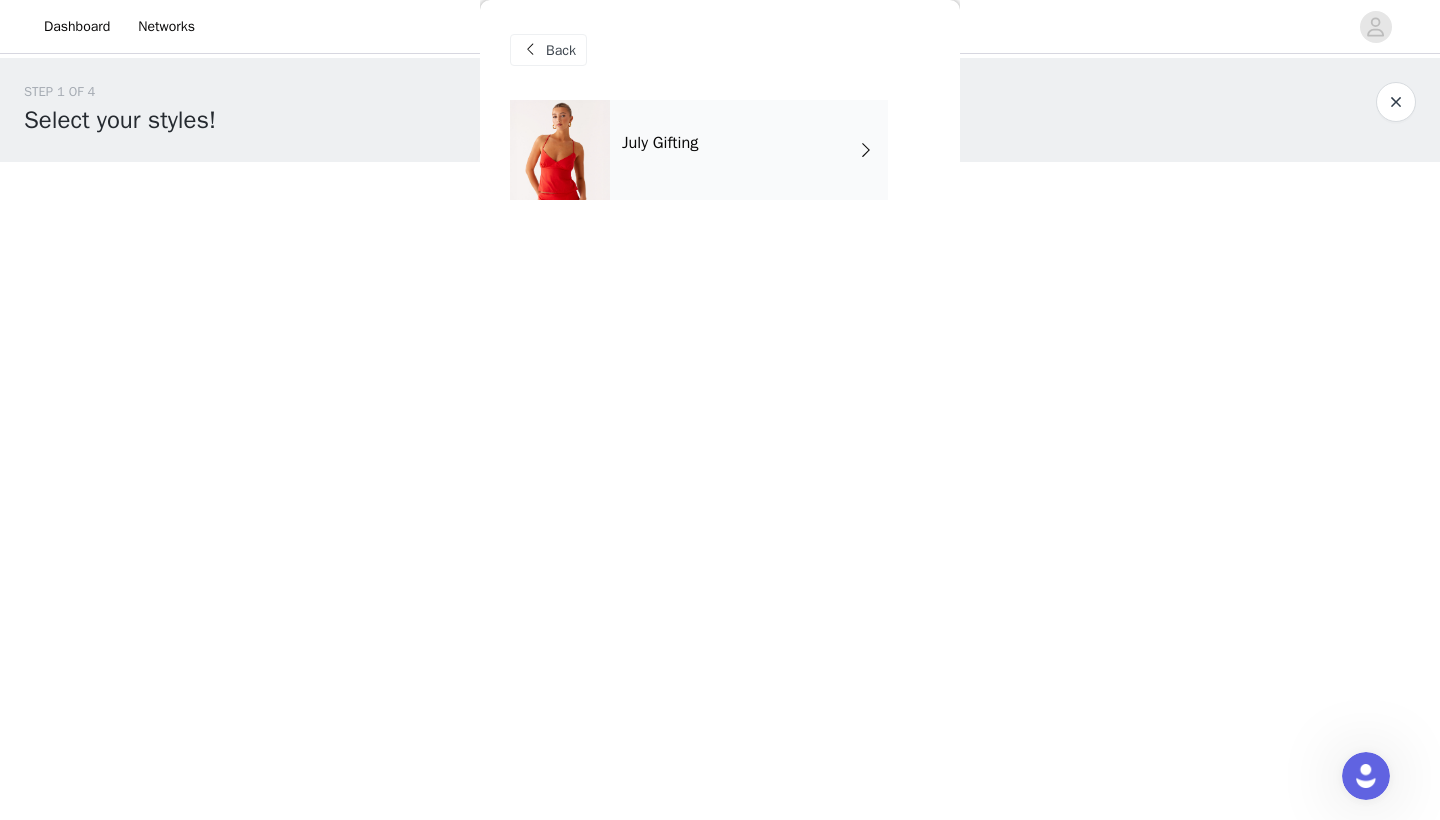 click on "July Gifting" at bounding box center [749, 150] 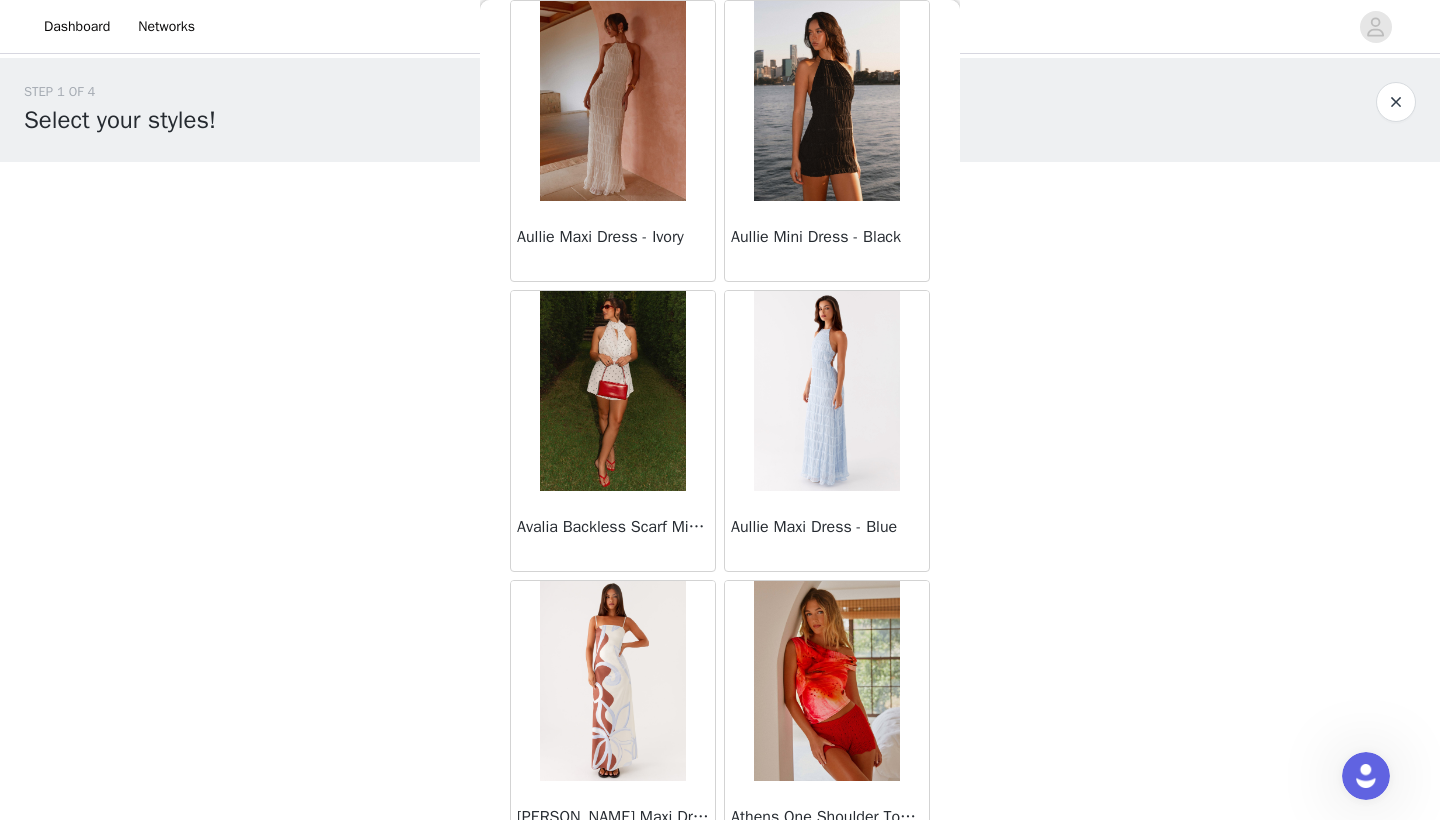 scroll, scrollTop: 680, scrollLeft: 0, axis: vertical 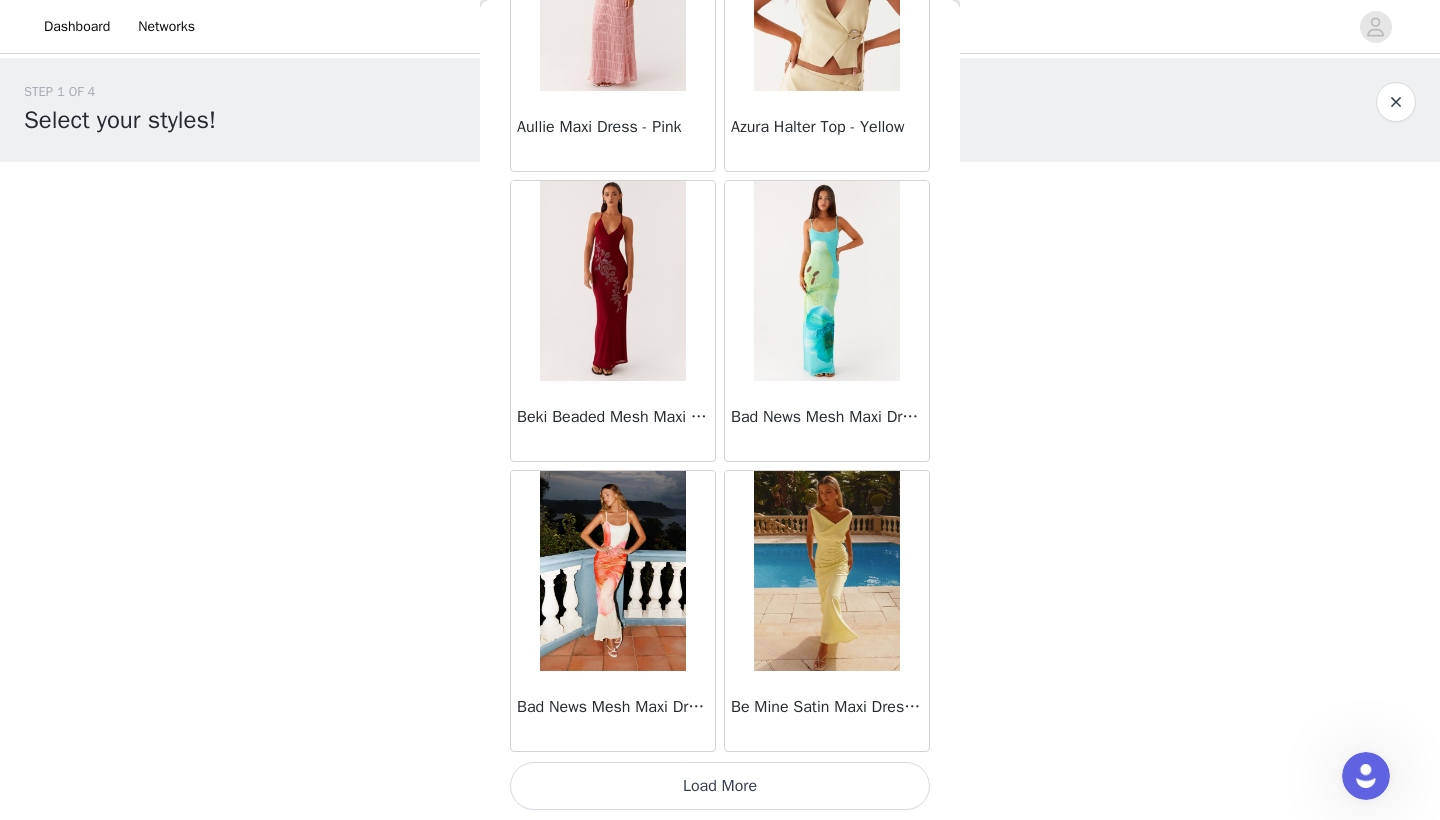 click on "Load More" at bounding box center (720, 786) 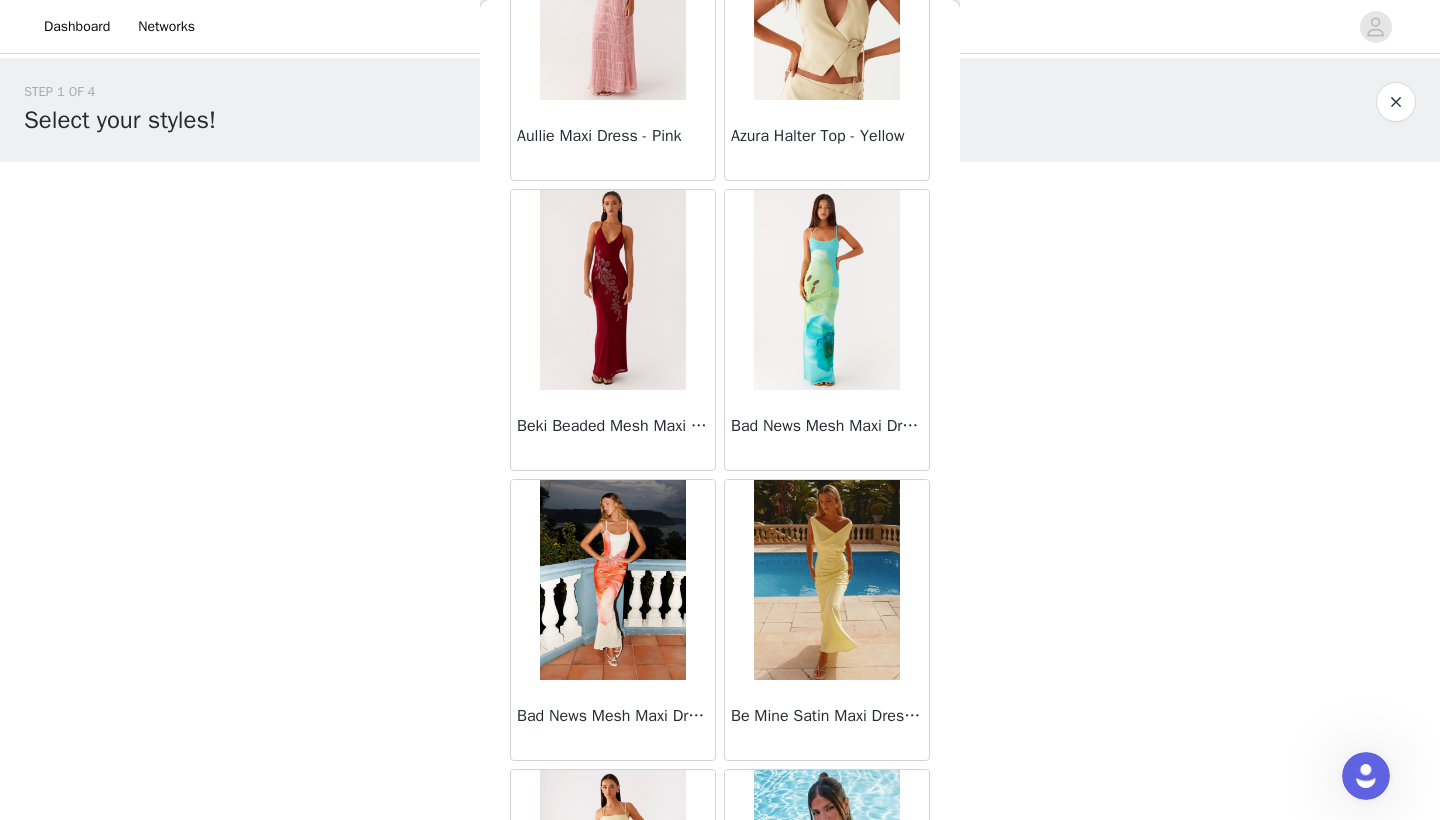 scroll, scrollTop: 0, scrollLeft: 0, axis: both 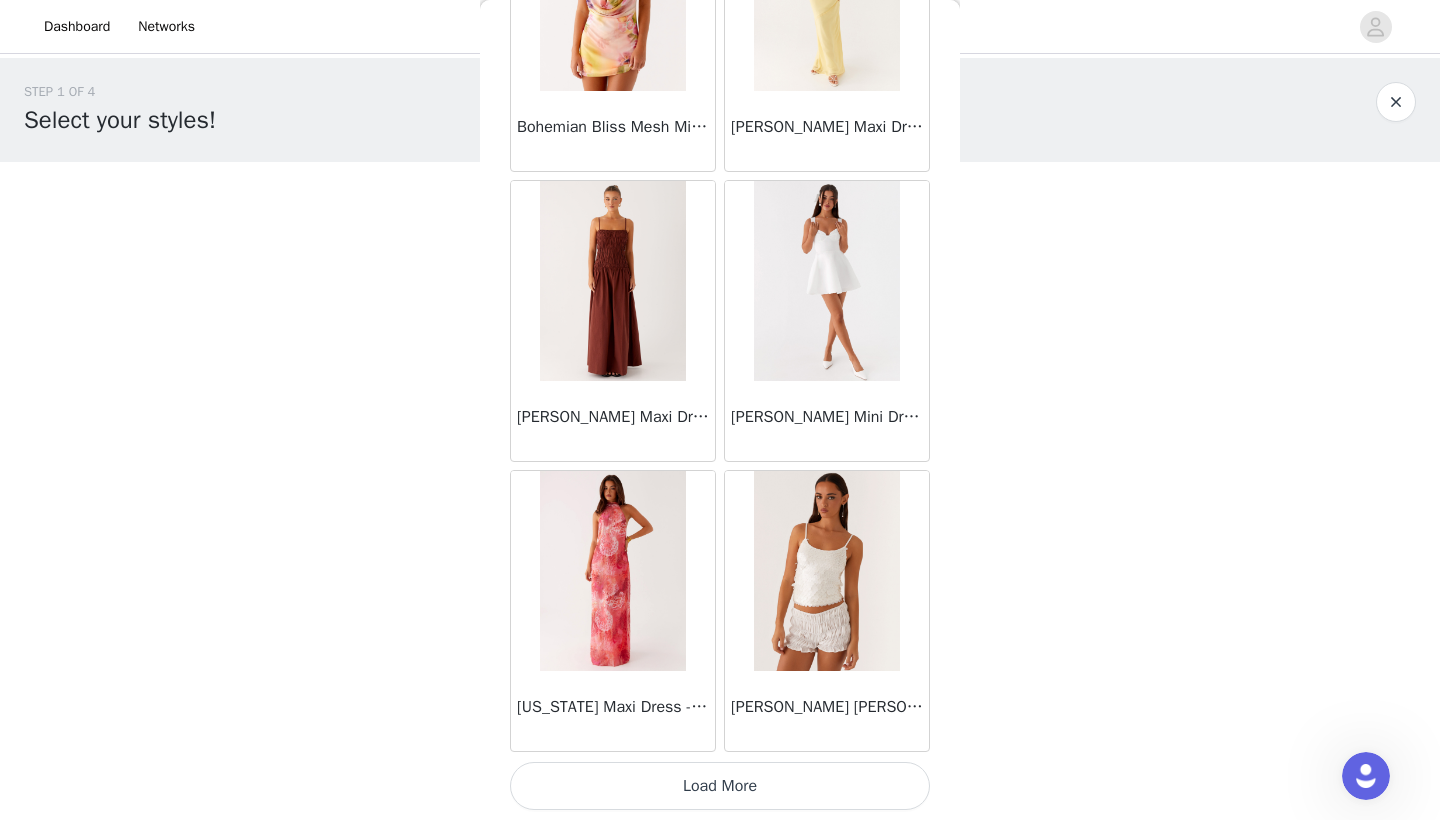 click on "Load More" at bounding box center [720, 786] 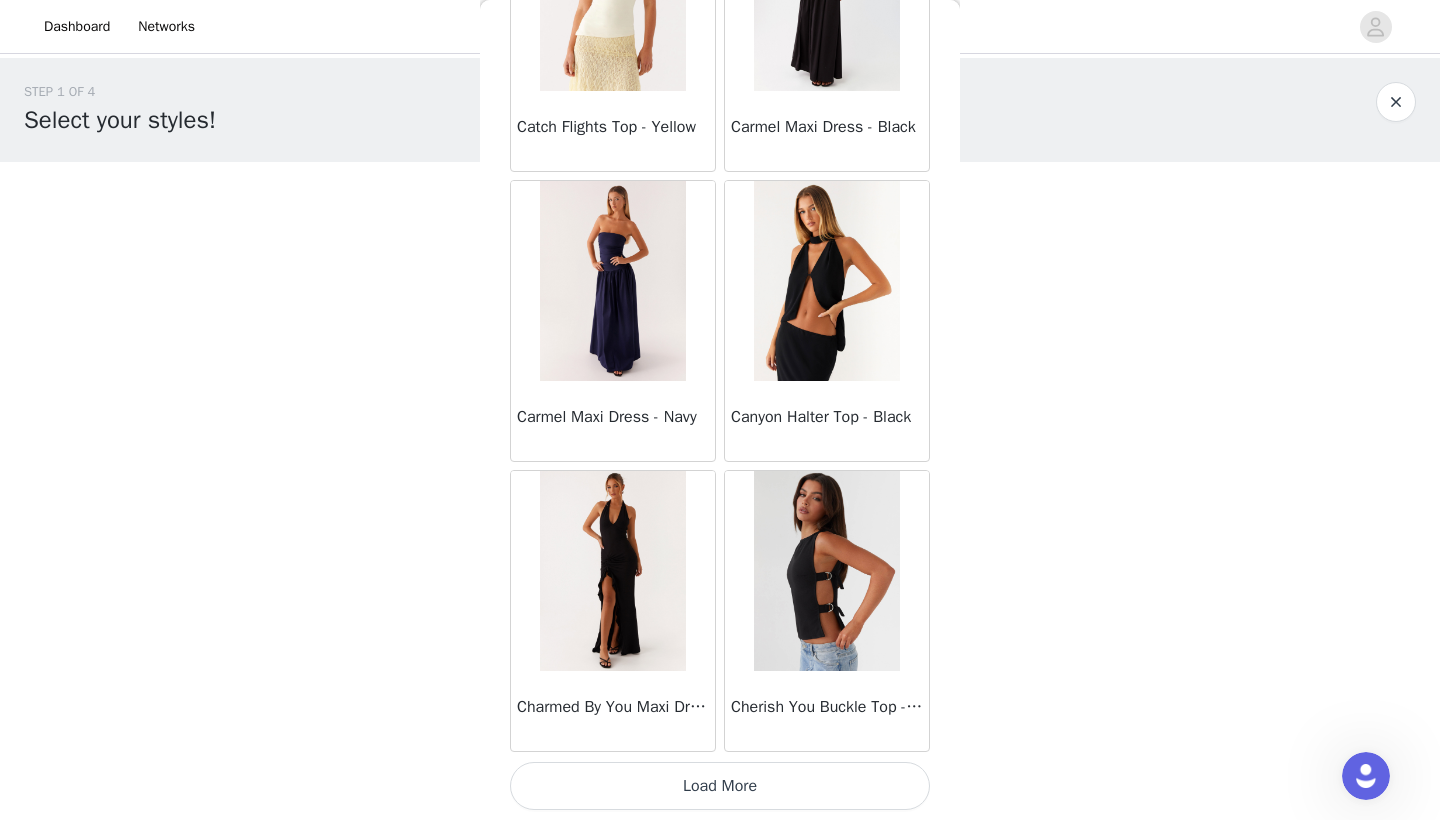 scroll, scrollTop: 8041, scrollLeft: 0, axis: vertical 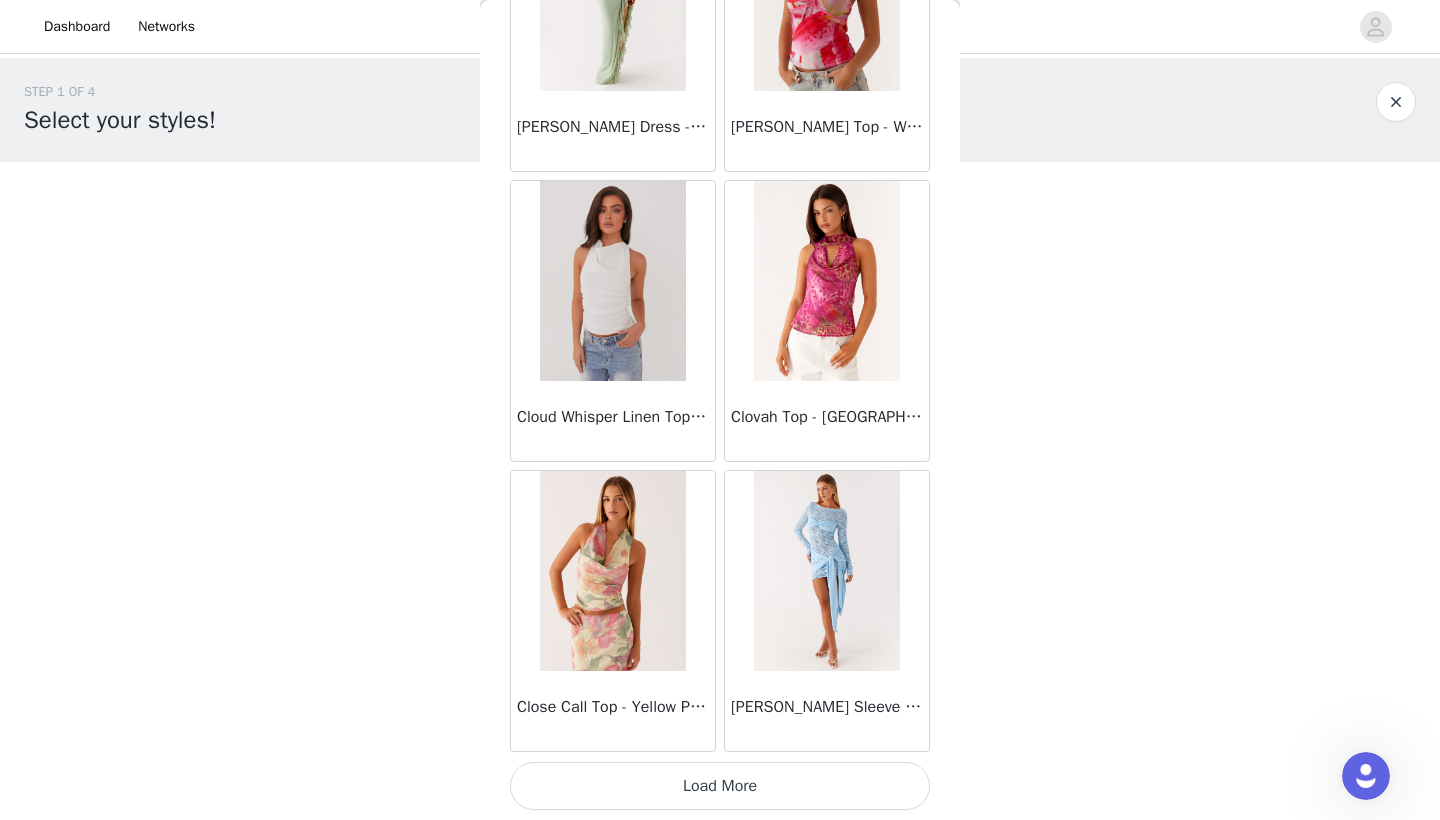 click on "Load More" at bounding box center (720, 786) 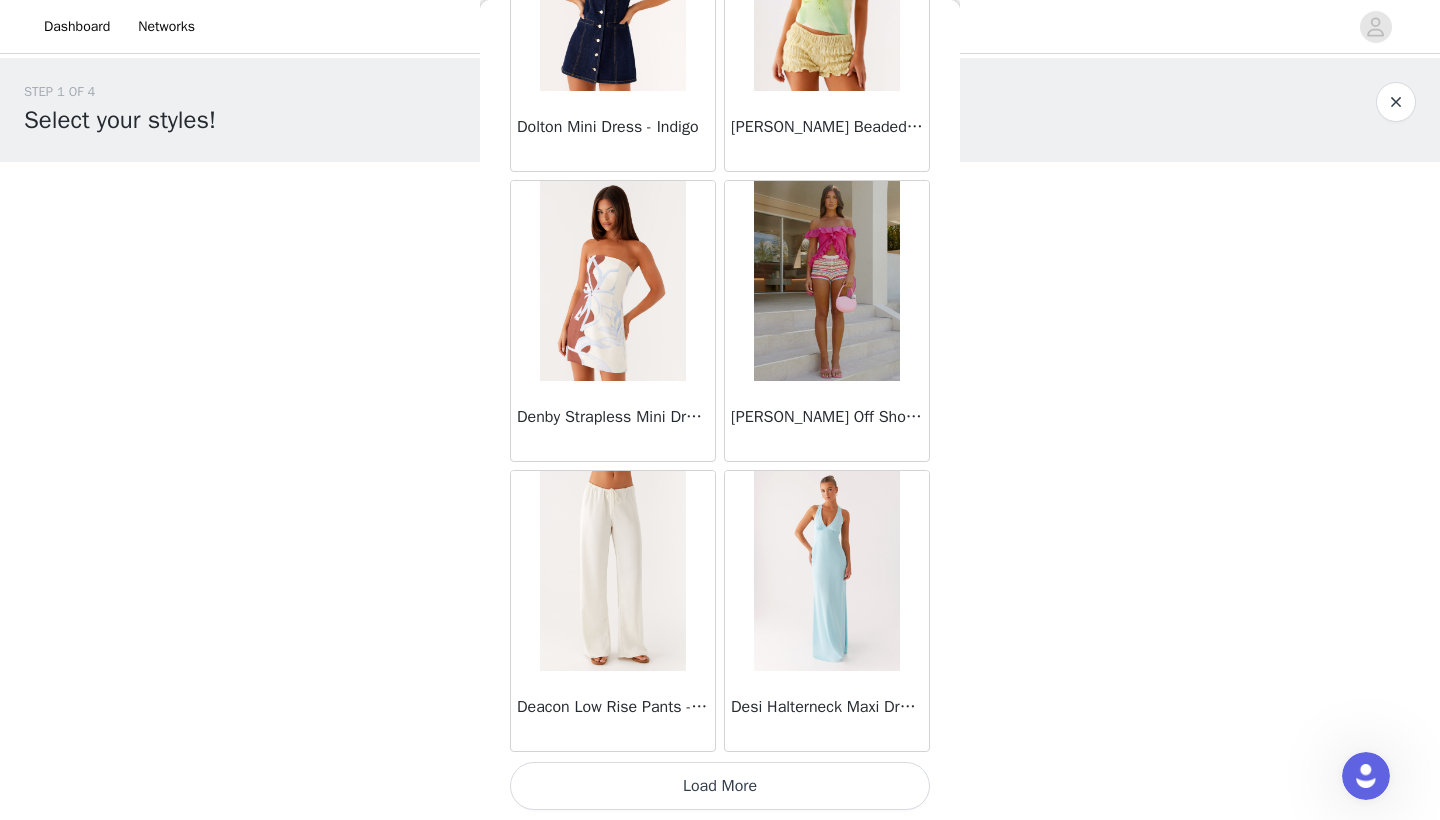 scroll, scrollTop: 13840, scrollLeft: 0, axis: vertical 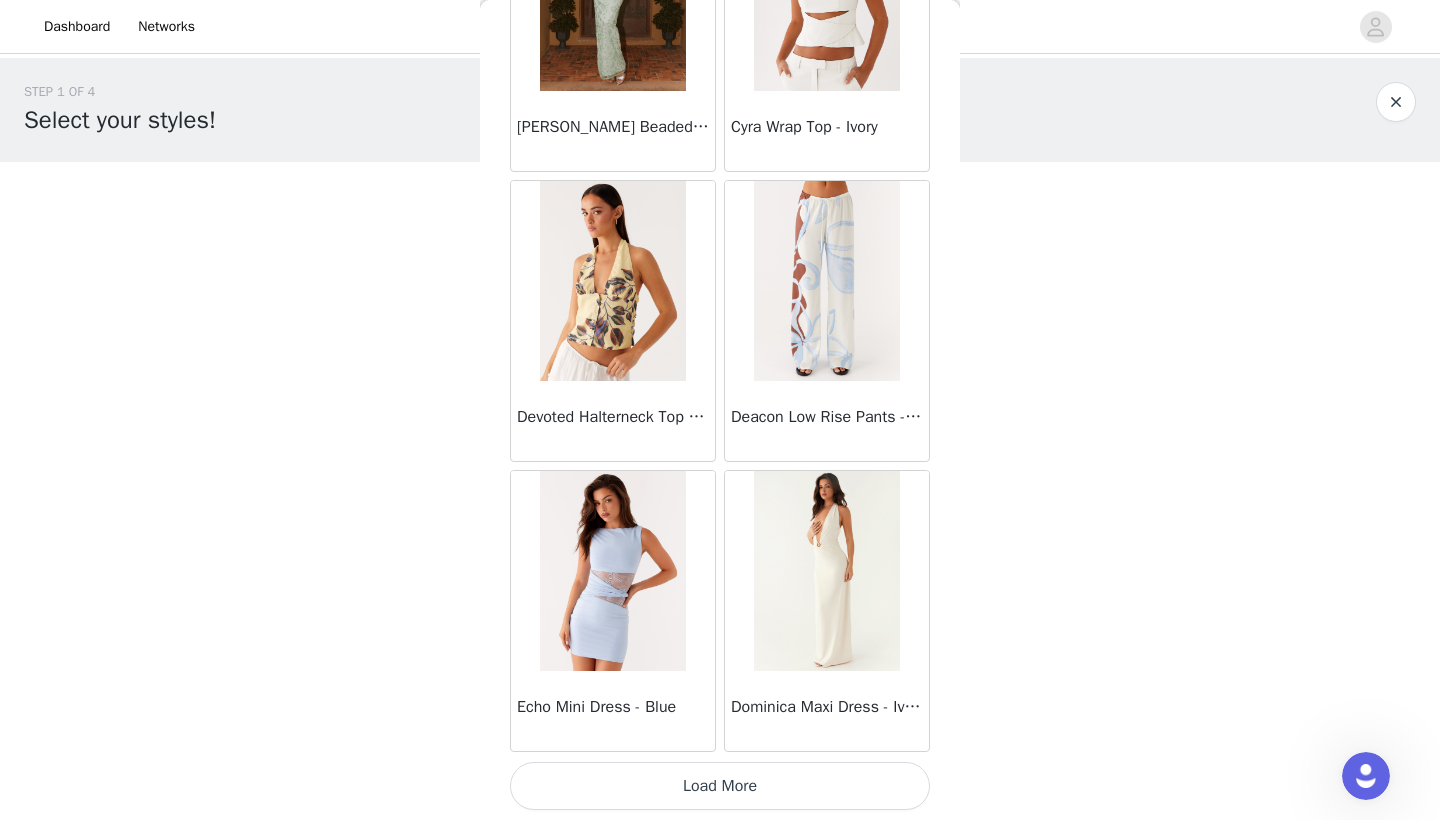 click on "Load More" at bounding box center [720, 786] 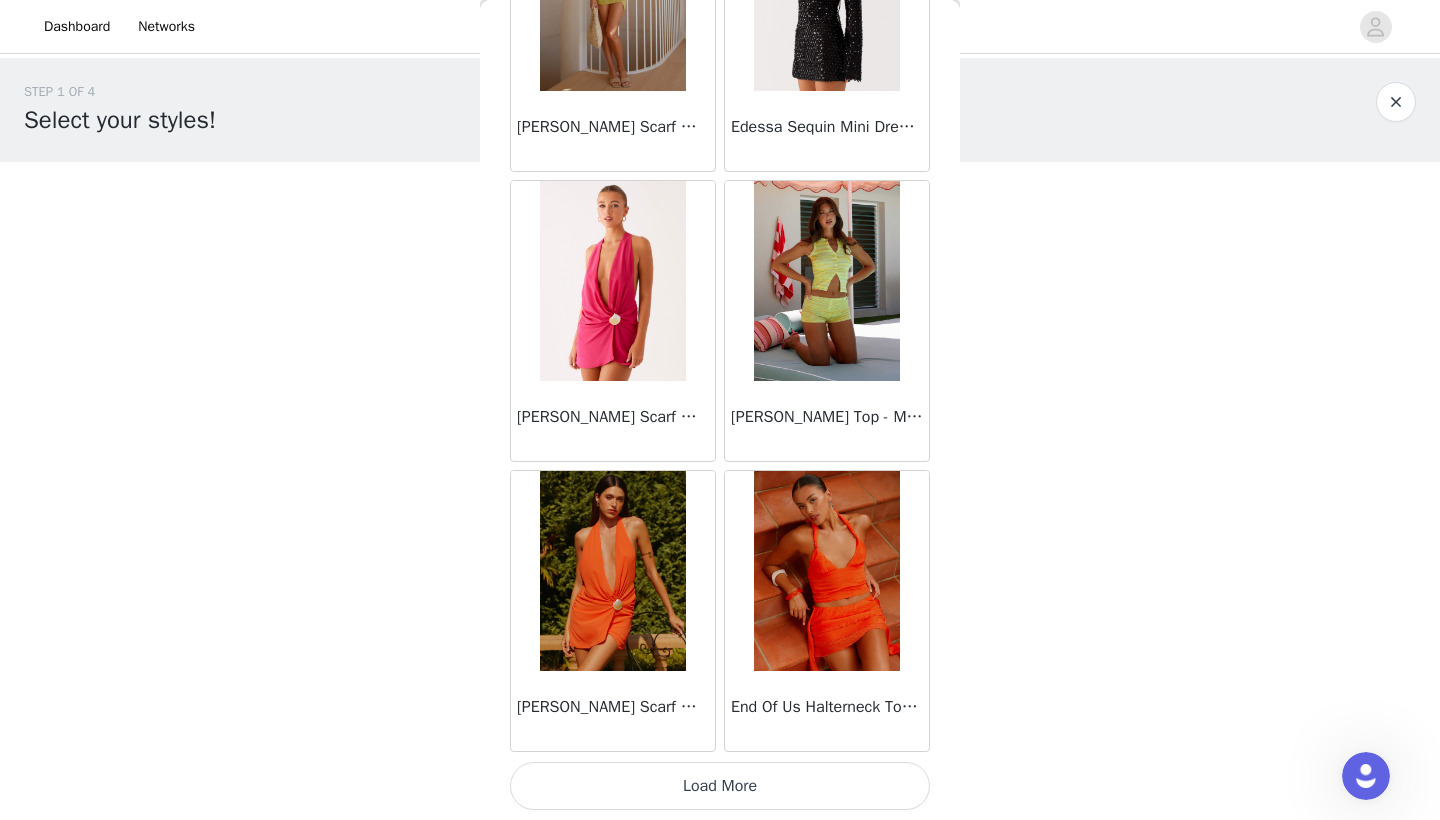 scroll, scrollTop: 19641, scrollLeft: 0, axis: vertical 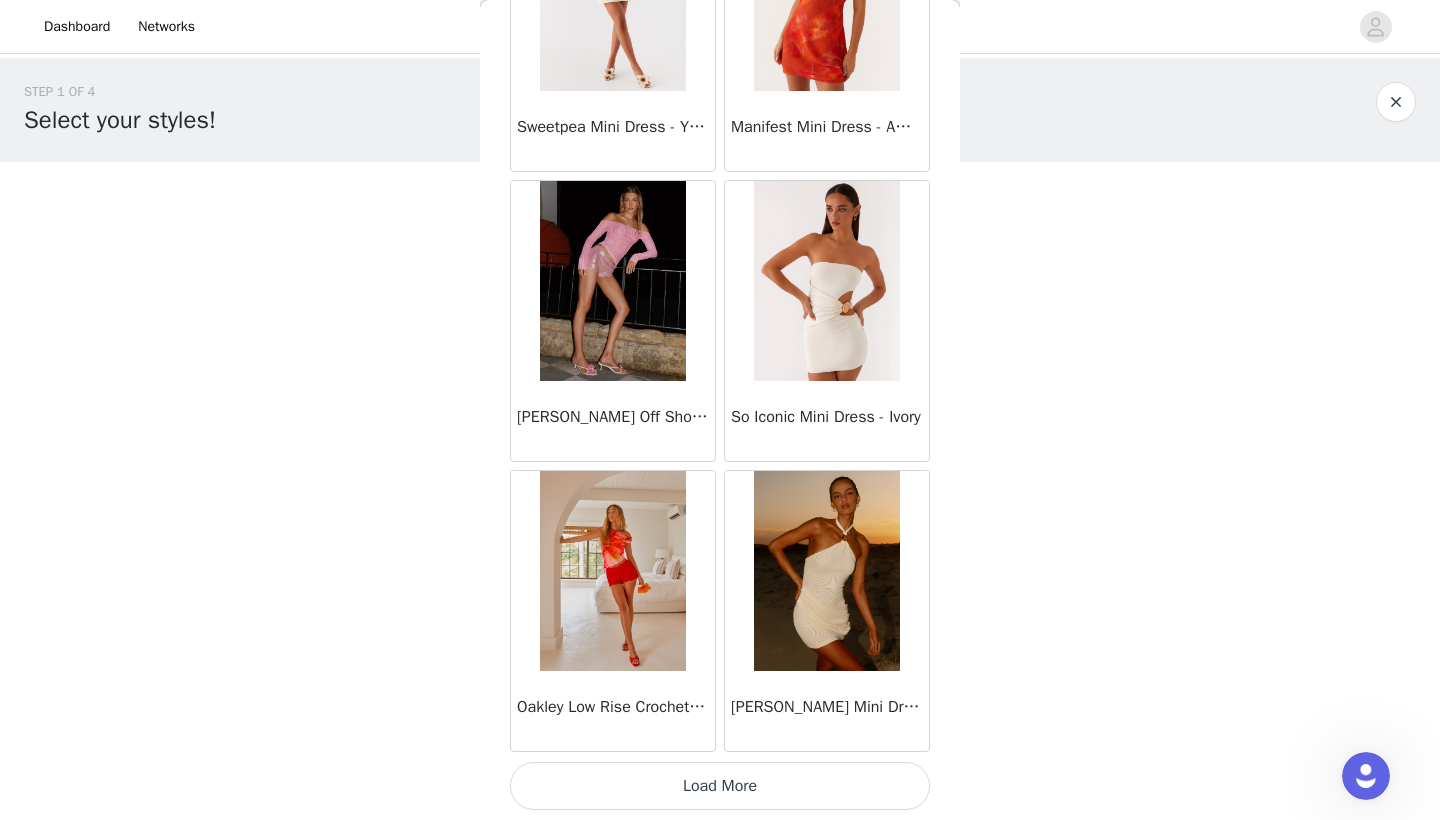 click on "Load More" at bounding box center (720, 786) 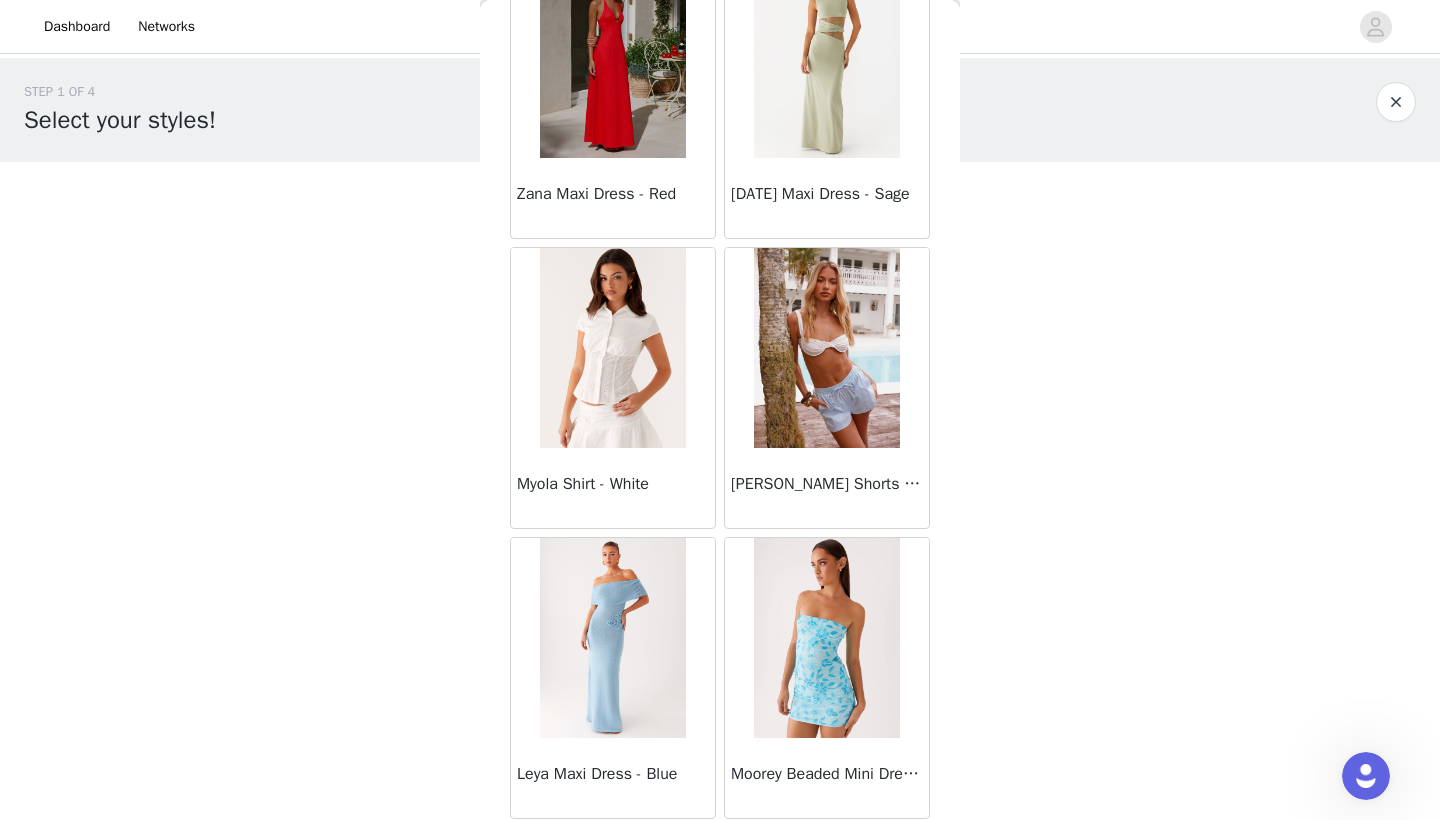 scroll, scrollTop: 25370, scrollLeft: 0, axis: vertical 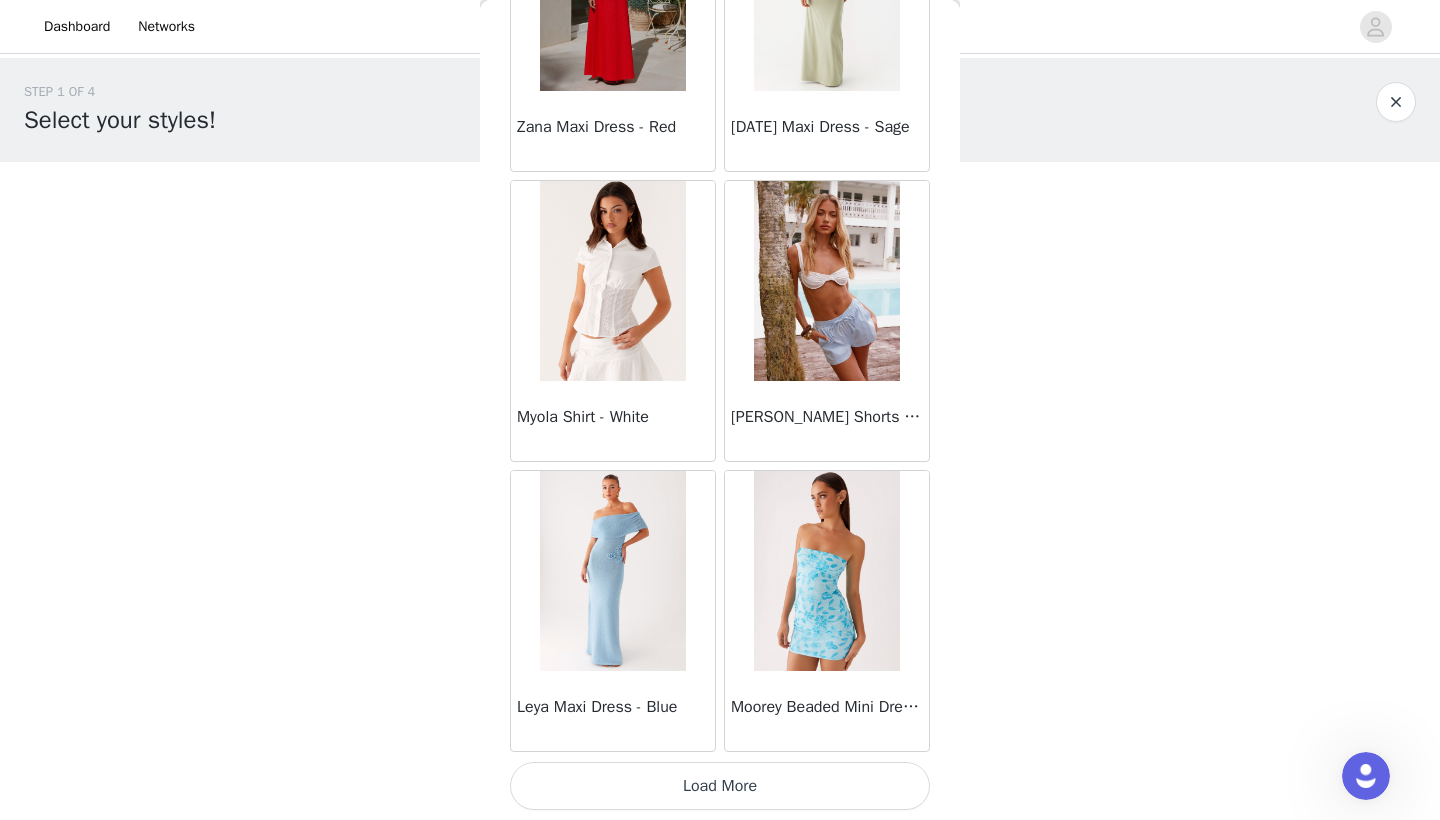 click on "Load More" at bounding box center (720, 786) 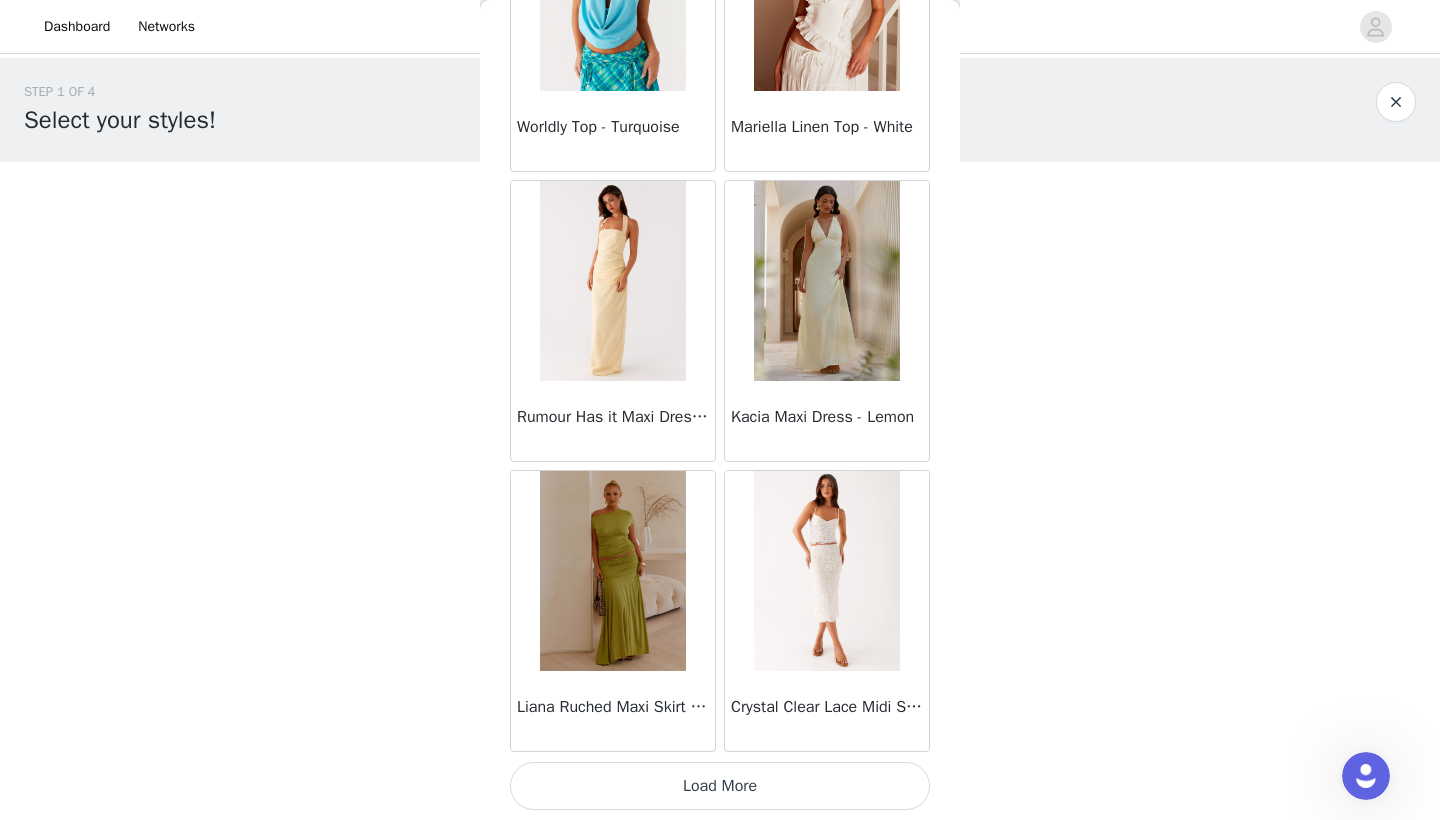 scroll, scrollTop: 28340, scrollLeft: 0, axis: vertical 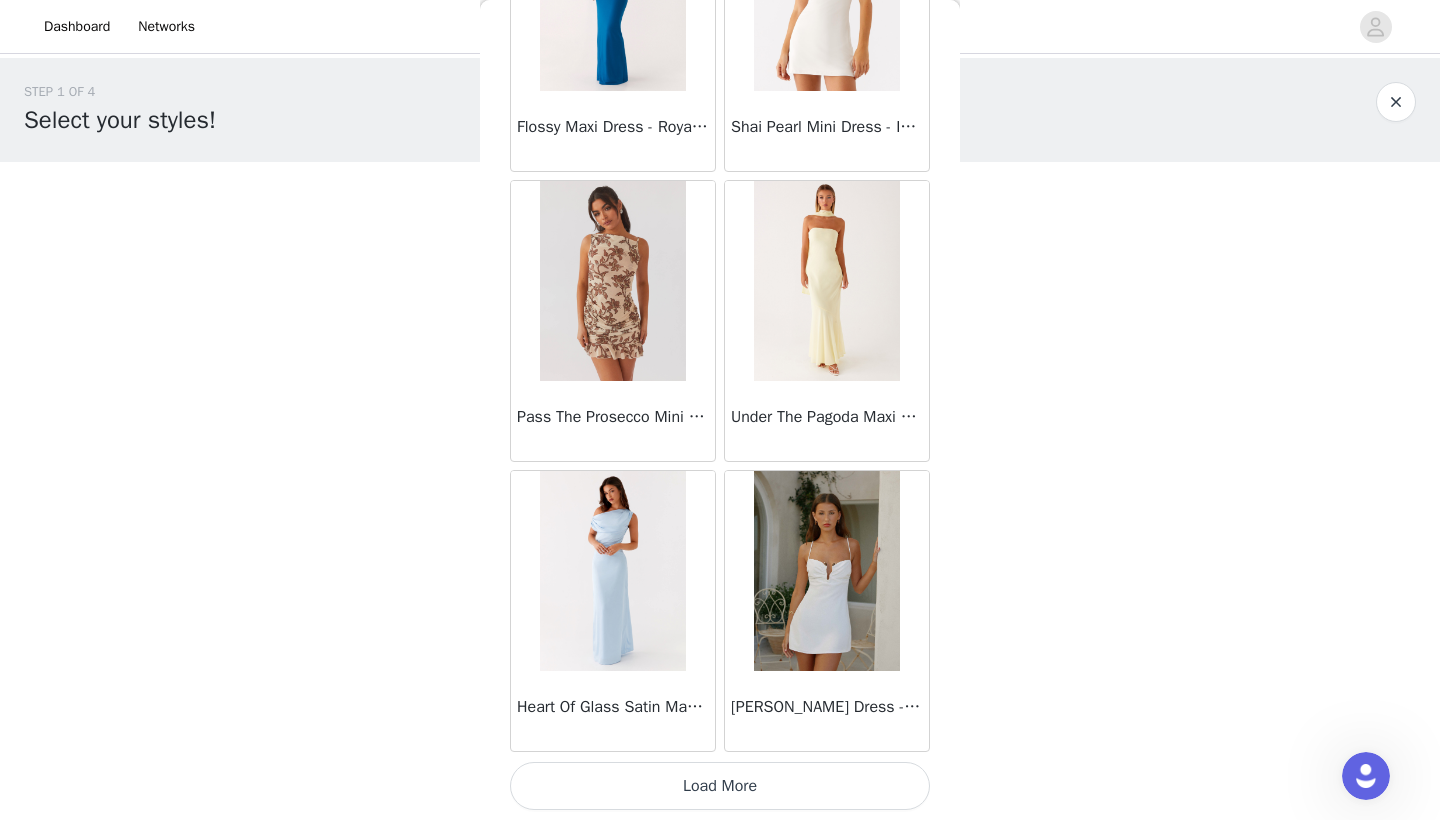 click on "STEP 1 OF 4
Select your styles!
Please note that the sizes are in AU Sizes. Australian Sizing is 2 sizes up, so a US0 = AU4, US4 = AU8. Peppermayo Size Guide: https://peppermayo.com/pages/sizing       1/3 Selected           Candy Sequin Mini Shorts - White           White, AU 8       Edit   Remove     Add Product       Back       Ayanna Strapless Mini Dress - Yellow       Aster Bloom Maxi Dress - Orange Blue Floral       Avenue Mini Dress - Plum       Aullie Maxi Dress - Yellow       Aullie Maxi Dress - Ivory       Aullie Mini Dress - Black       Avalia Backless Scarf Mini Dress - White Polka Dot       Aullie Maxi Dress - Blue       Aster Bloom Maxi Dress - Bloom Wave Print       Athens One Shoulder Top - Floral       Aullie Mini Dress - Blue       Aullie Maxi Dress - Black       Ayanna Strapless Mini Dress - Cobalt       Atlantic Midi Dress - Yellow       Aullie Maxi Dress - Pink       Azura Halter Top - Yellow" at bounding box center [720, 326] 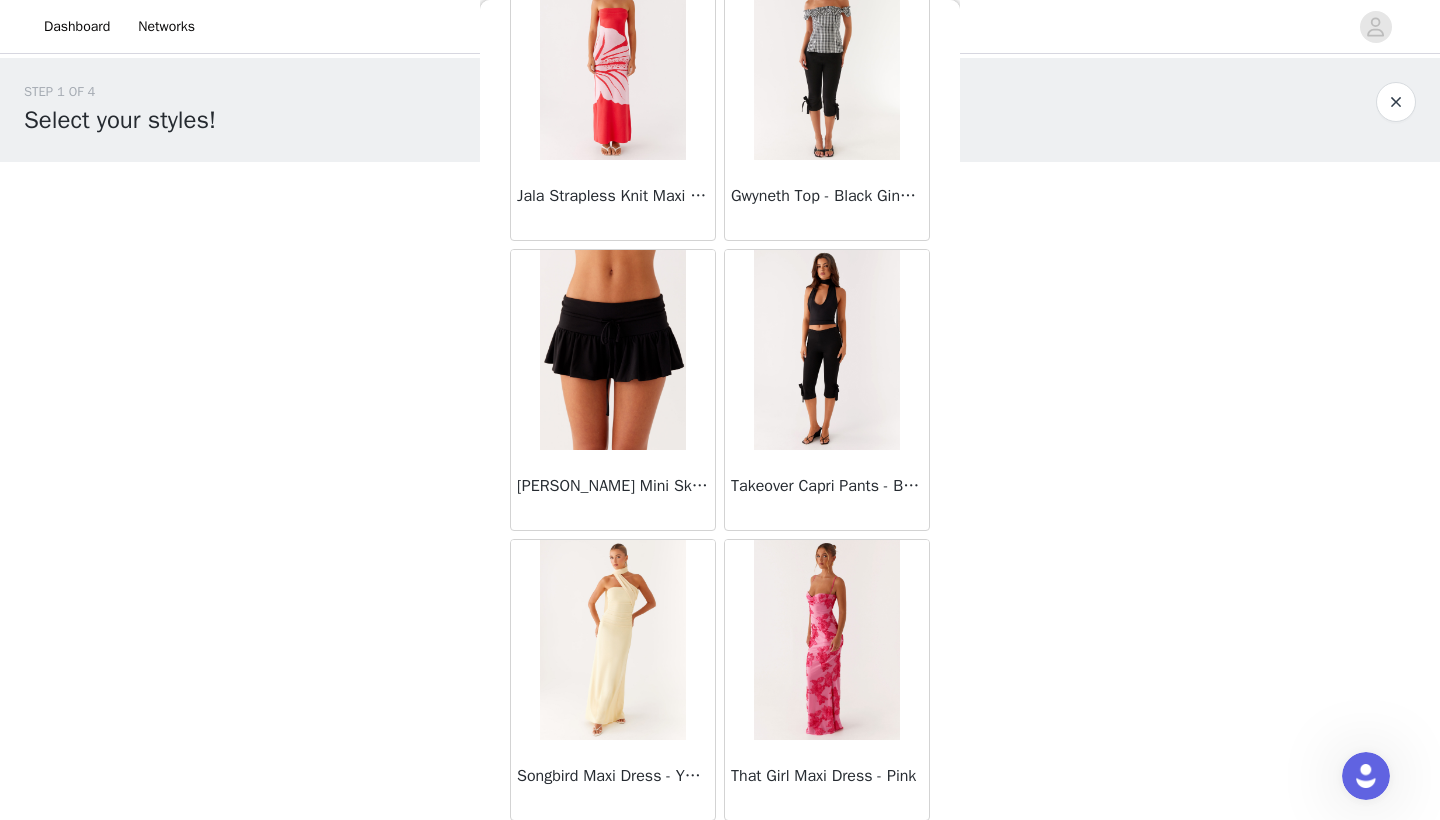 scroll, scrollTop: 33825, scrollLeft: 0, axis: vertical 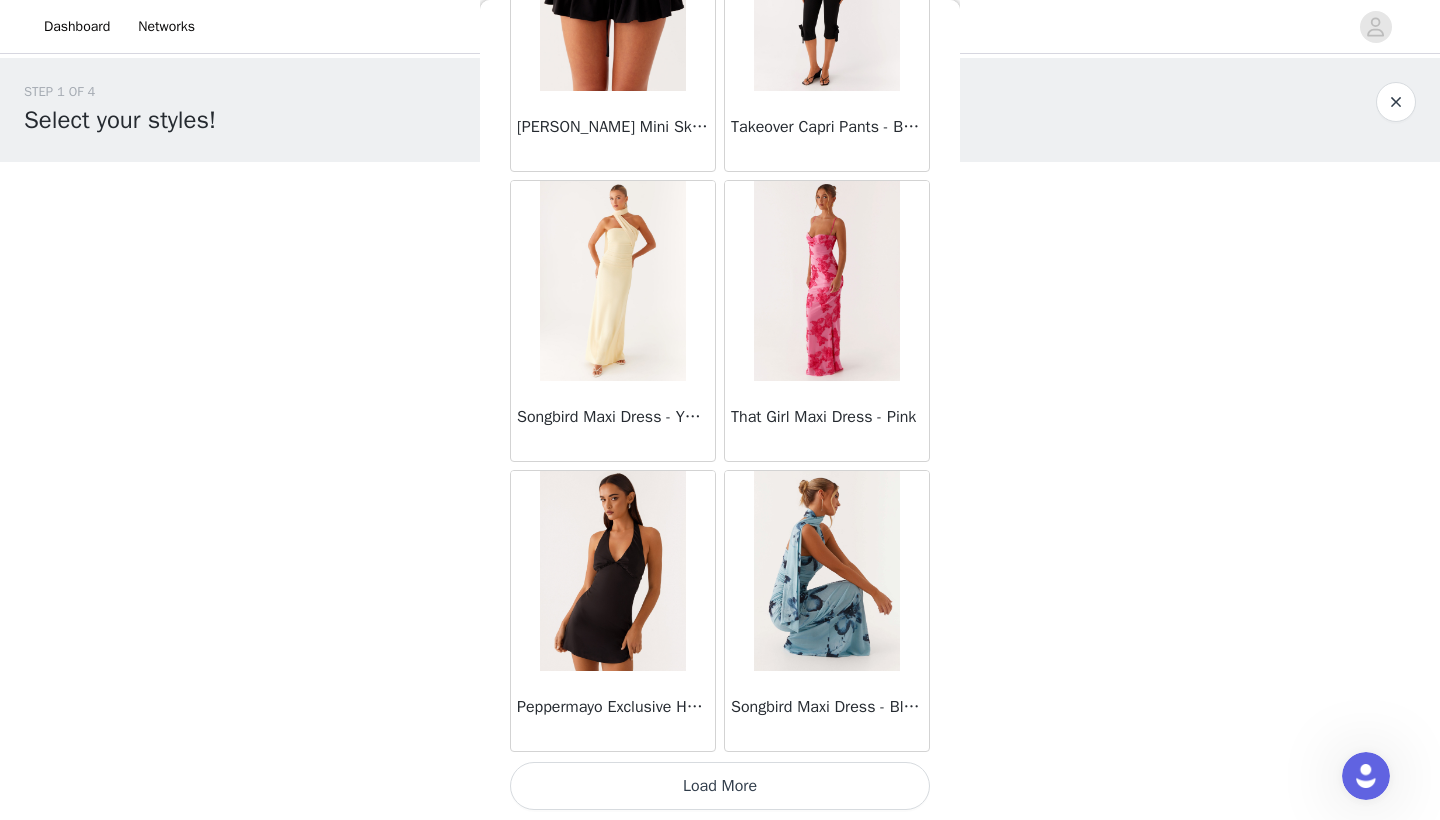 click on "Load More" at bounding box center (720, 786) 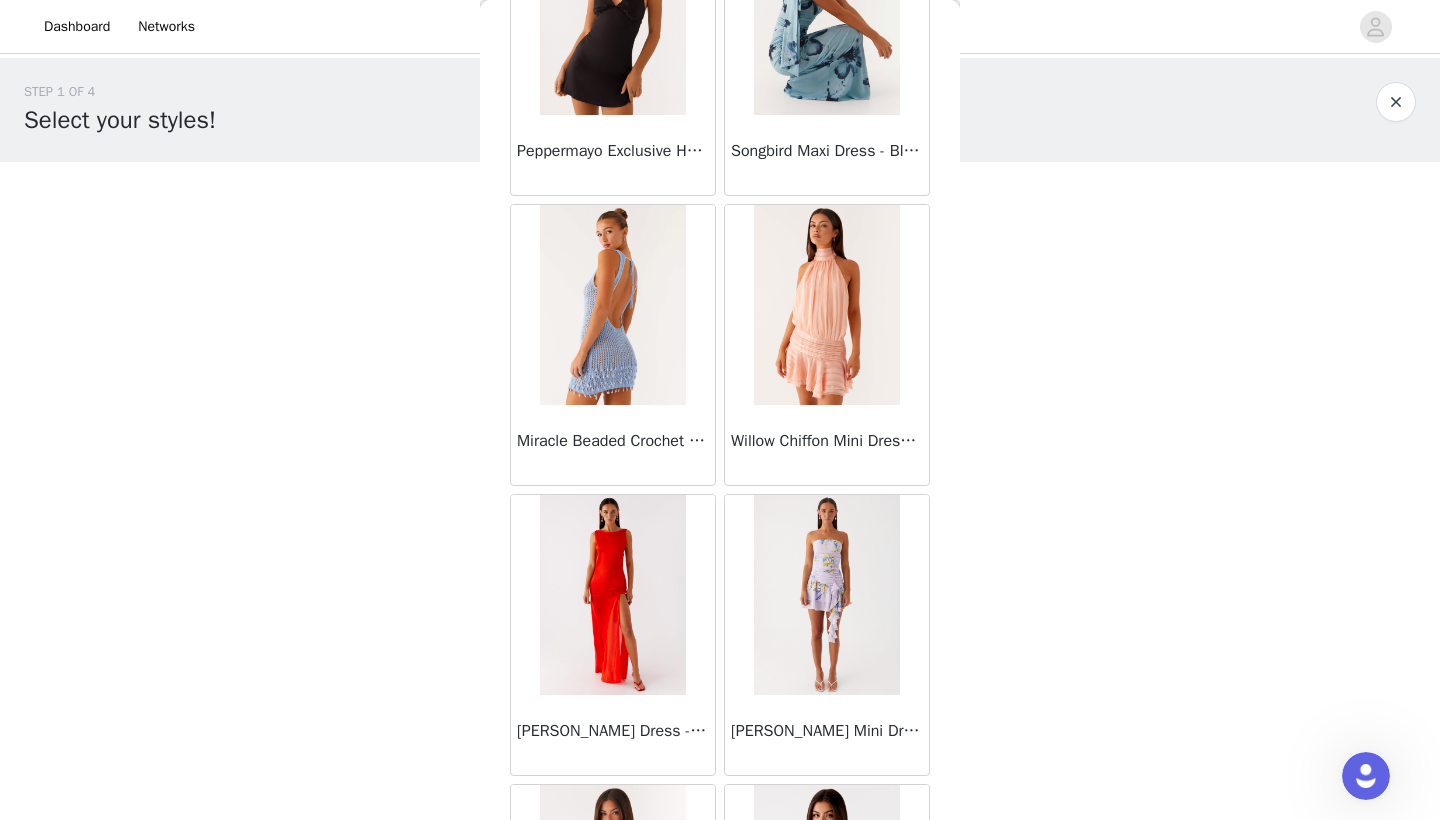 scroll, scrollTop: 34698, scrollLeft: 0, axis: vertical 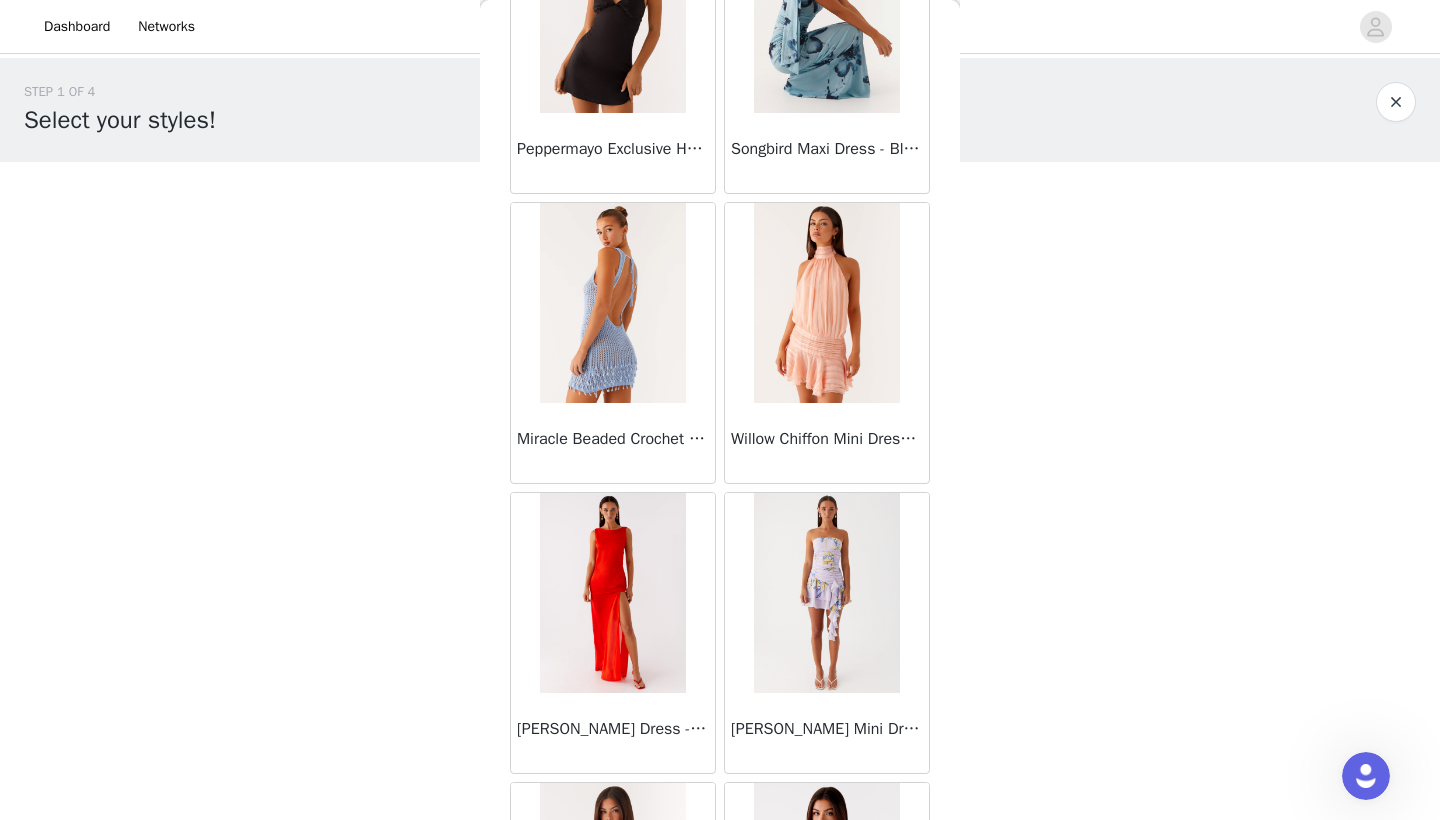 click on "Willow Chiffon Mini Dress - Orange" at bounding box center (827, 443) 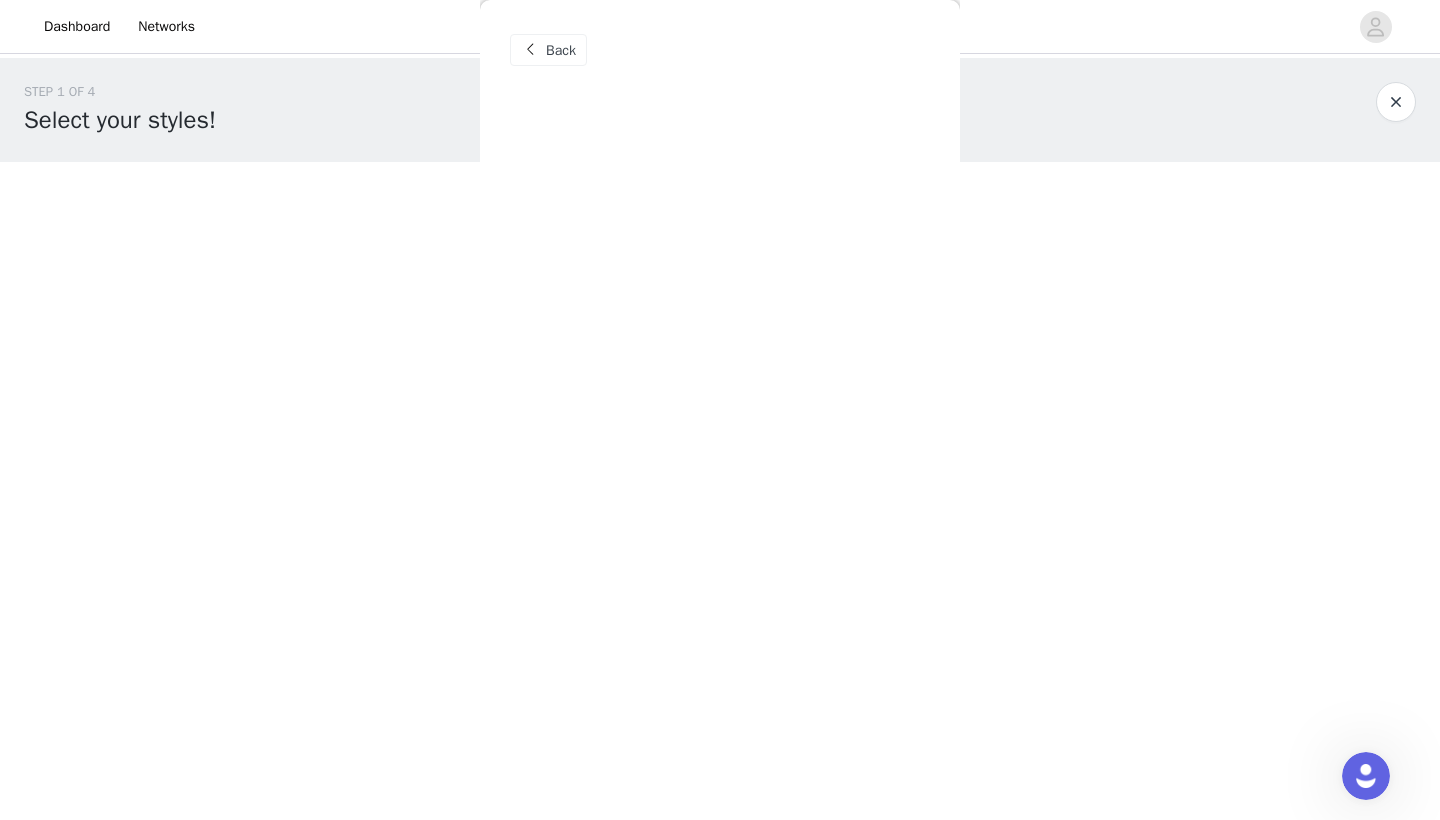 scroll, scrollTop: 0, scrollLeft: 0, axis: both 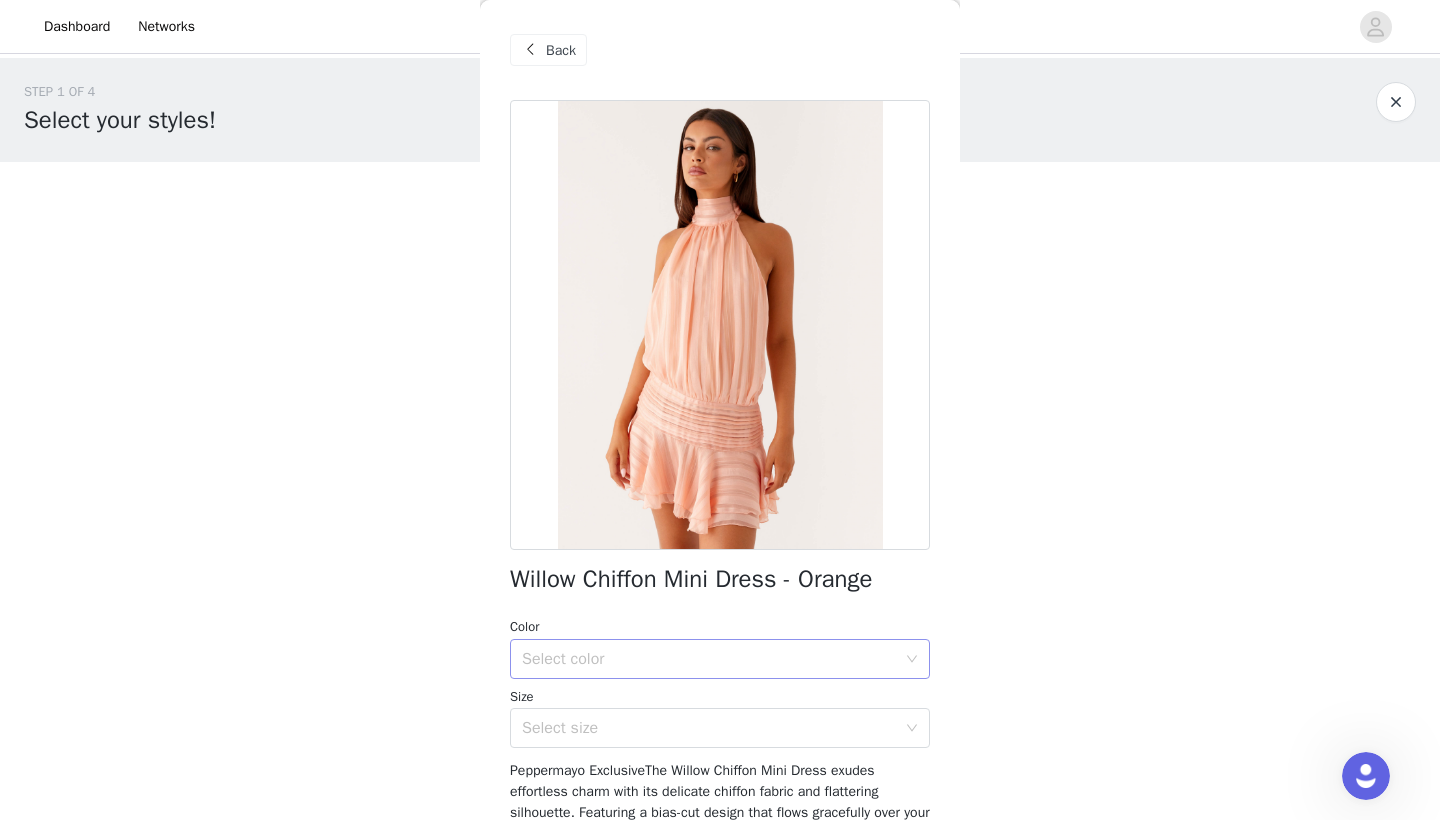 click on "Select color" at bounding box center (713, 659) 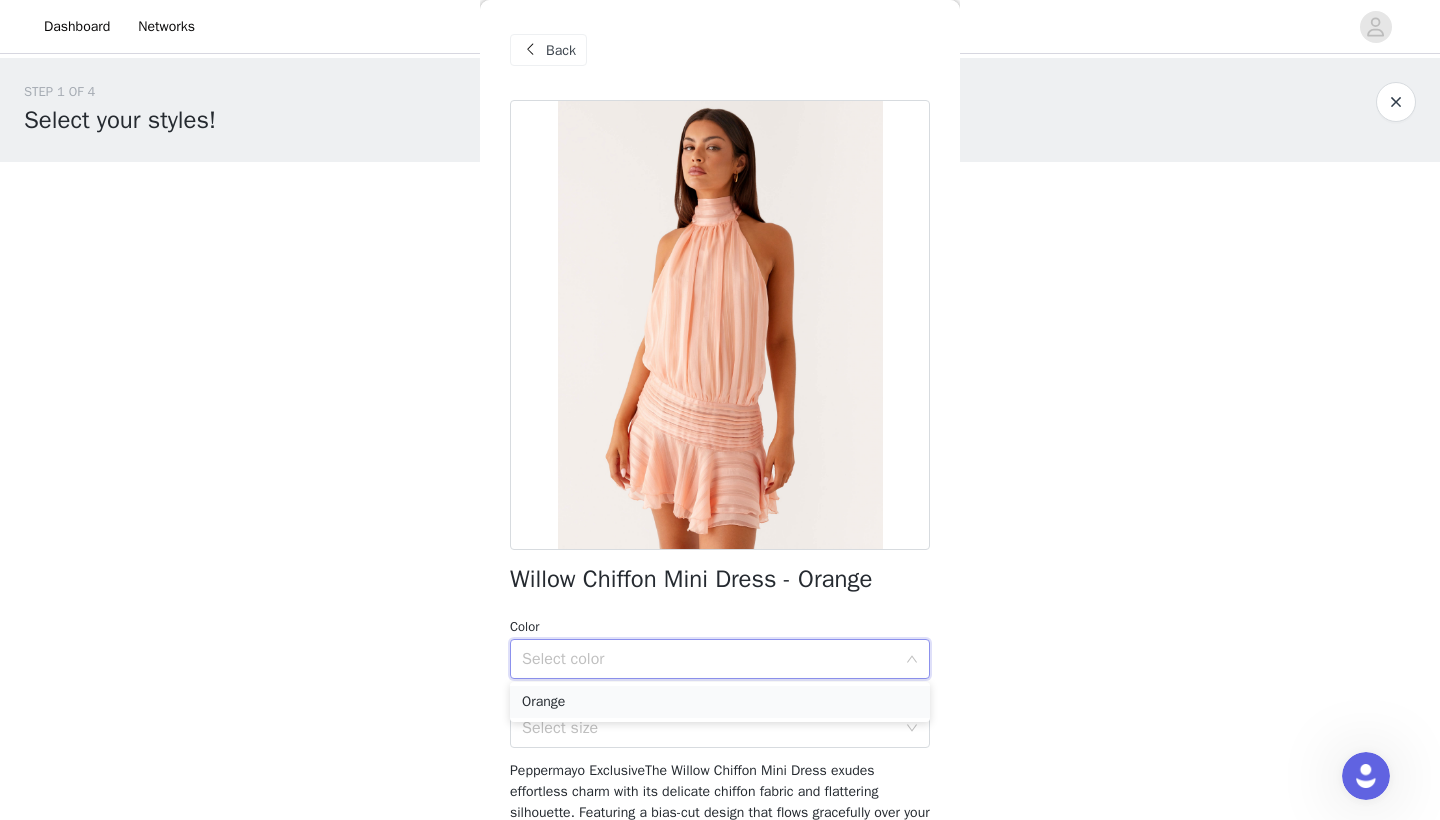click on "Orange" at bounding box center [720, 702] 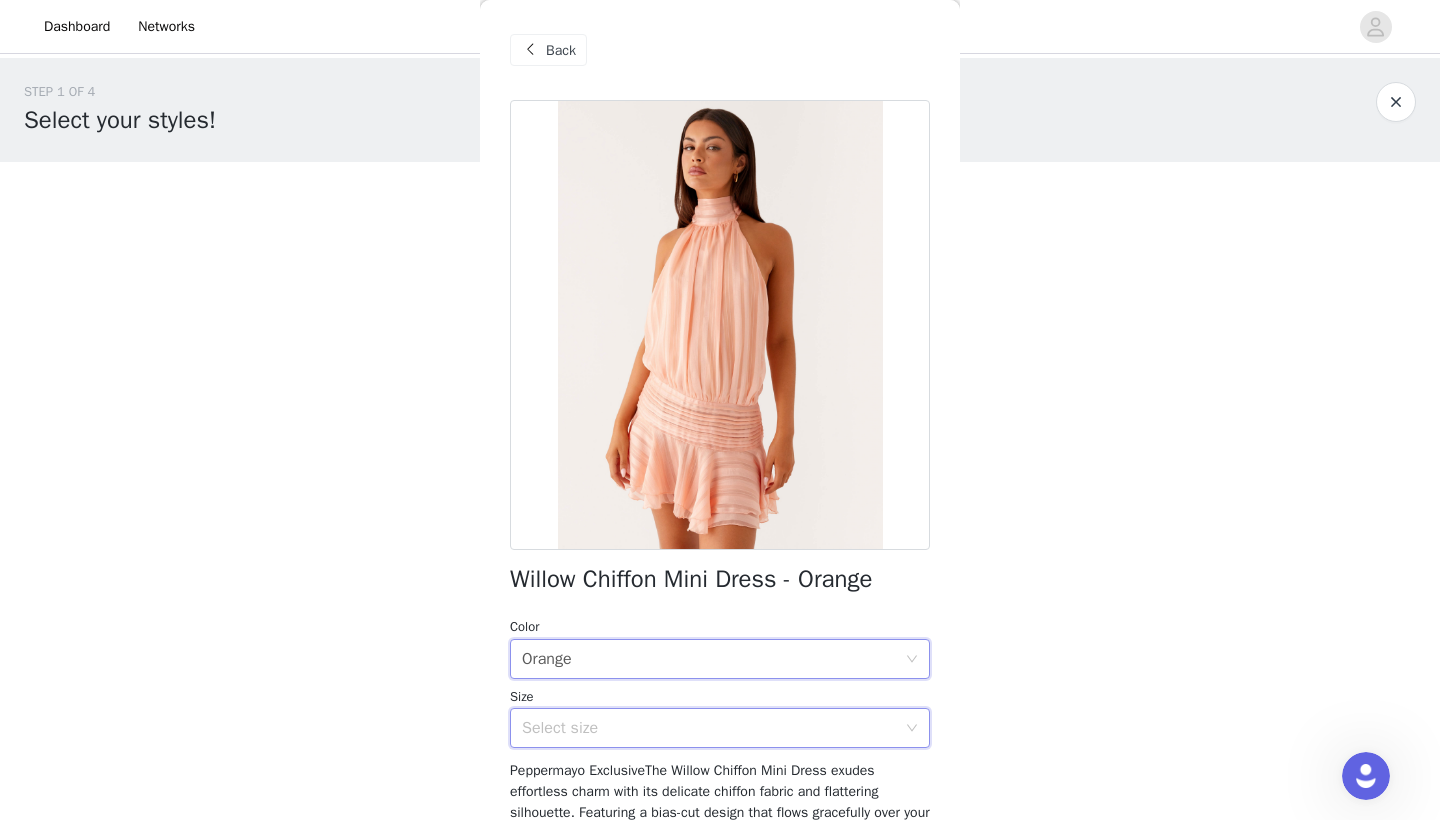 click on "Select size" at bounding box center [713, 728] 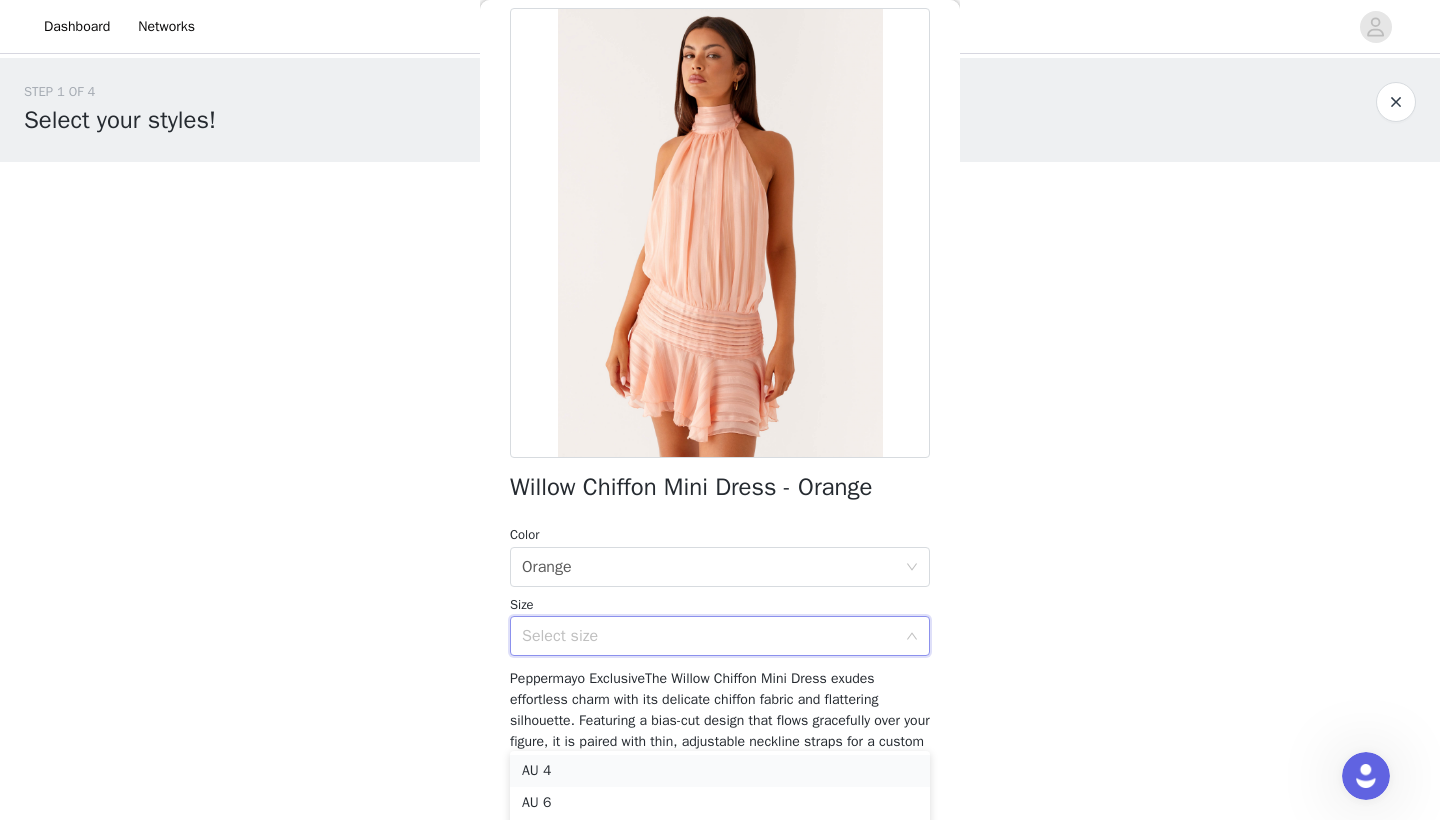 scroll, scrollTop: 94, scrollLeft: 0, axis: vertical 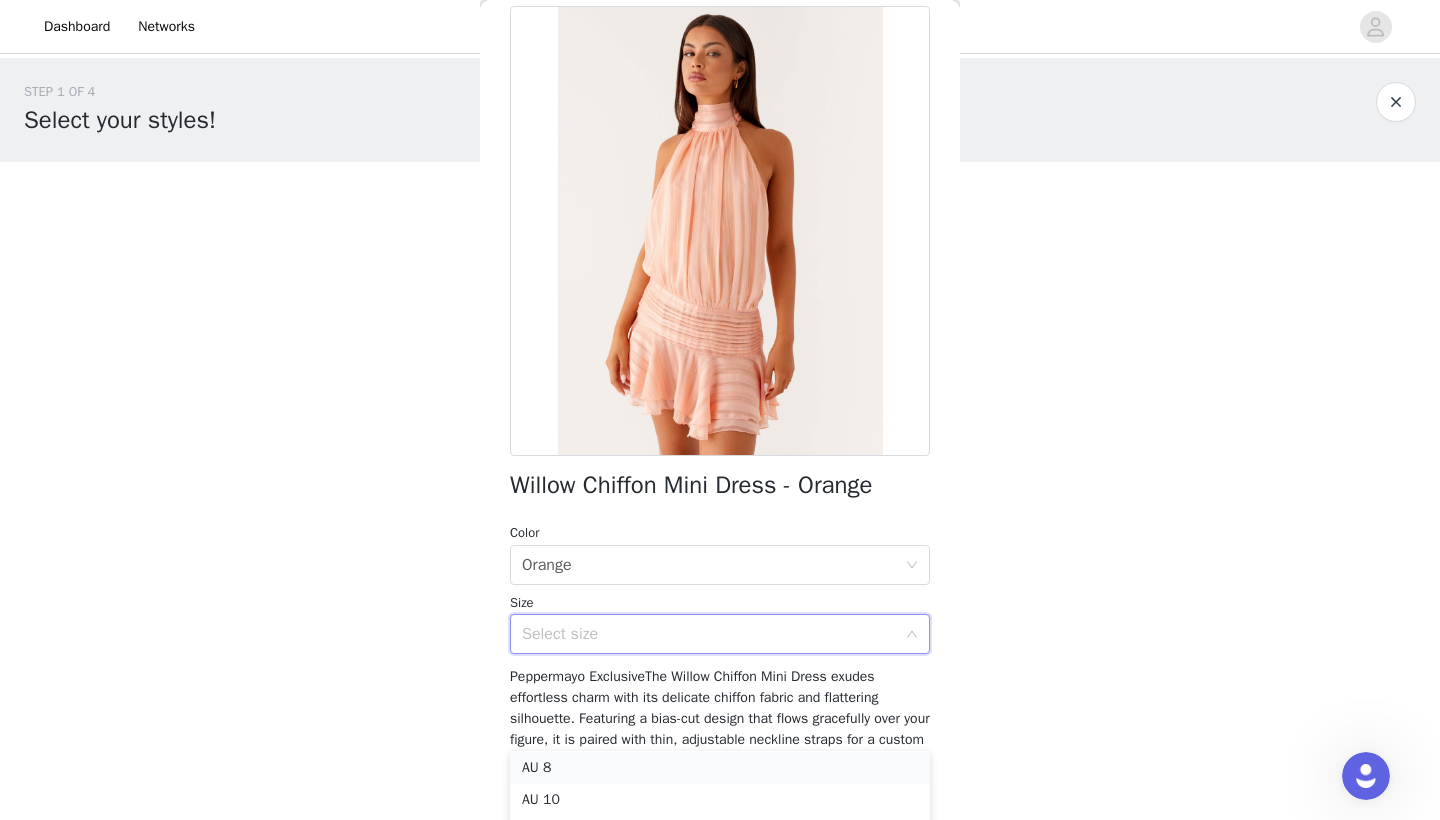 click on "AU 8" at bounding box center [720, 768] 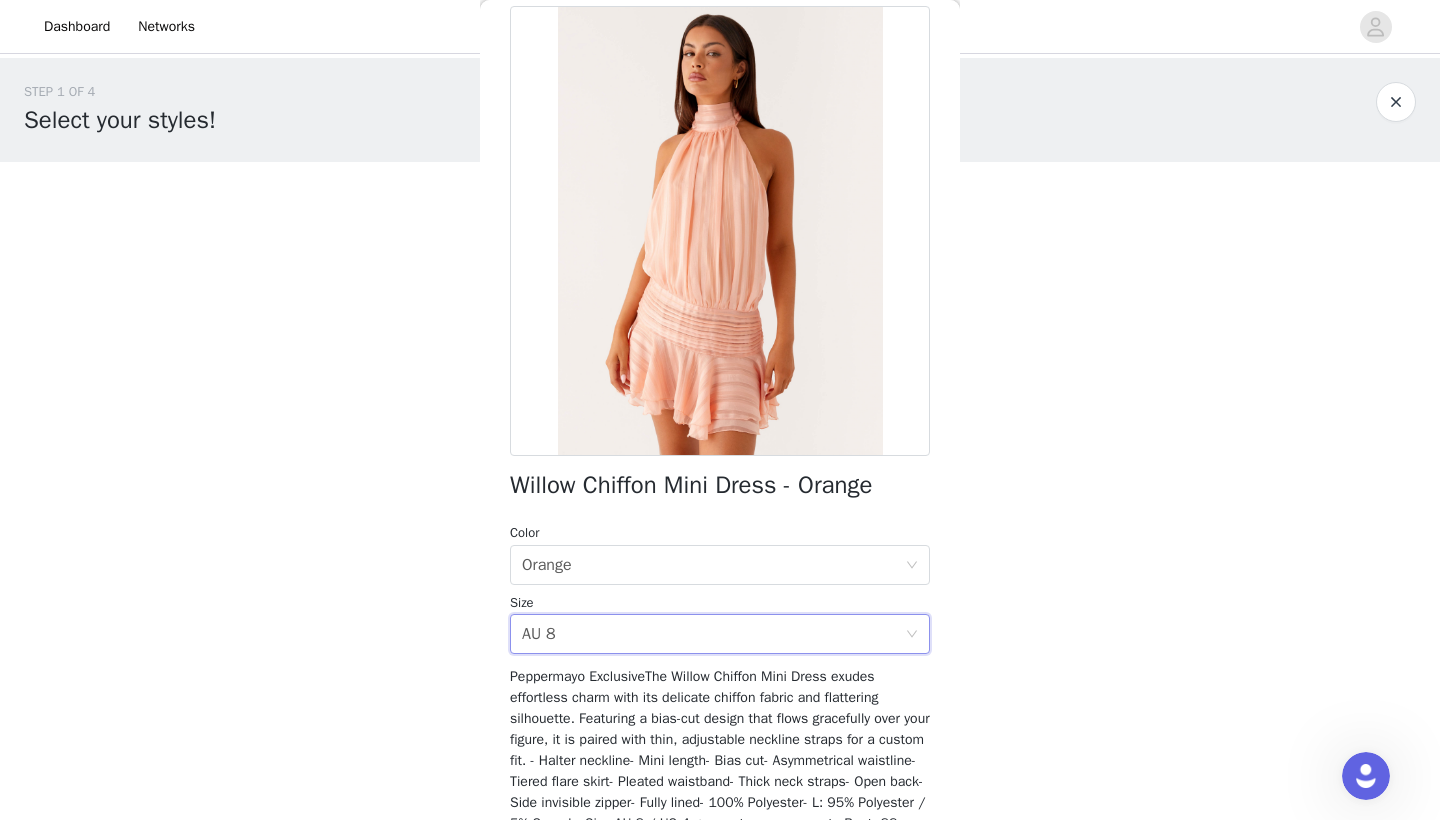click on "STEP 1 OF 4
Select your styles!
Please note that the sizes are in AU Sizes. Australian Sizing is 2 sizes up, so a US0 = AU4, US4 = AU8. Peppermayo Size Guide: https://peppermayo.com/pages/sizing       1/3 Selected           Candy Sequin Mini Shorts - White           White, AU 8       Edit   Remove     Add Product       Back     Willow Chiffon Mini Dress - Orange               Color   Select color Orange Size   Select size AU 8     Add Product
Step 1 of 4" at bounding box center (720, 398) 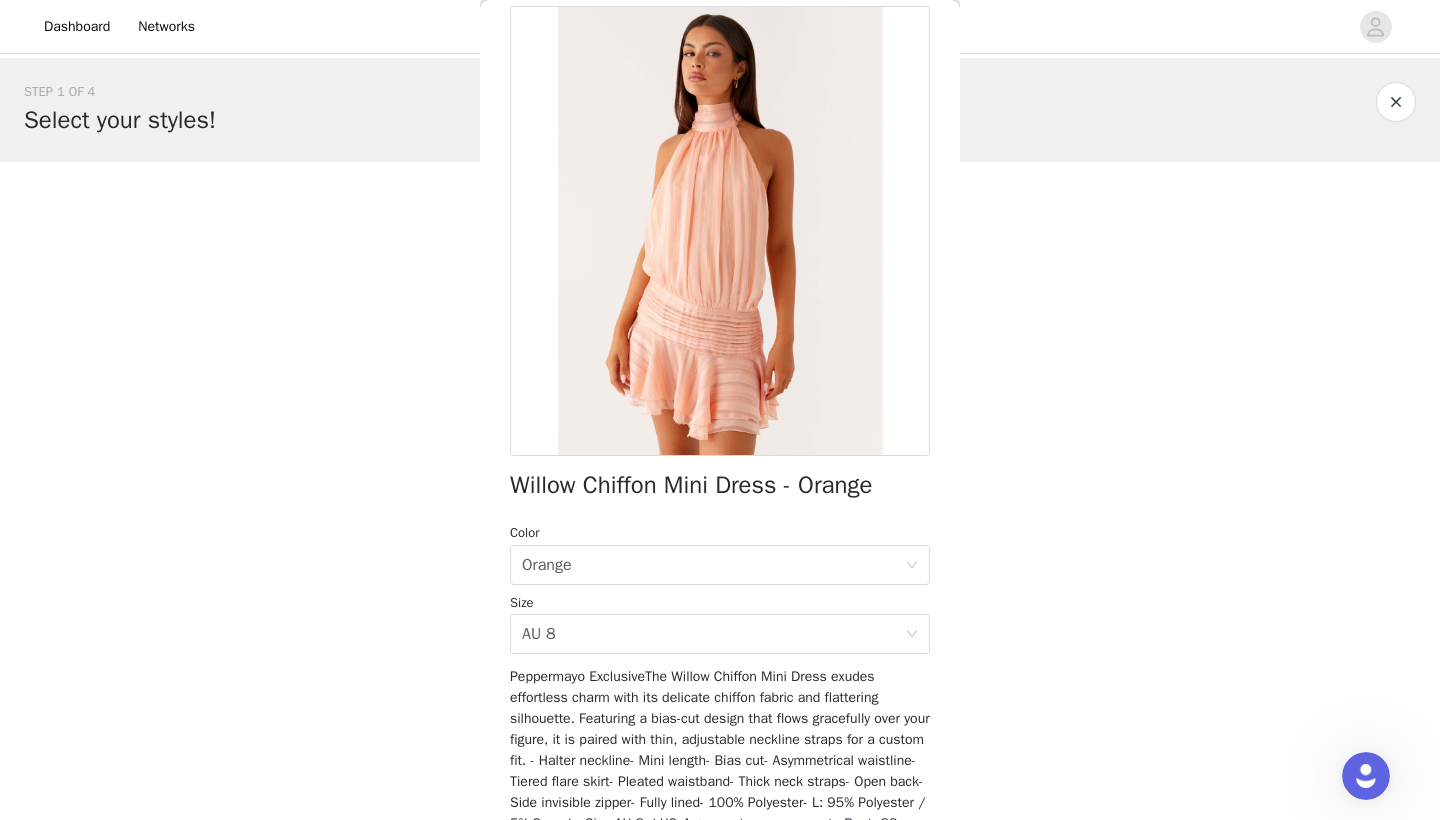 scroll, scrollTop: 0, scrollLeft: 0, axis: both 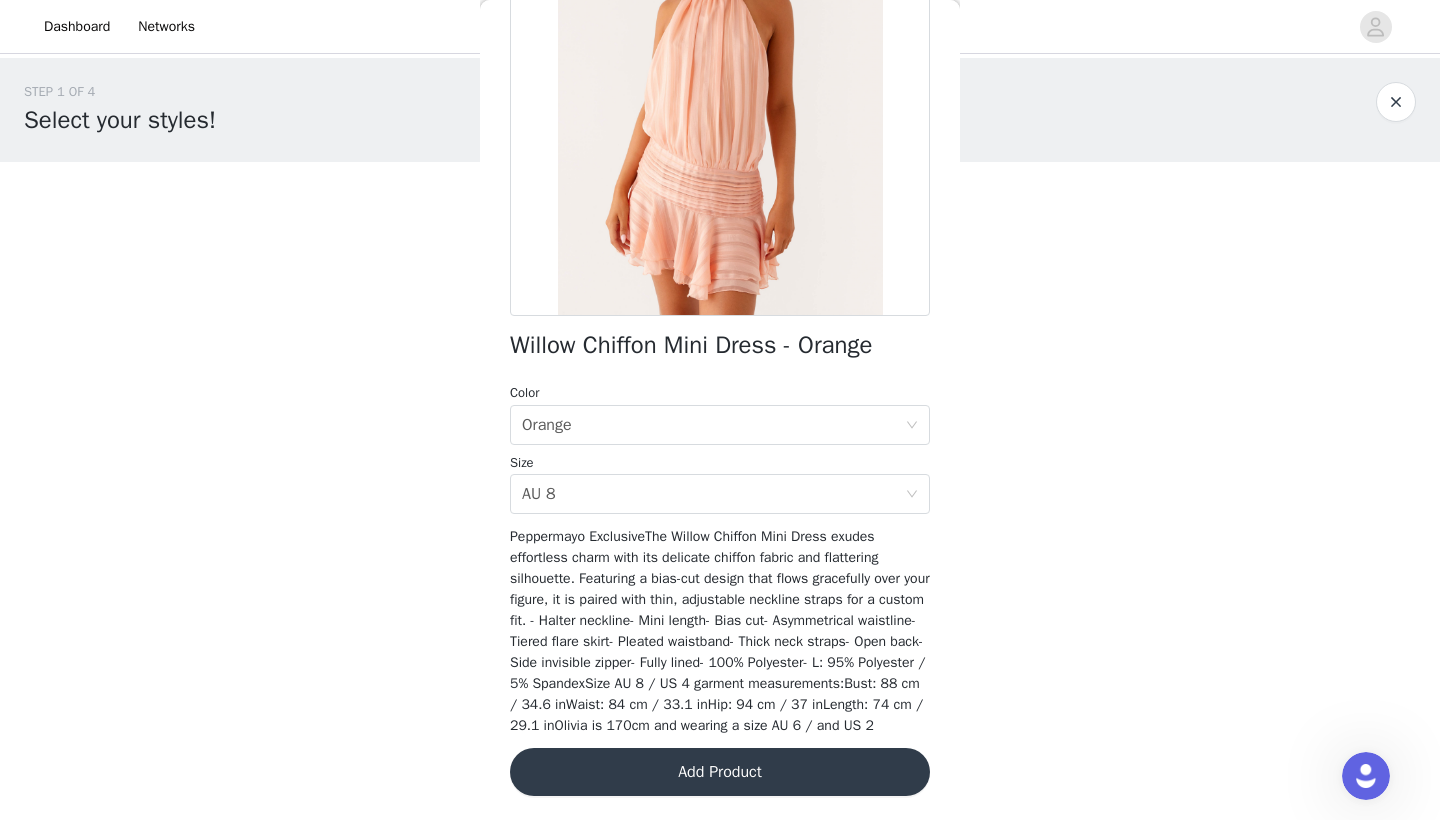 click on "Add Product" at bounding box center (720, 772) 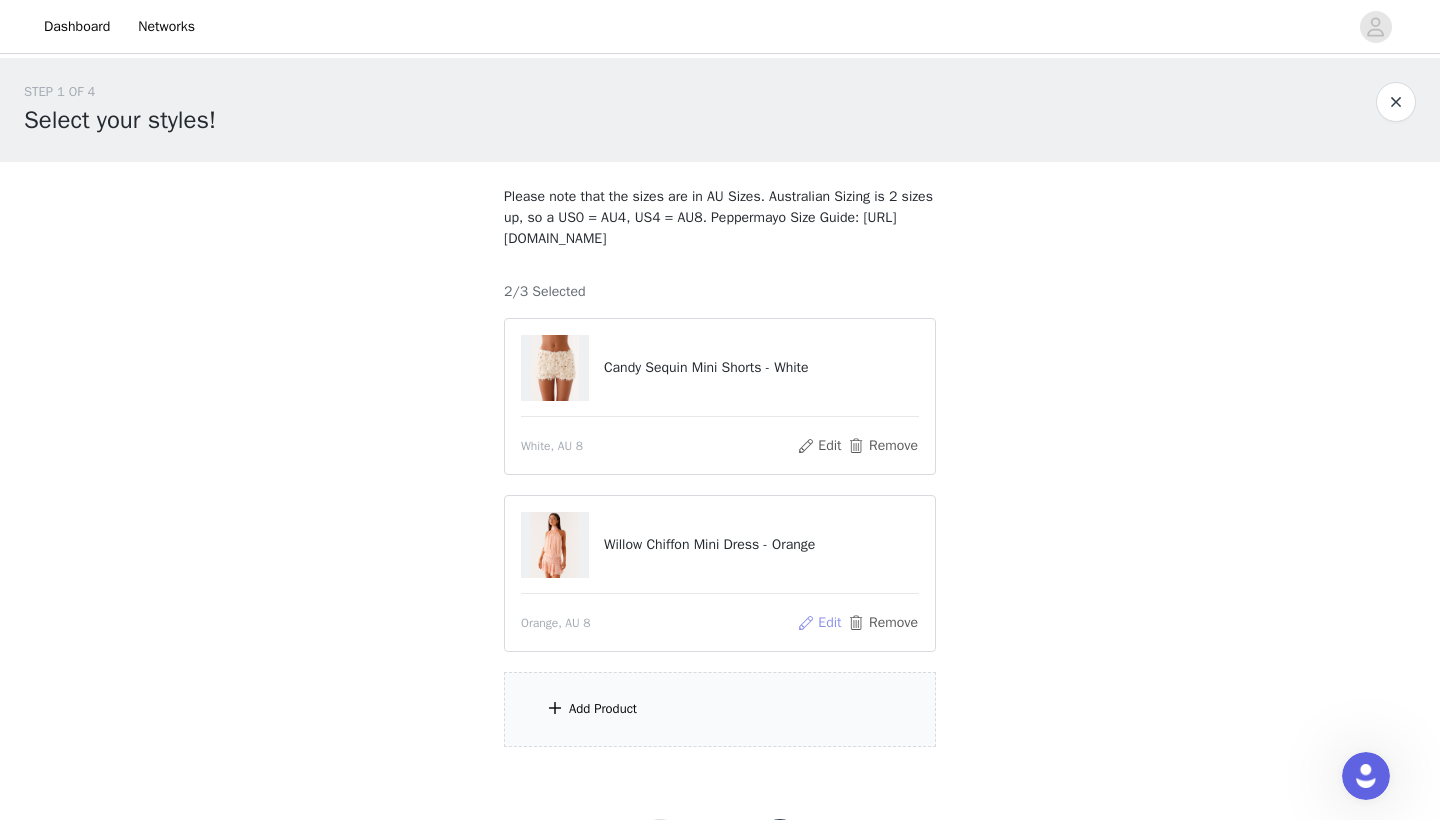 click on "Edit" at bounding box center (819, 623) 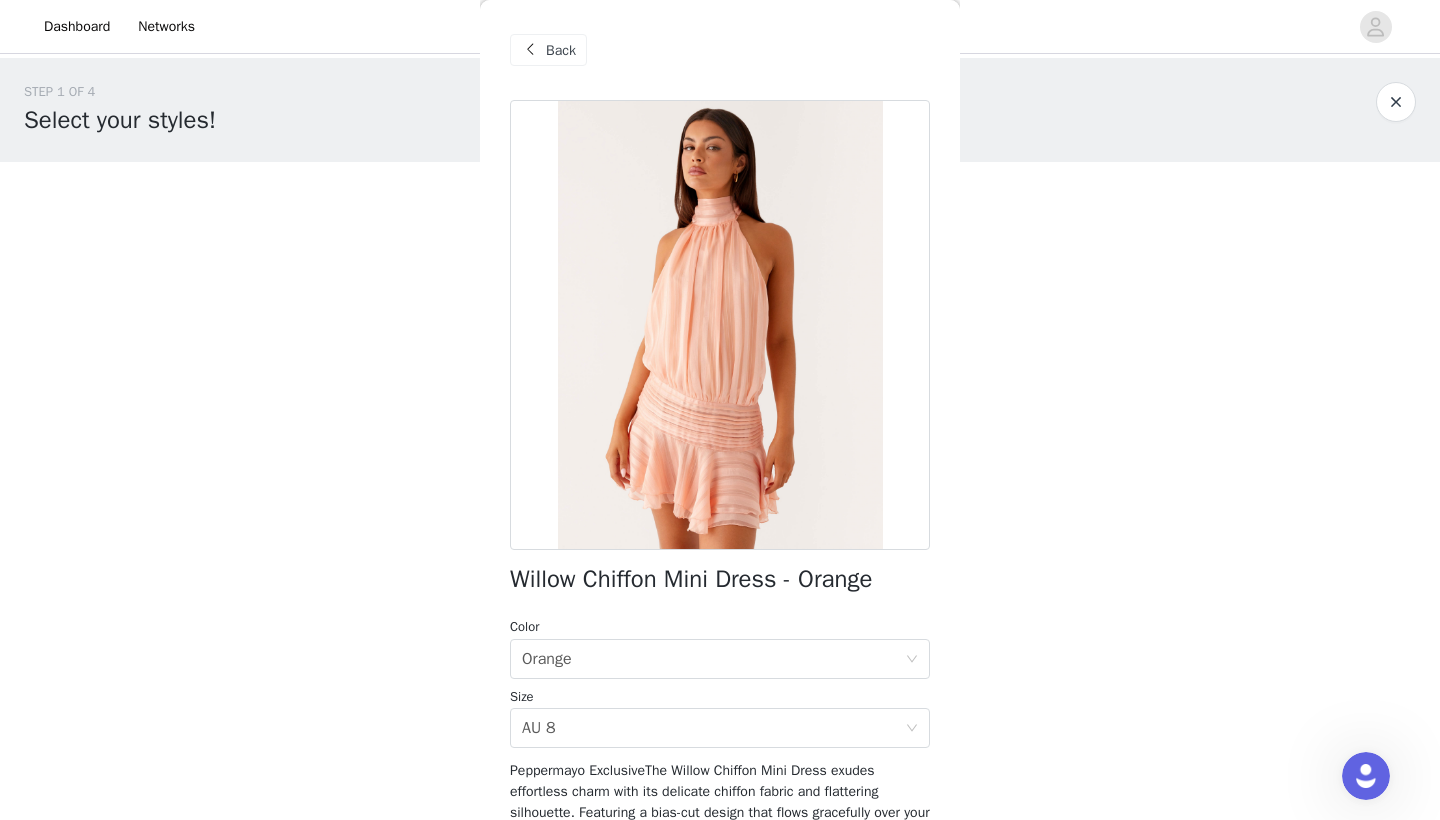 click on "Size   Select size AU 8" at bounding box center (720, 718) 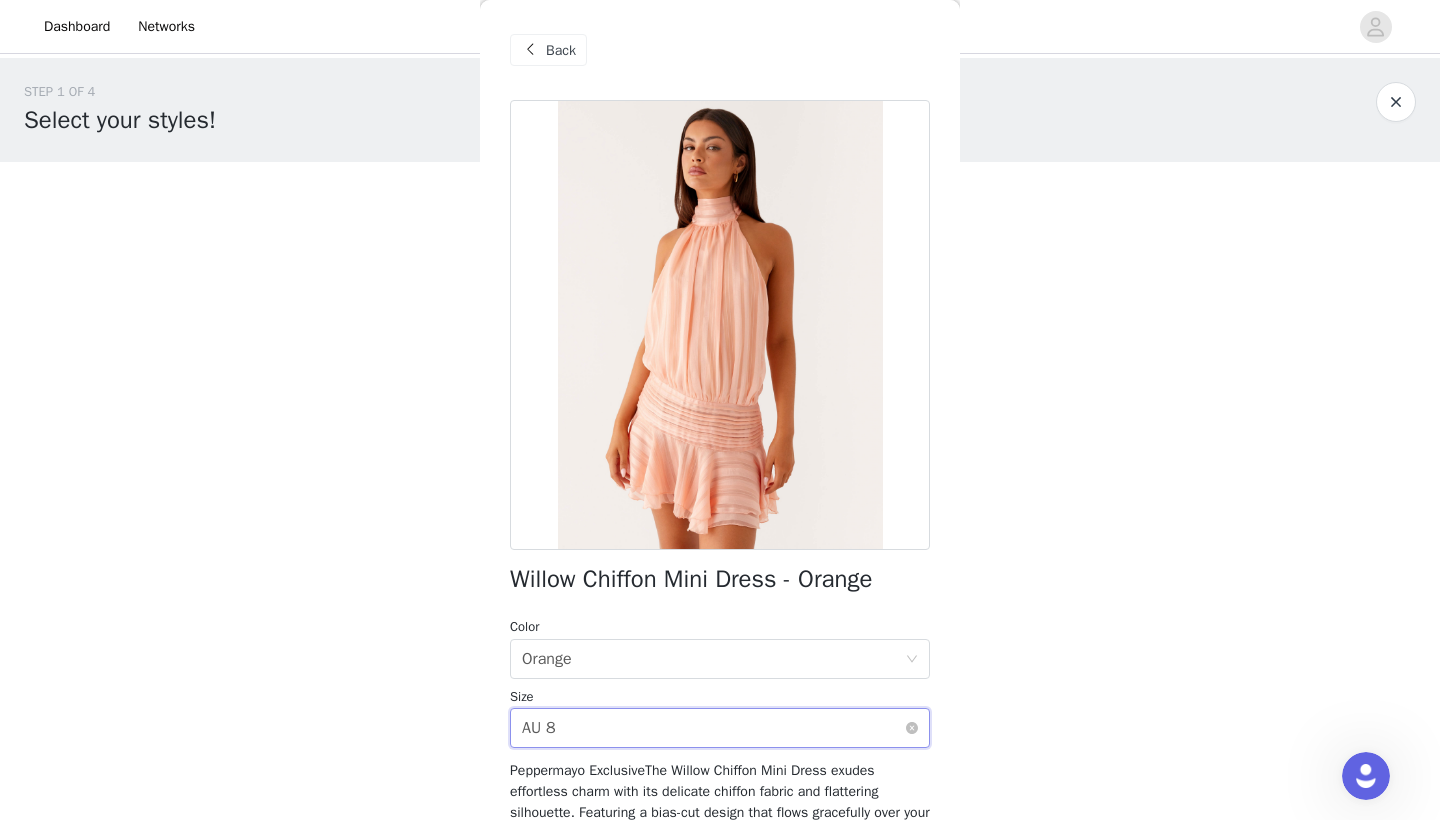 click on "Select size AU 8" at bounding box center (713, 728) 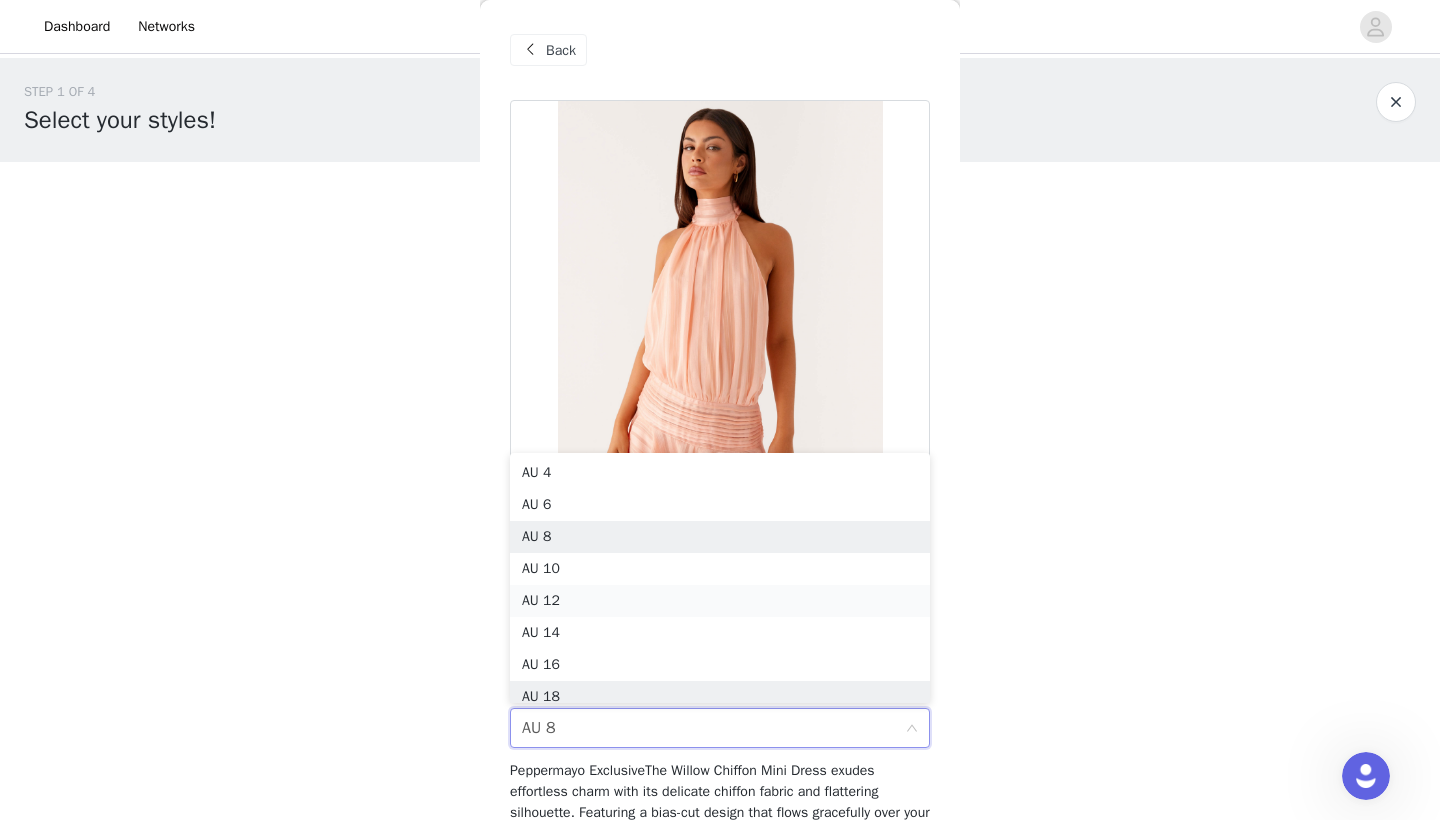 scroll, scrollTop: 10, scrollLeft: 0, axis: vertical 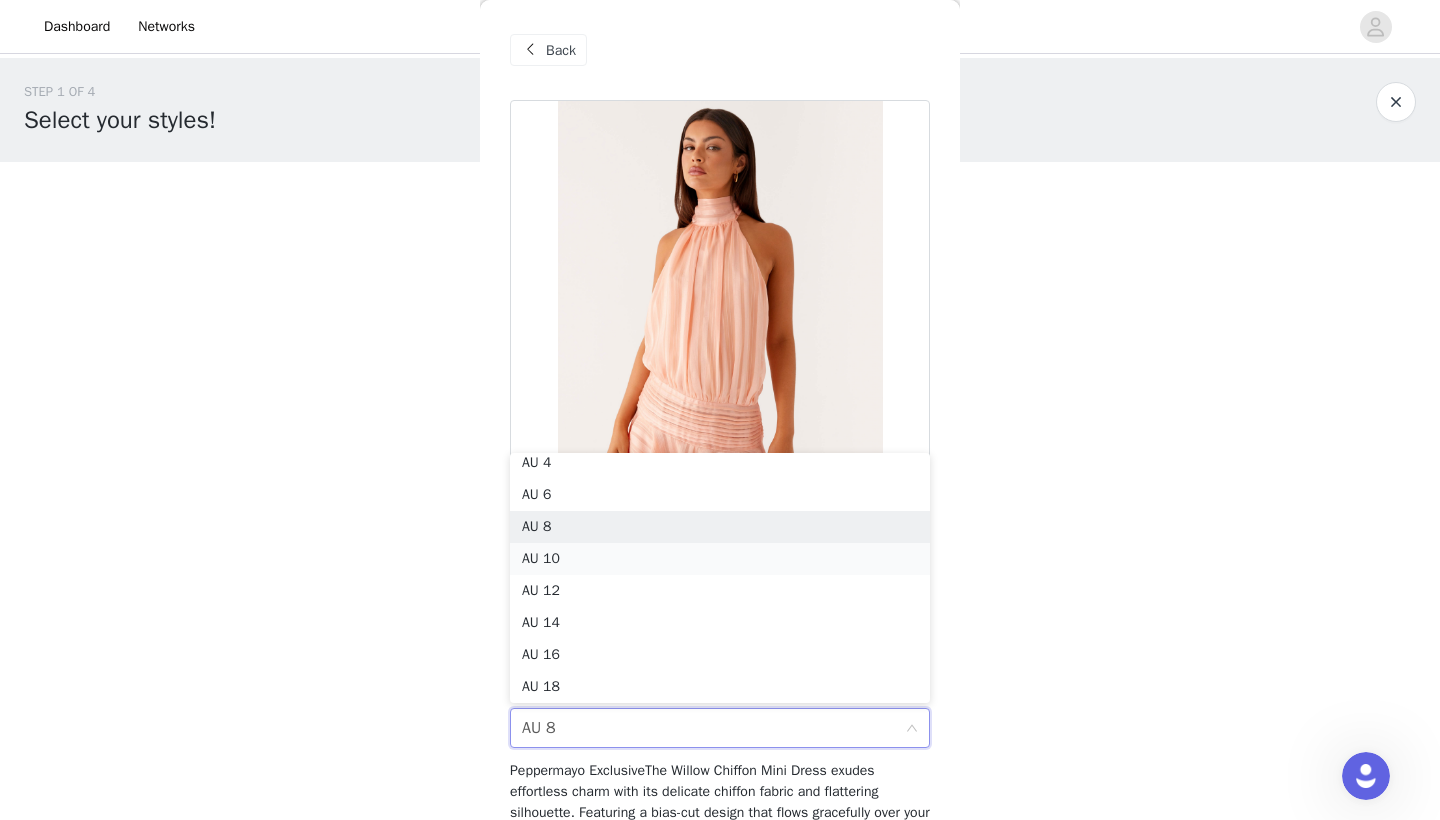 click on "AU 10" at bounding box center (720, 559) 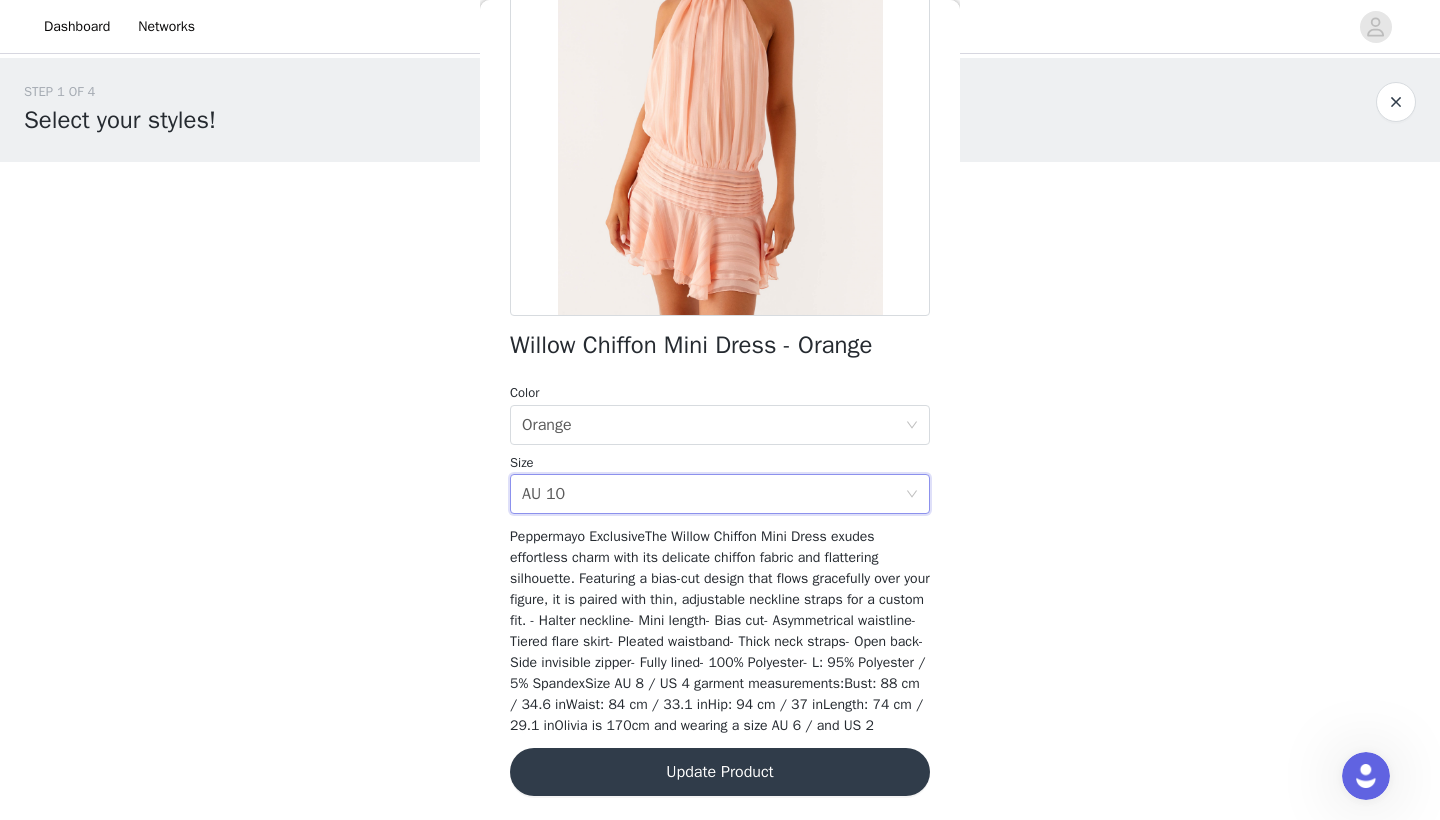 scroll, scrollTop: 254, scrollLeft: 0, axis: vertical 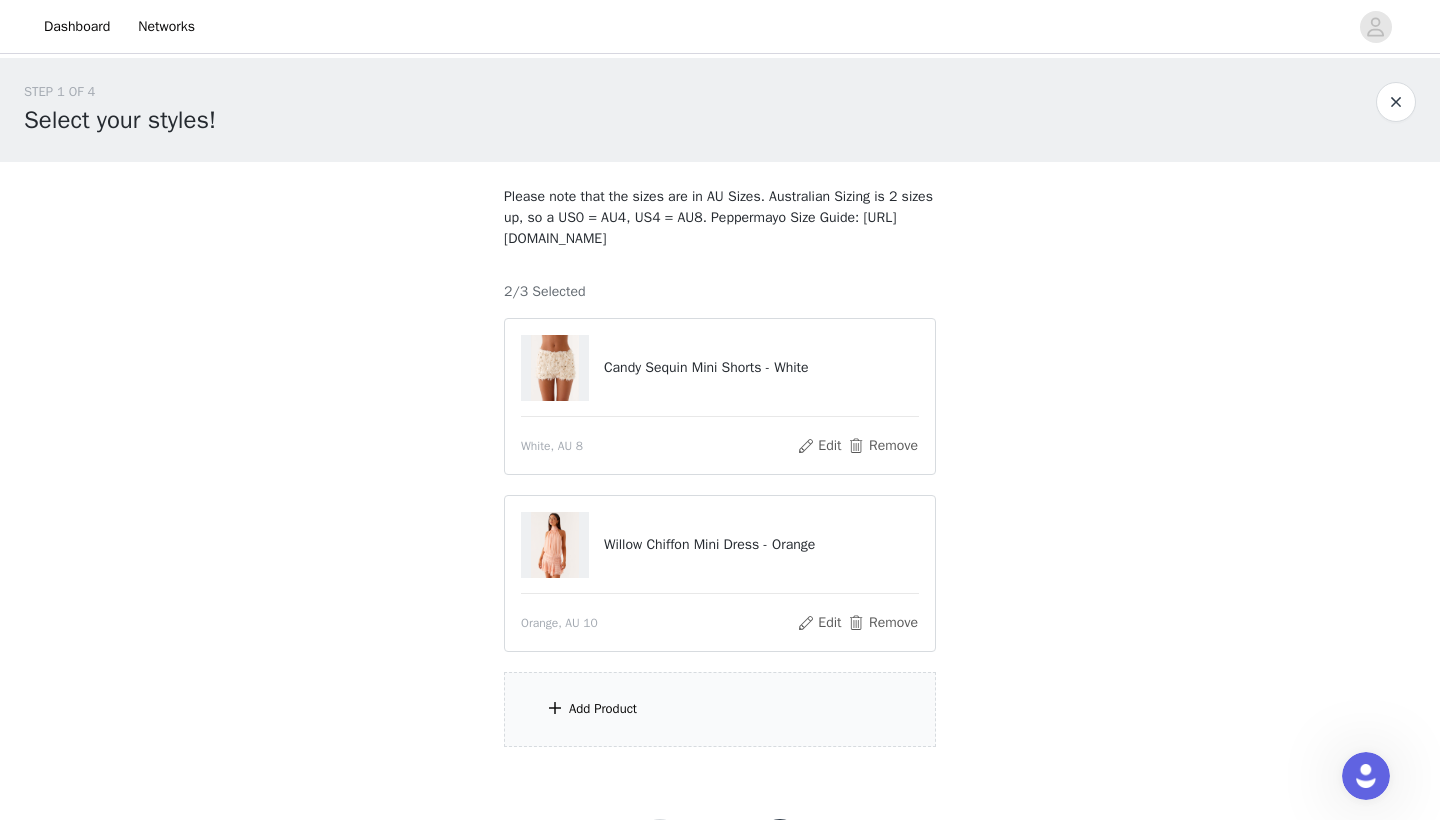 click on "Add Product" at bounding box center (720, 709) 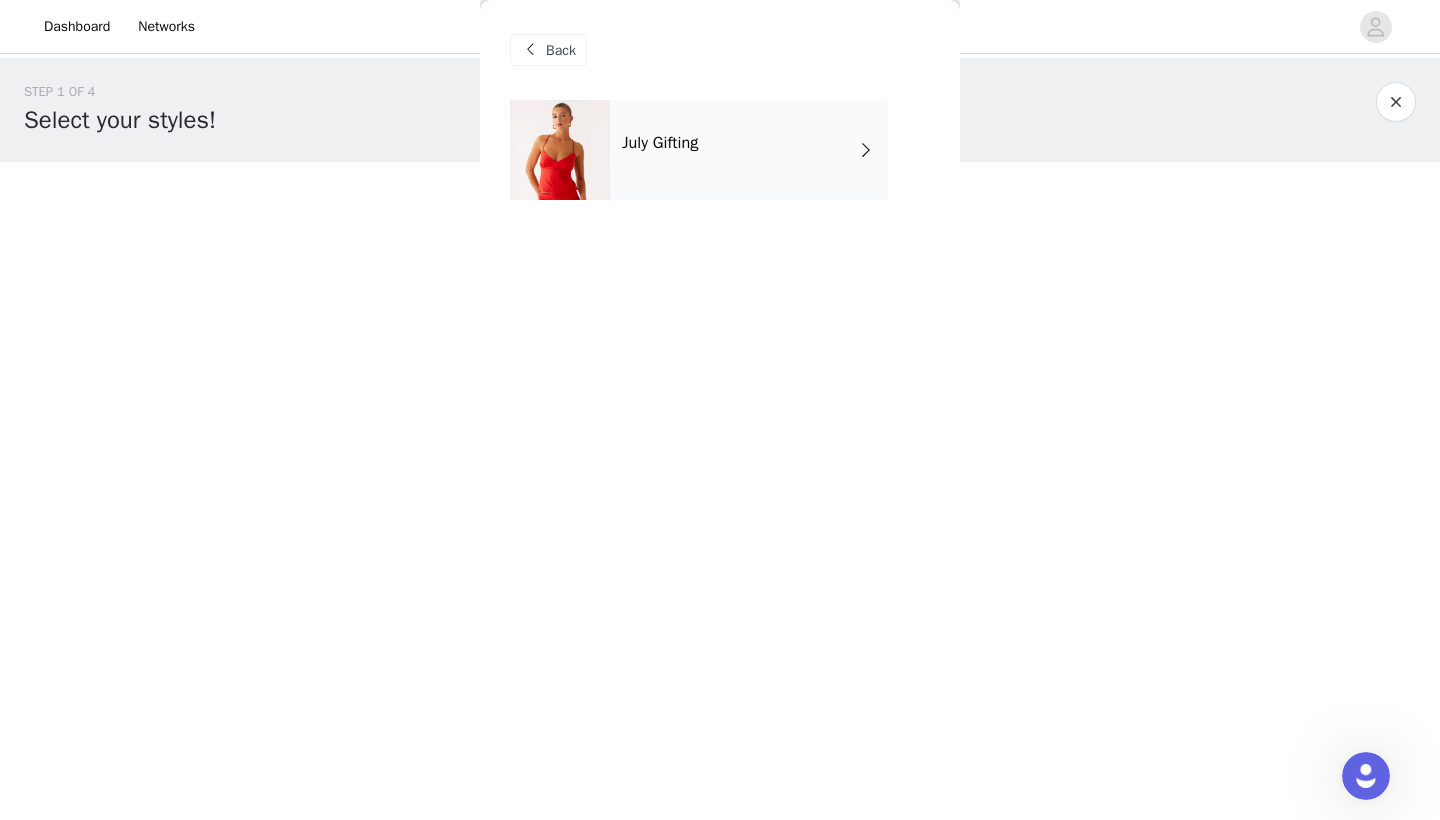 click on "July Gifting" at bounding box center [749, 150] 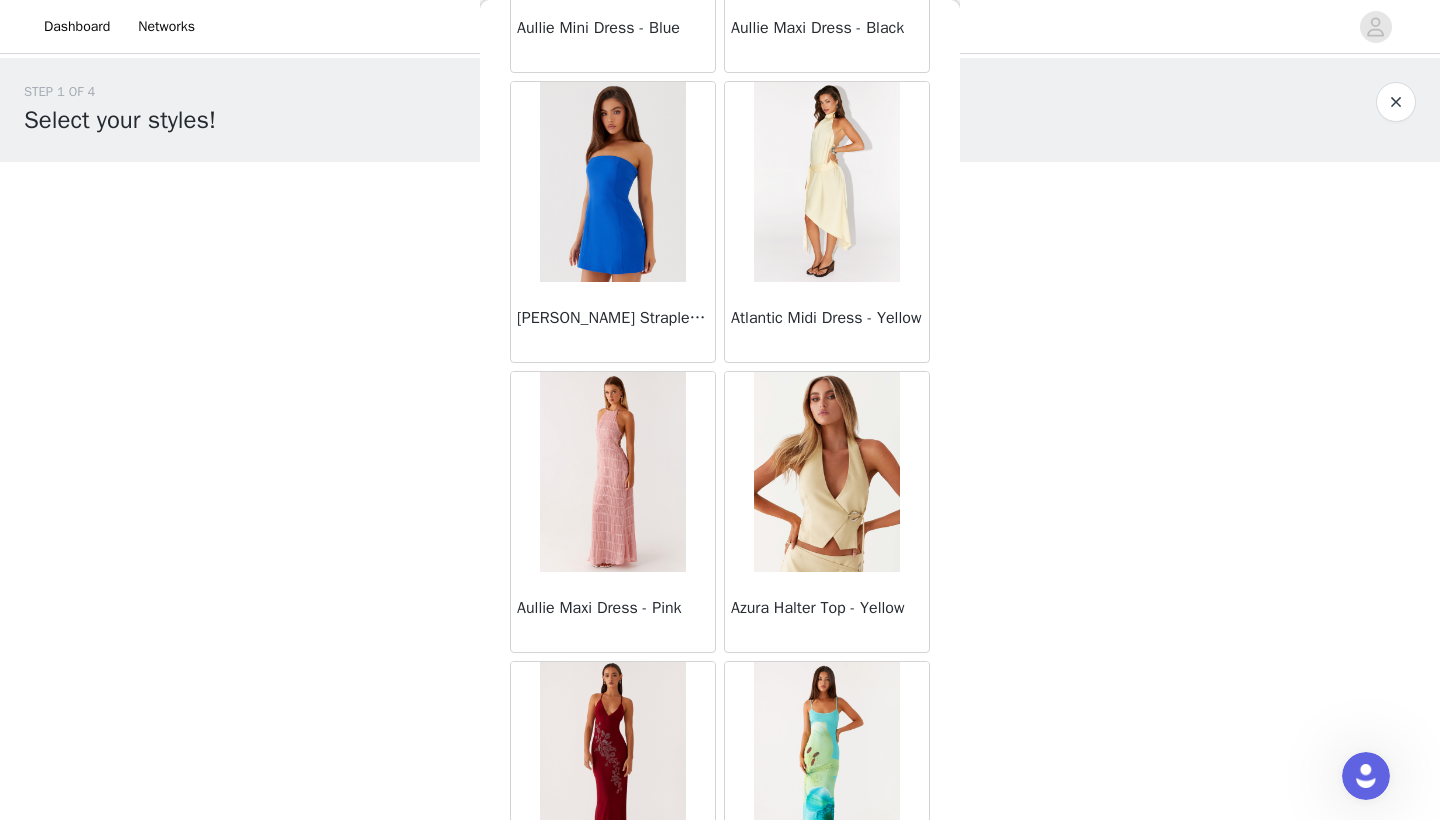 scroll, scrollTop: 2240, scrollLeft: 0, axis: vertical 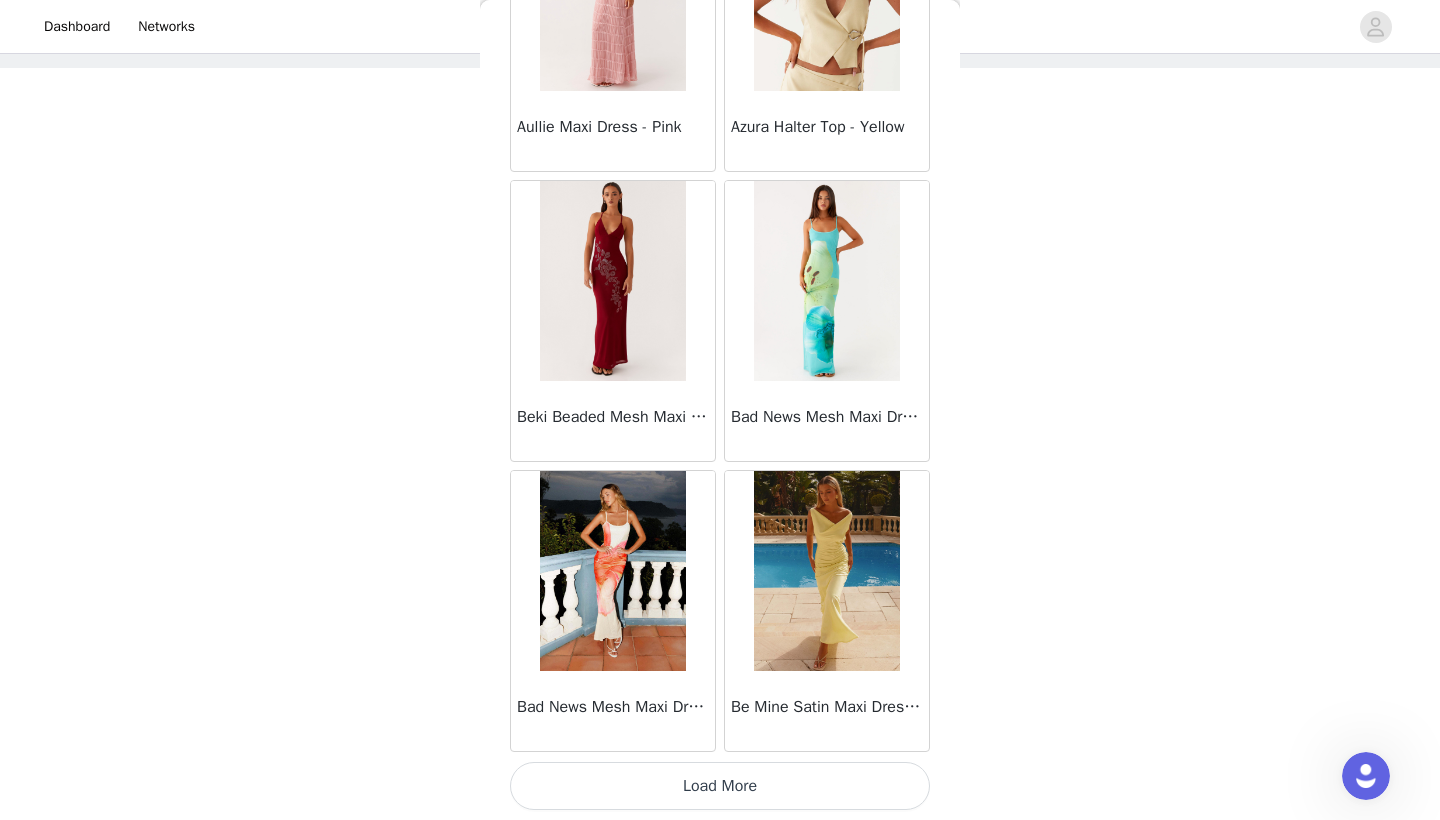 click on "Load More" at bounding box center [720, 786] 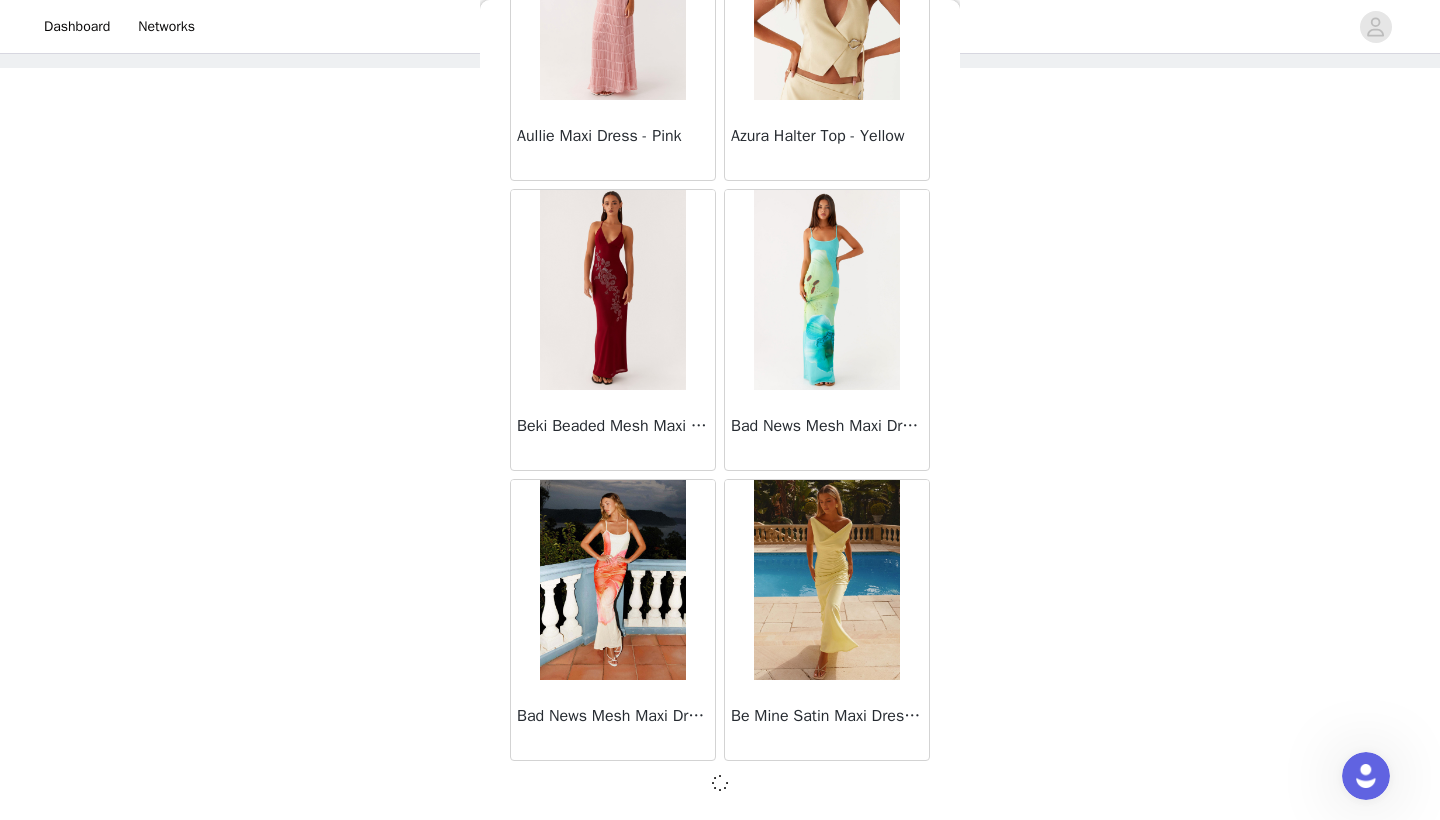 scroll, scrollTop: 161, scrollLeft: 0, axis: vertical 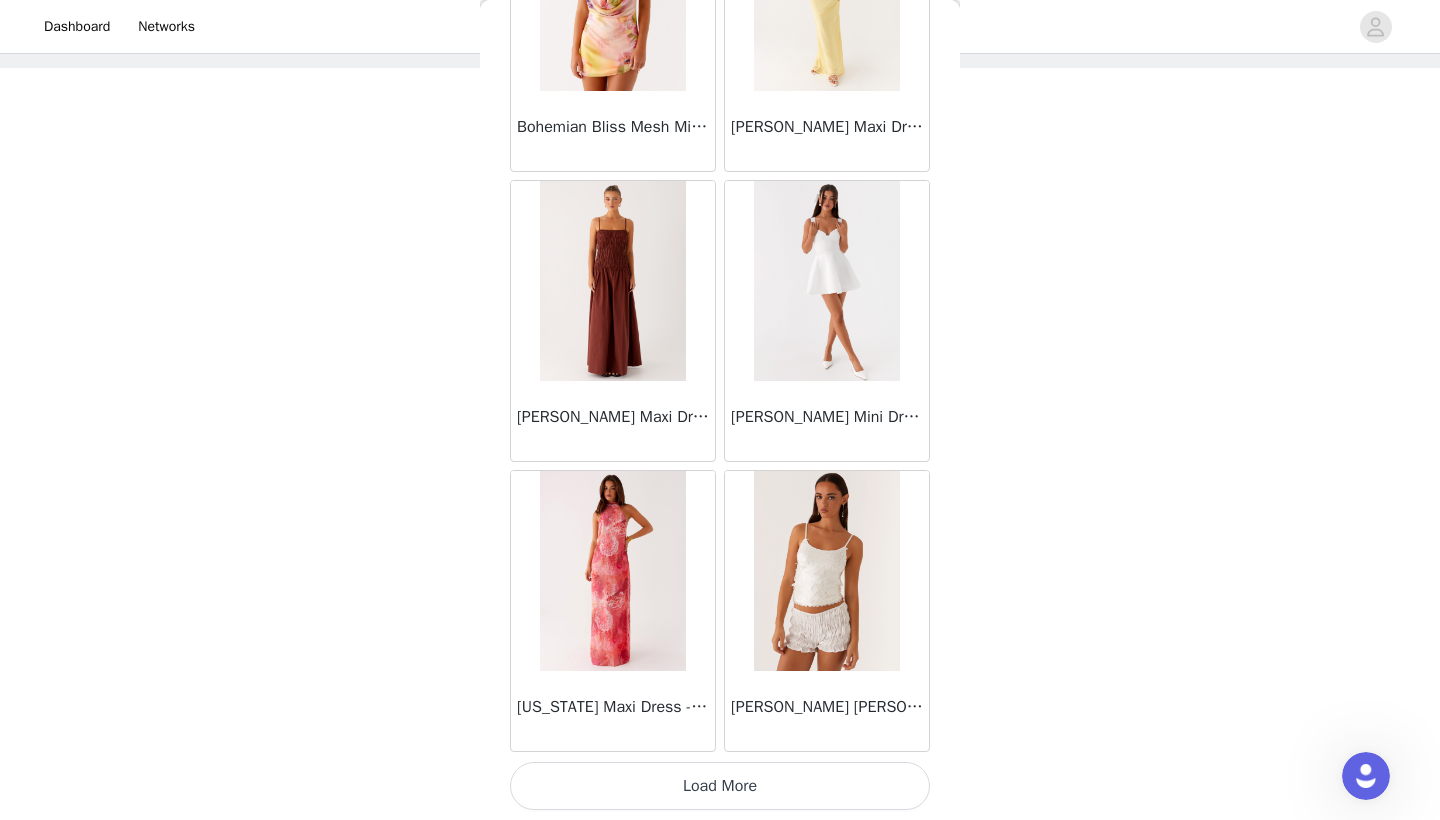 click on "Load More" at bounding box center (720, 786) 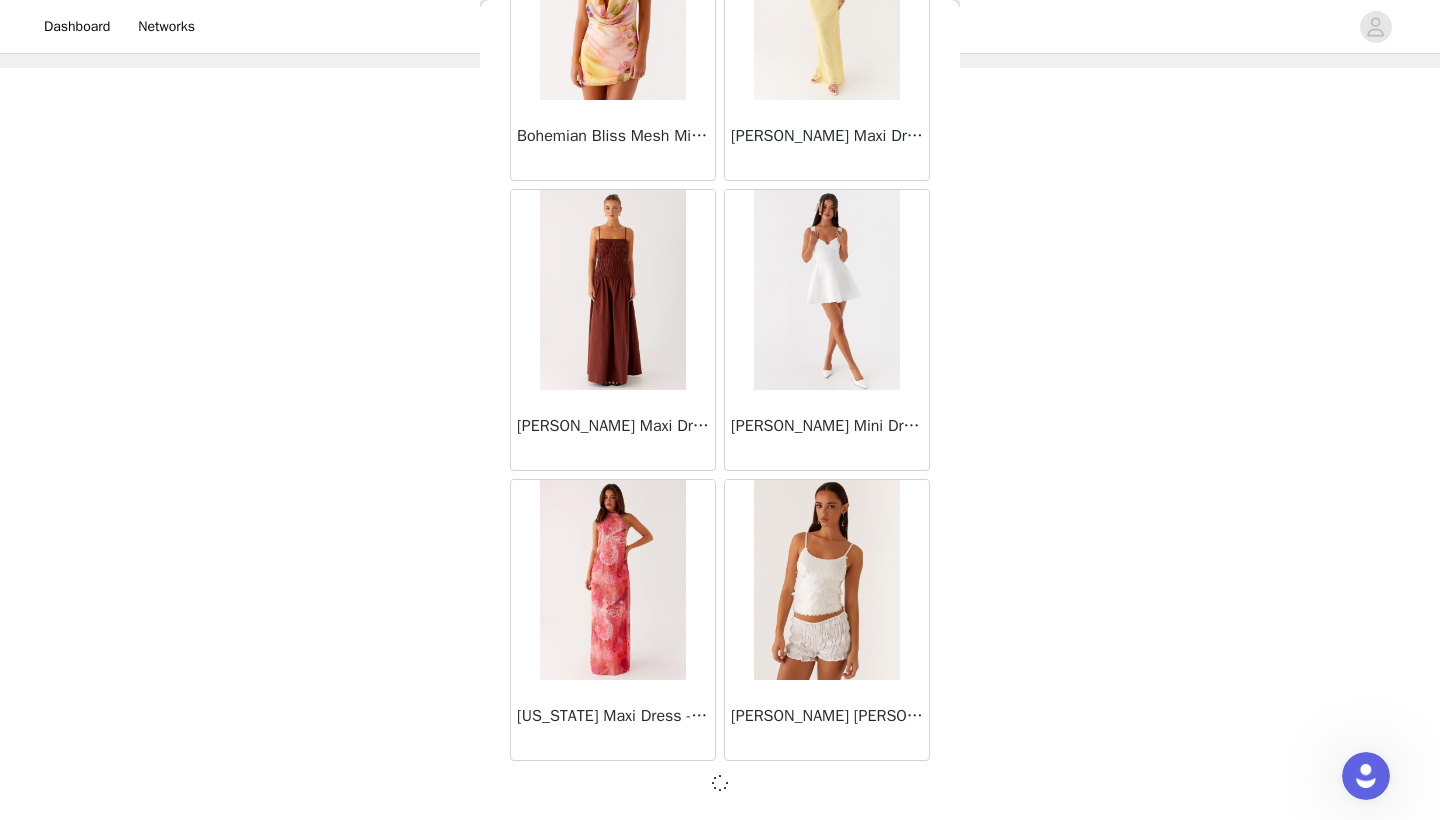 scroll, scrollTop: 5131, scrollLeft: 0, axis: vertical 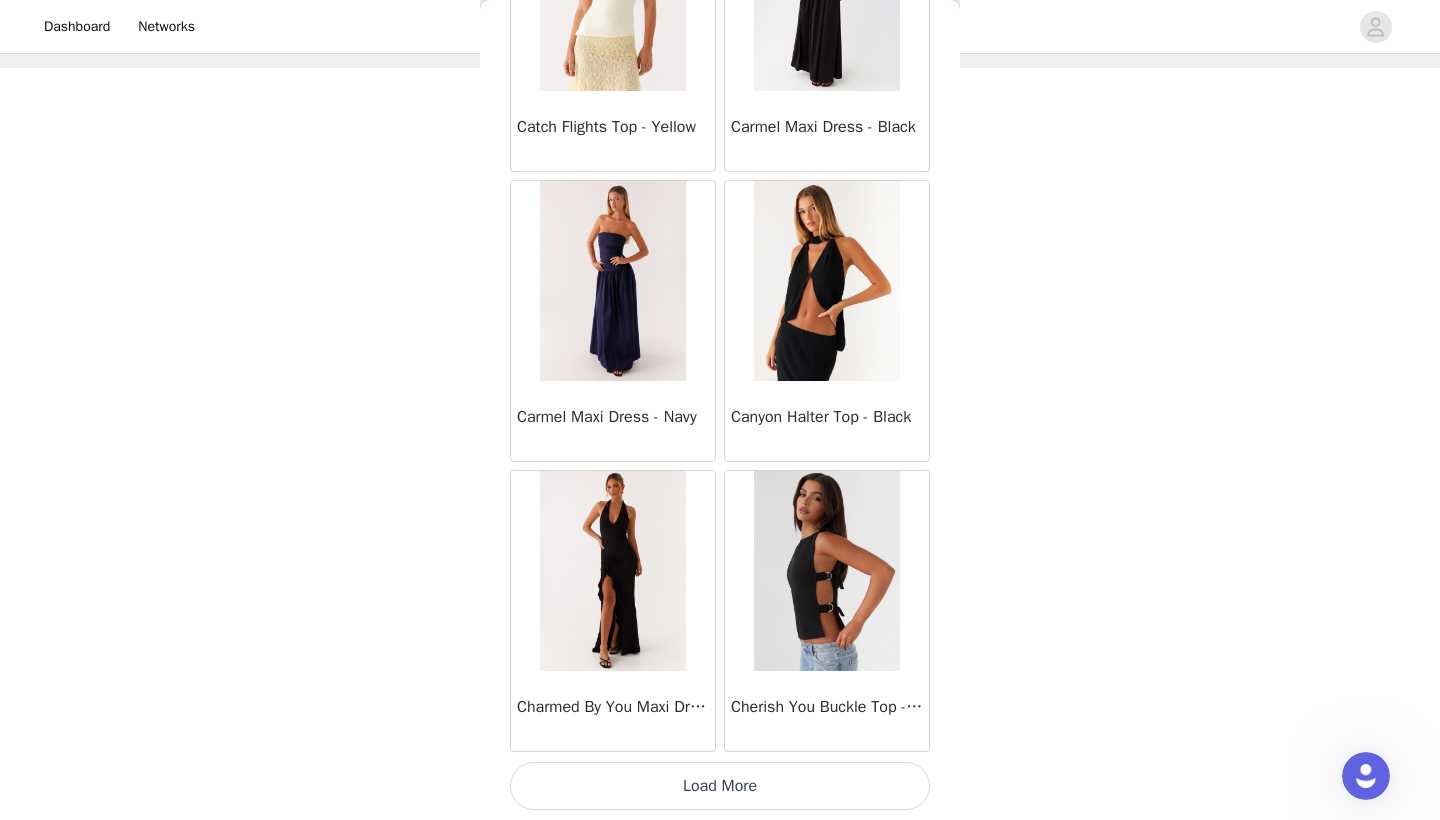 click on "Load More" at bounding box center (720, 786) 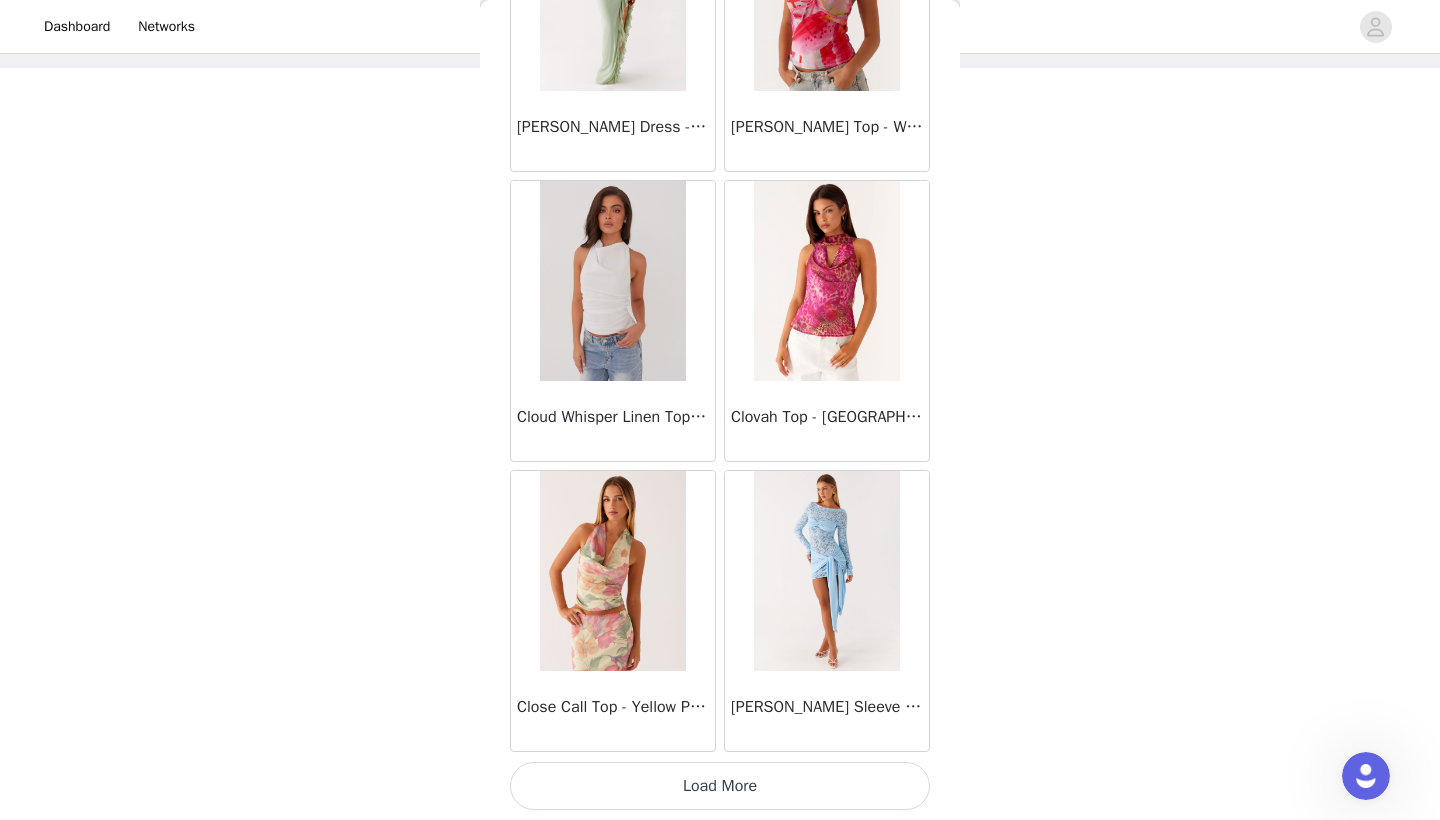 scroll, scrollTop: 10940, scrollLeft: 0, axis: vertical 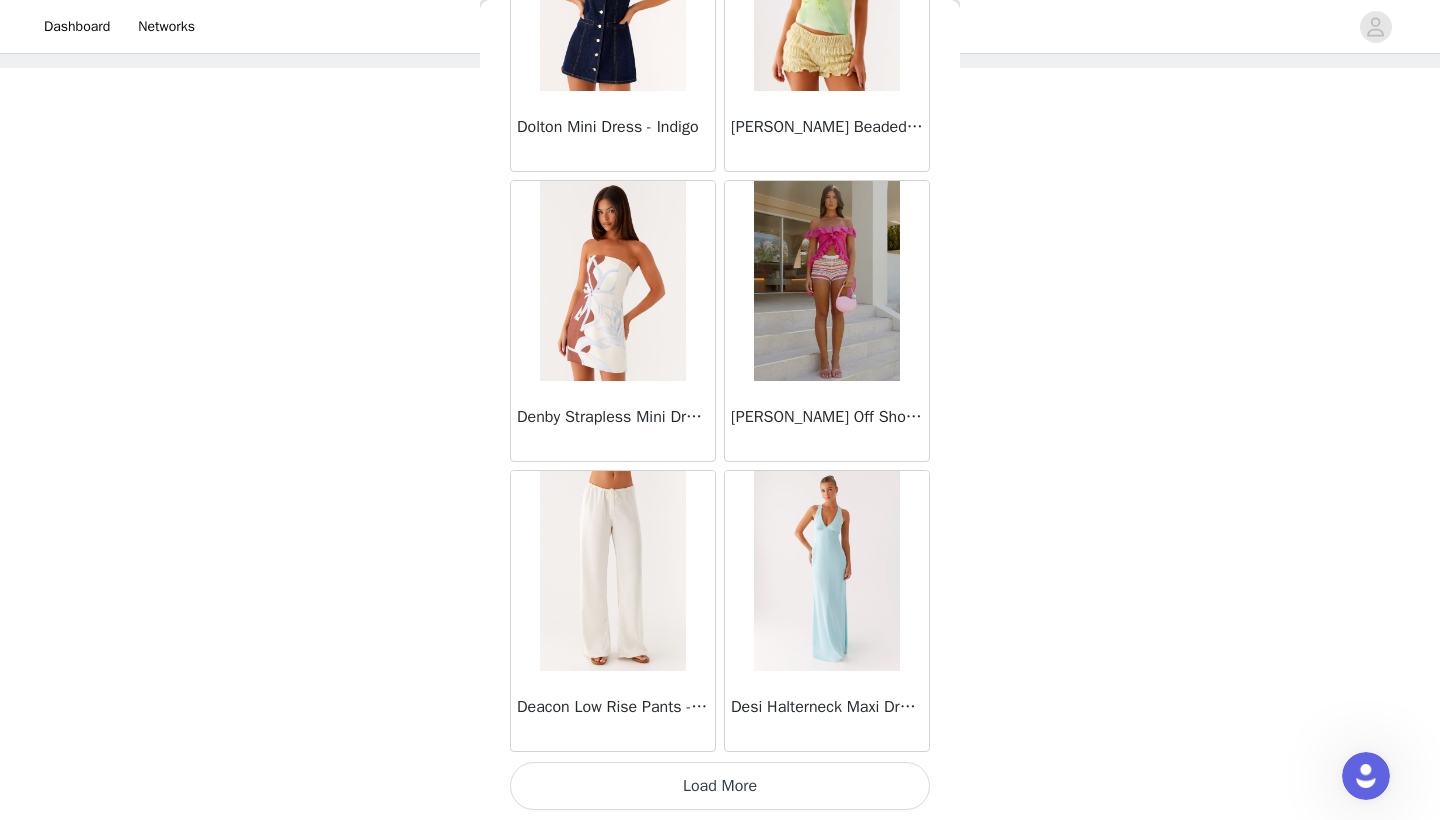 click on "Load More" at bounding box center [720, 786] 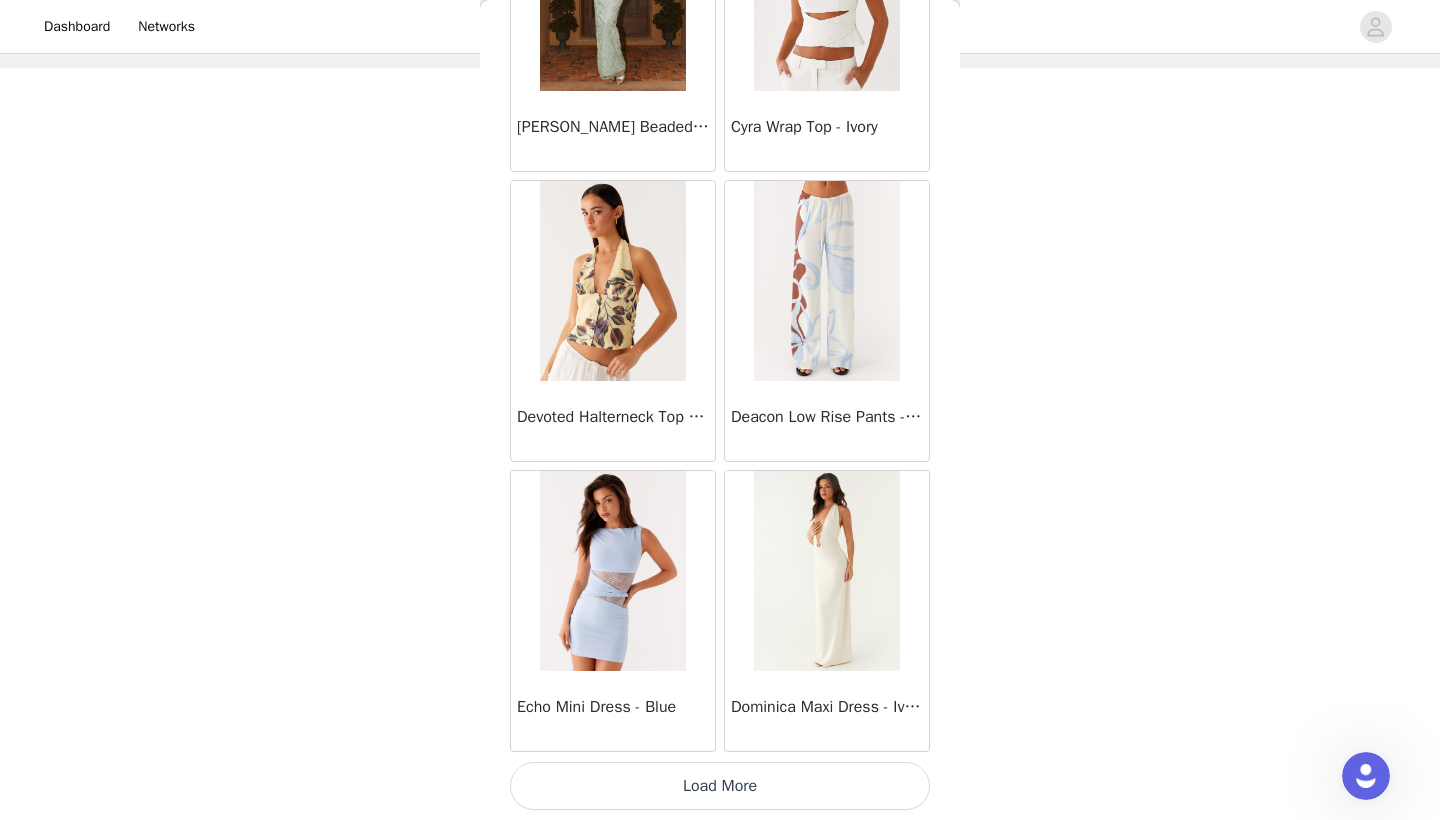 scroll, scrollTop: 16740, scrollLeft: 0, axis: vertical 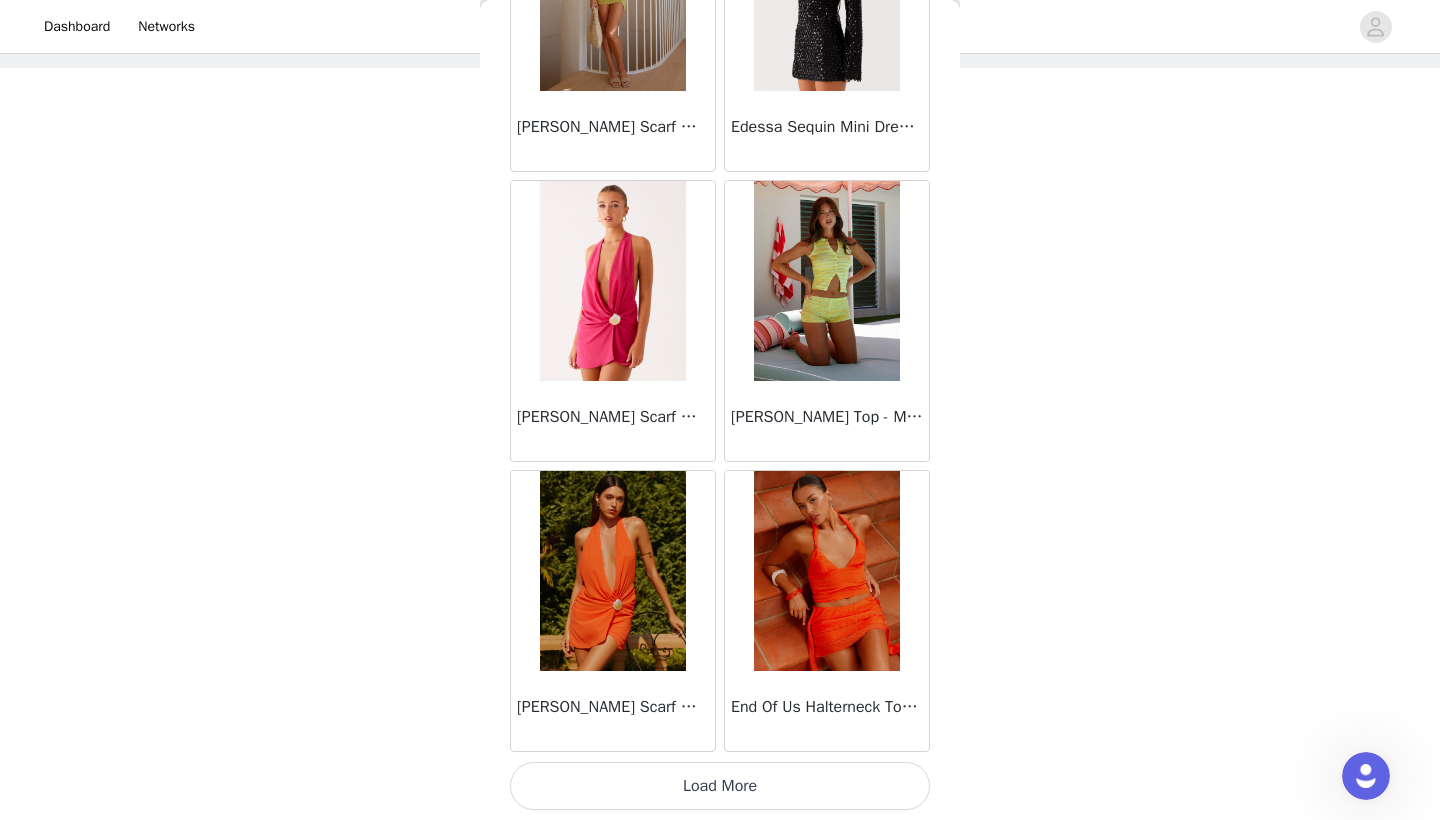 click on "Load More" at bounding box center [720, 786] 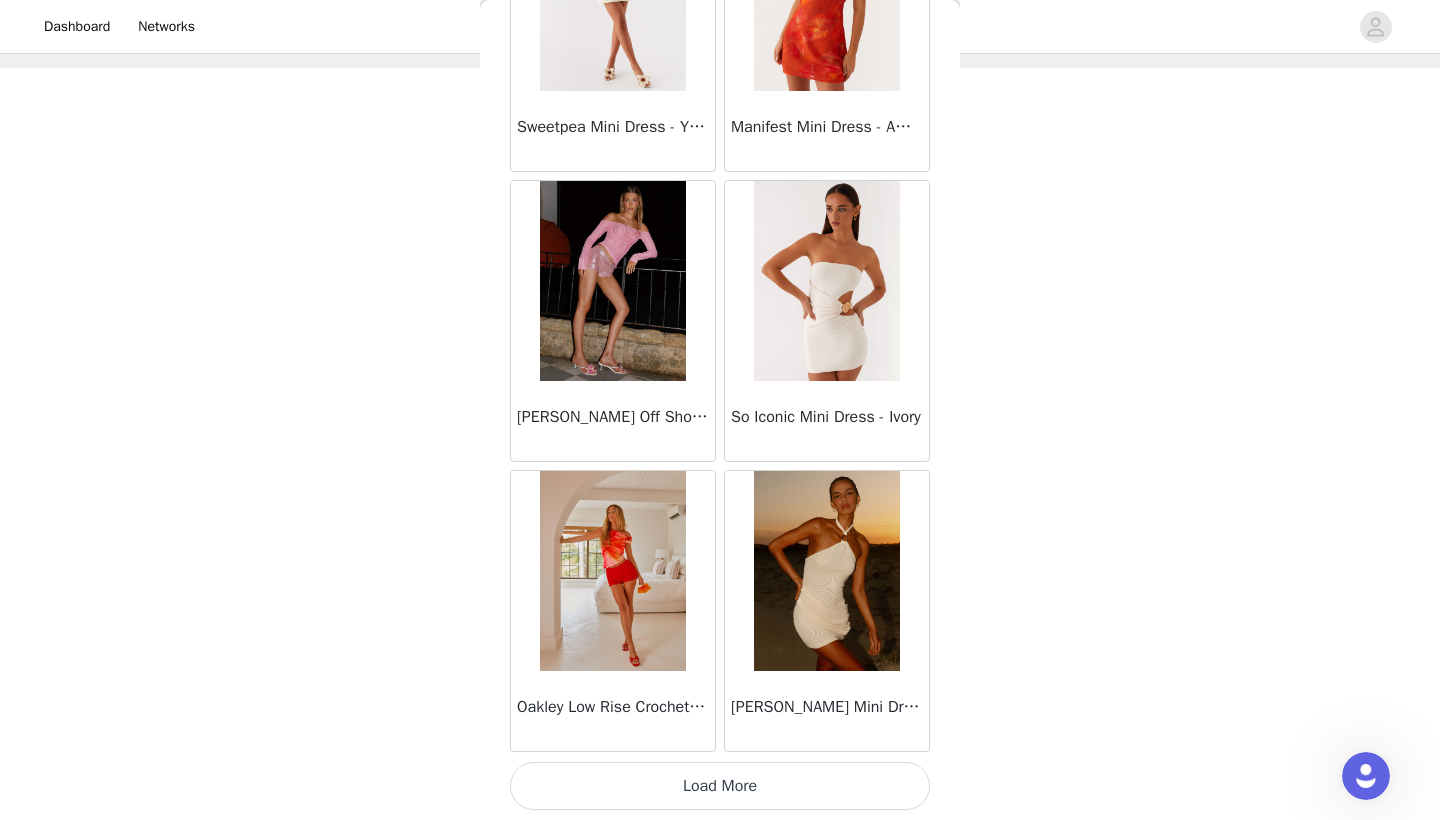 click on "Load More" at bounding box center (720, 786) 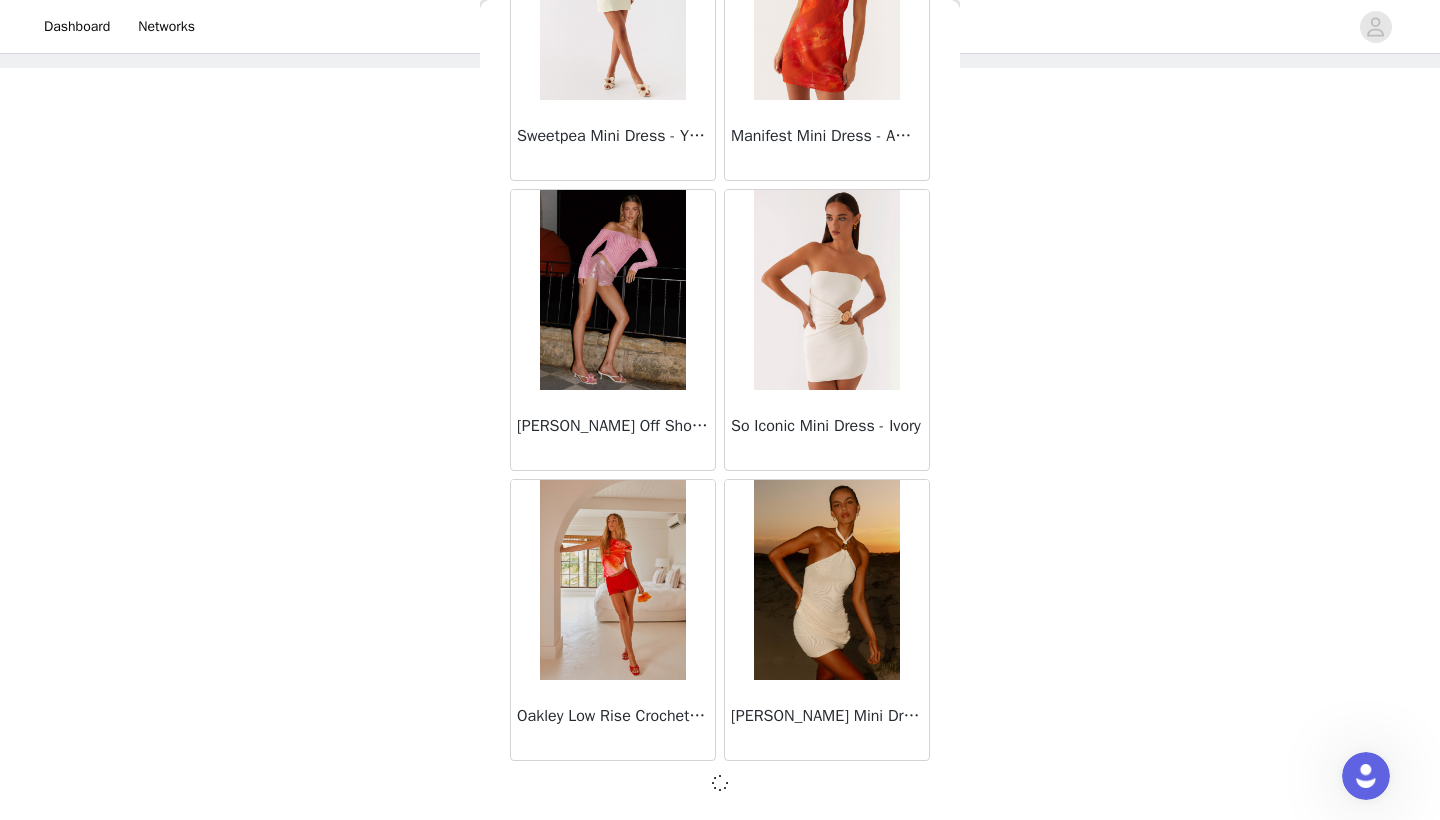 scroll, scrollTop: 22531, scrollLeft: 0, axis: vertical 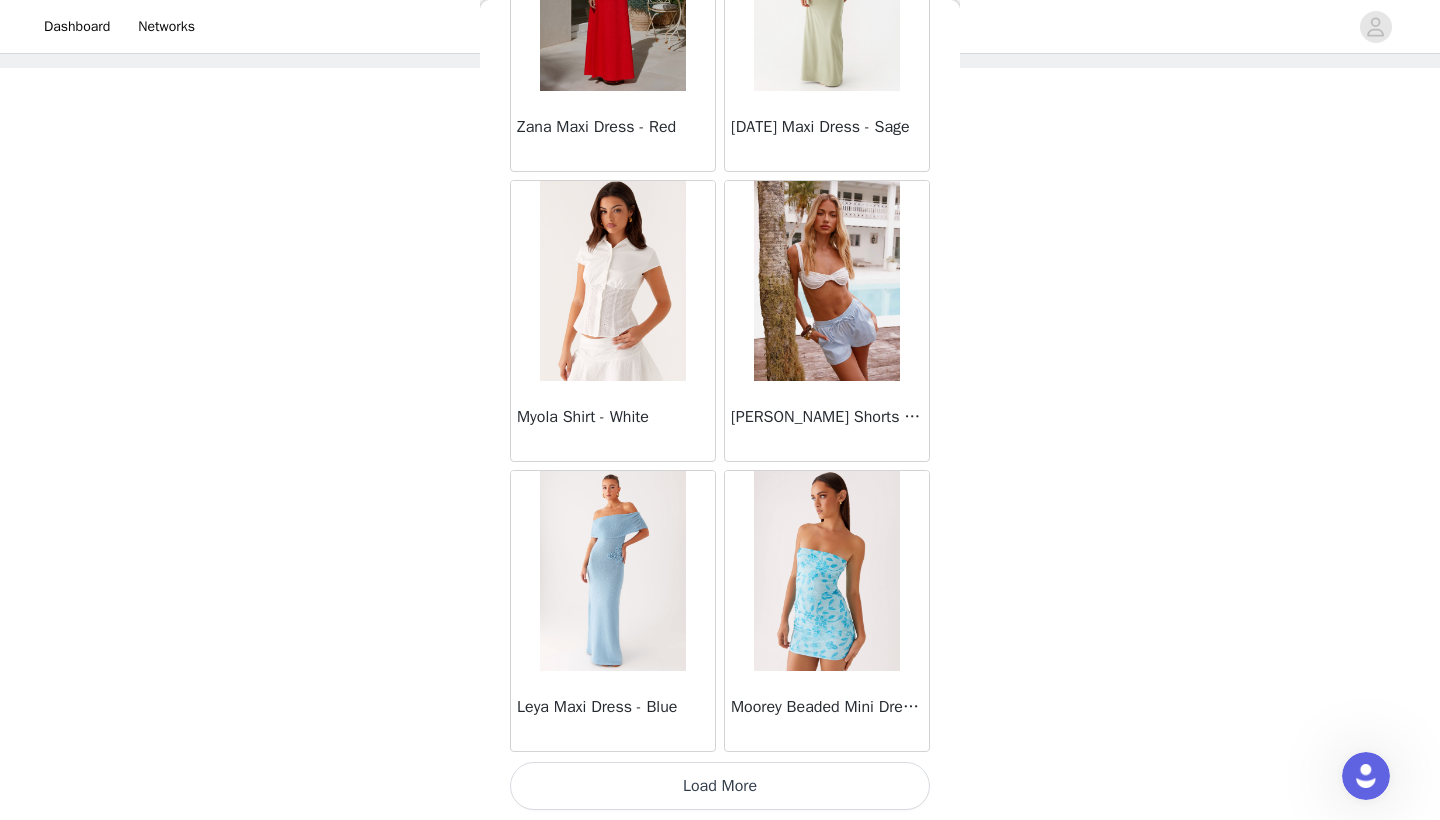 click on "Load More" at bounding box center (720, 786) 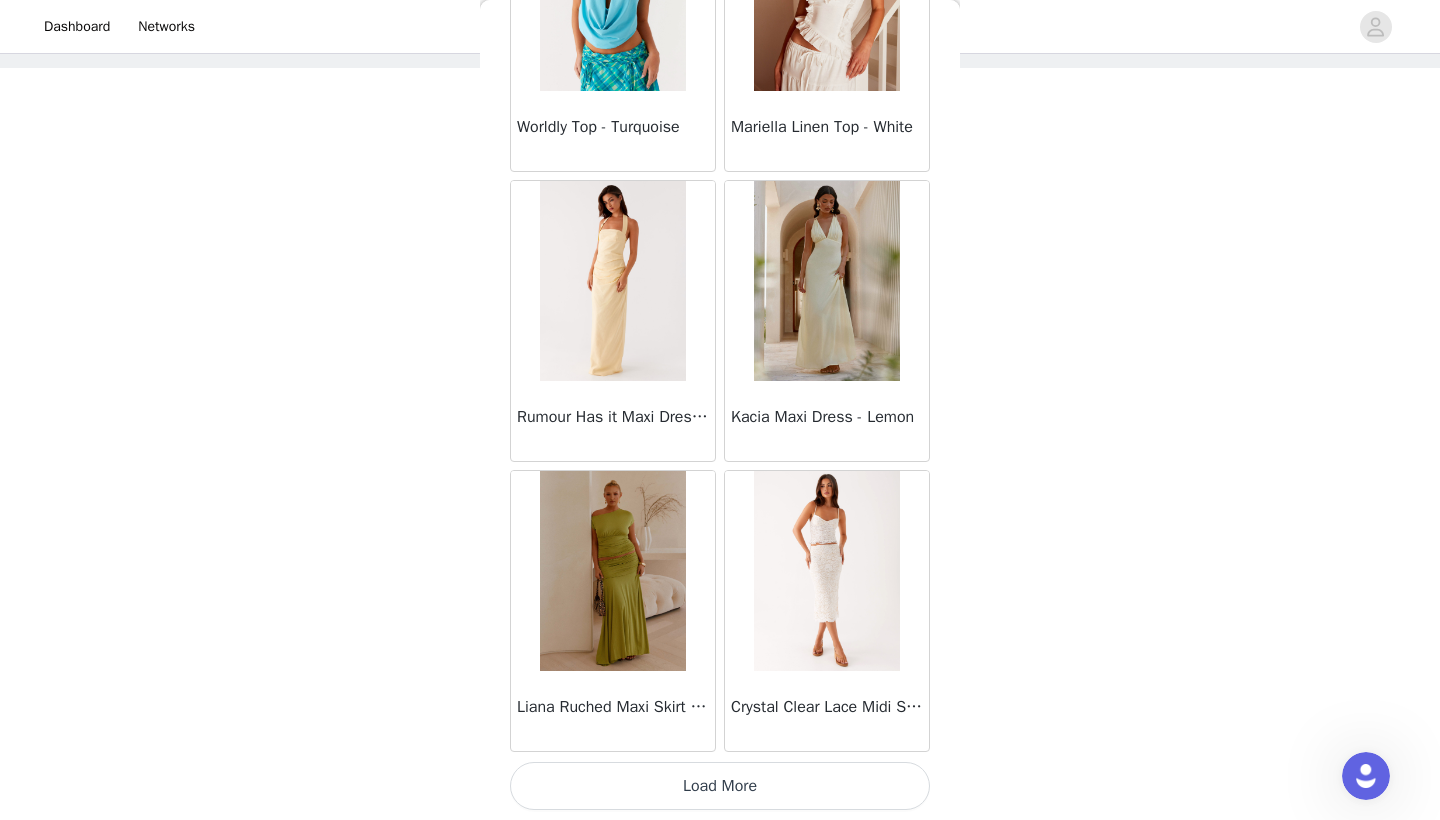 click on "Load More" at bounding box center [720, 786] 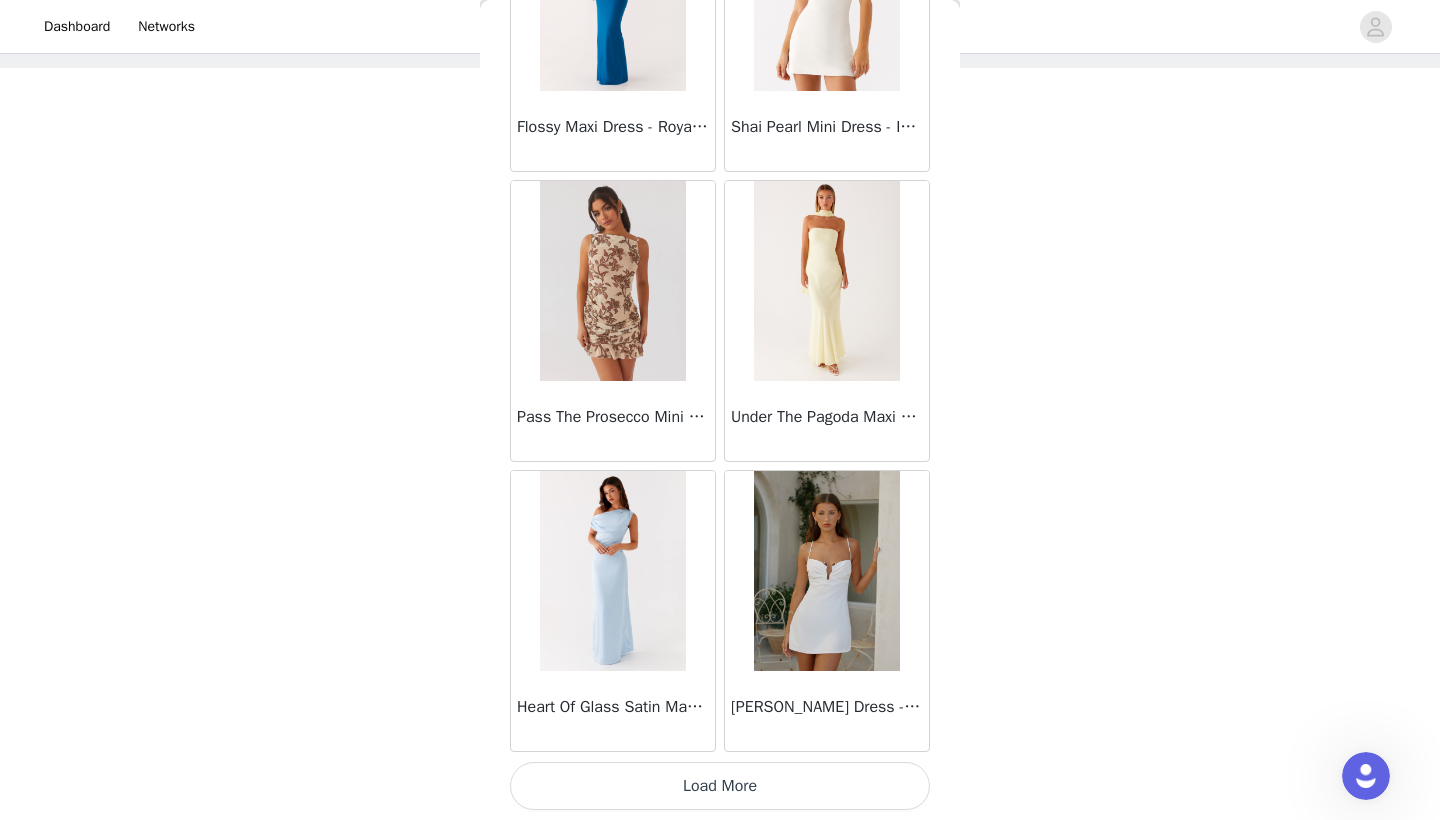 click on "Load More" at bounding box center (720, 786) 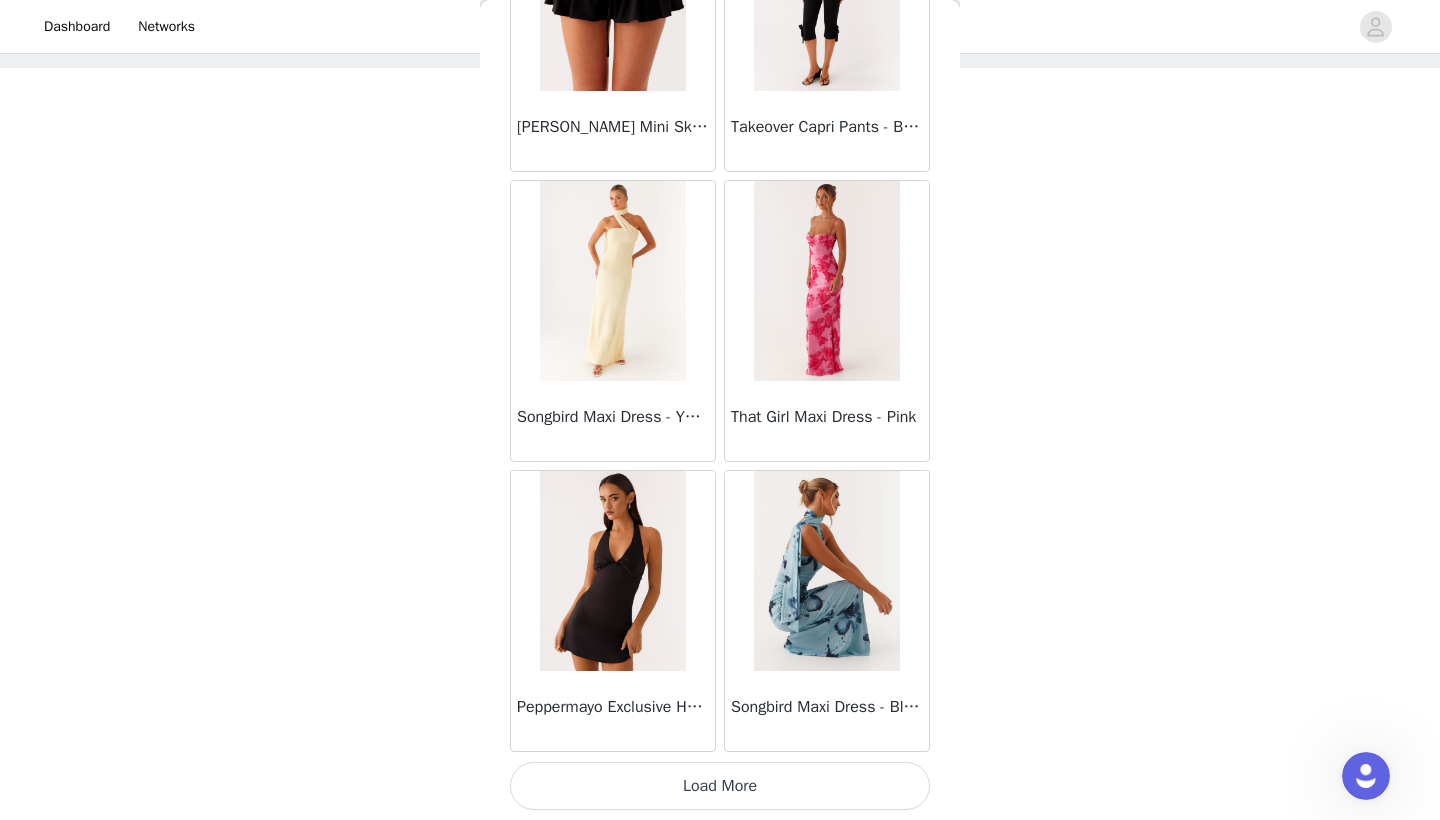 click on "Load More" at bounding box center [720, 786] 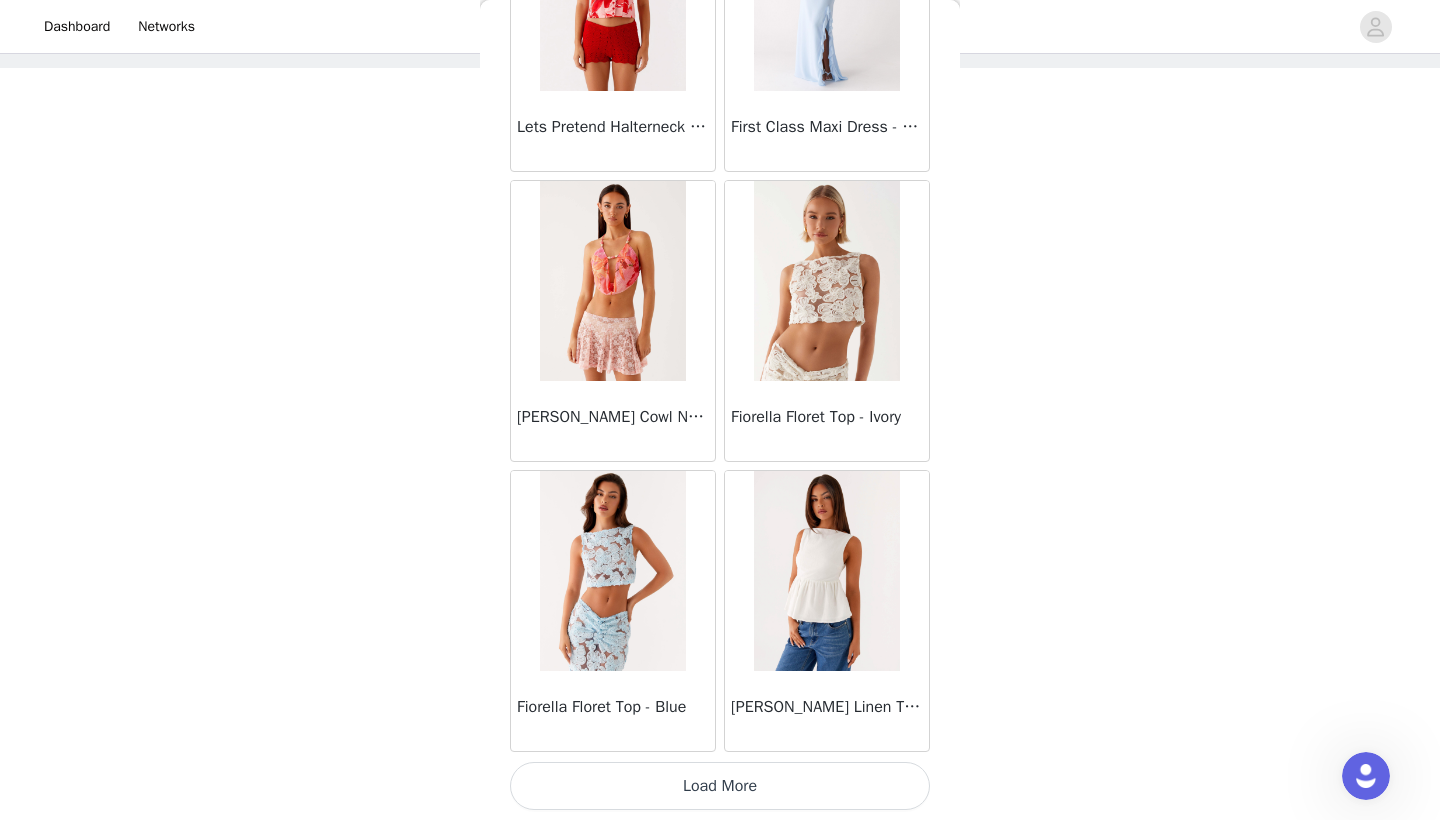 scroll, scrollTop: 37040, scrollLeft: 0, axis: vertical 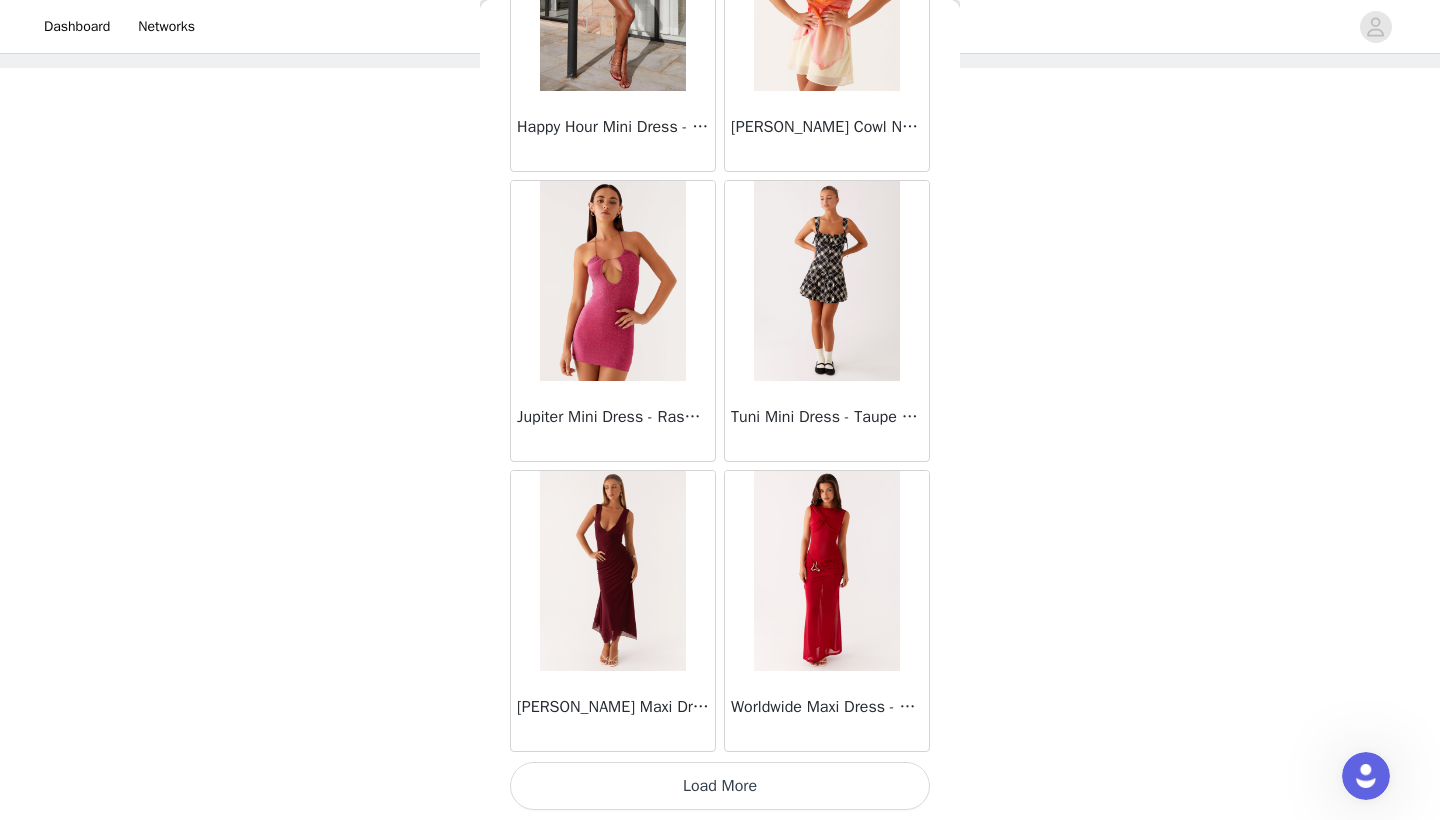 click on "Load More" at bounding box center (720, 786) 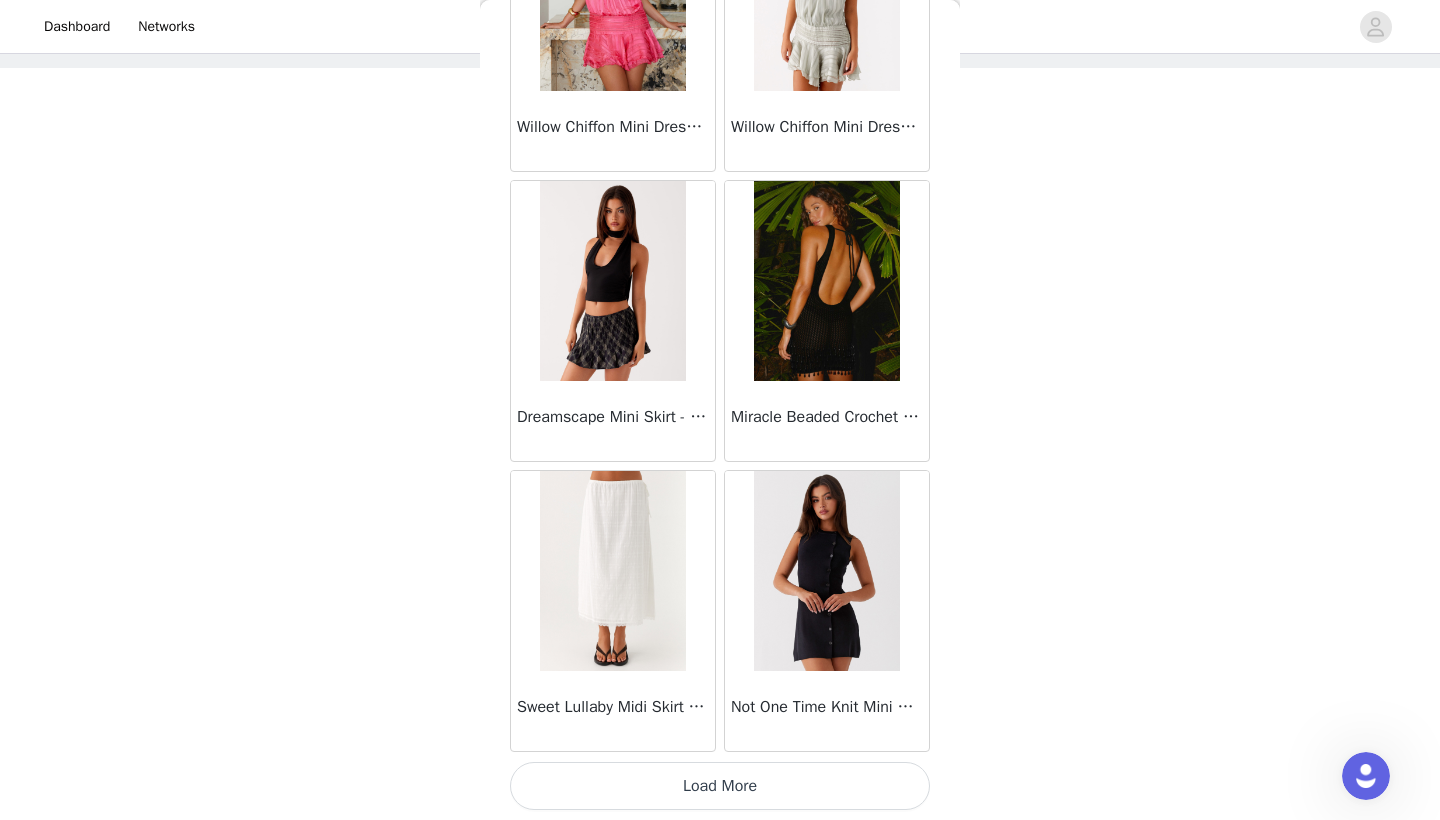 scroll, scrollTop: 42840, scrollLeft: 0, axis: vertical 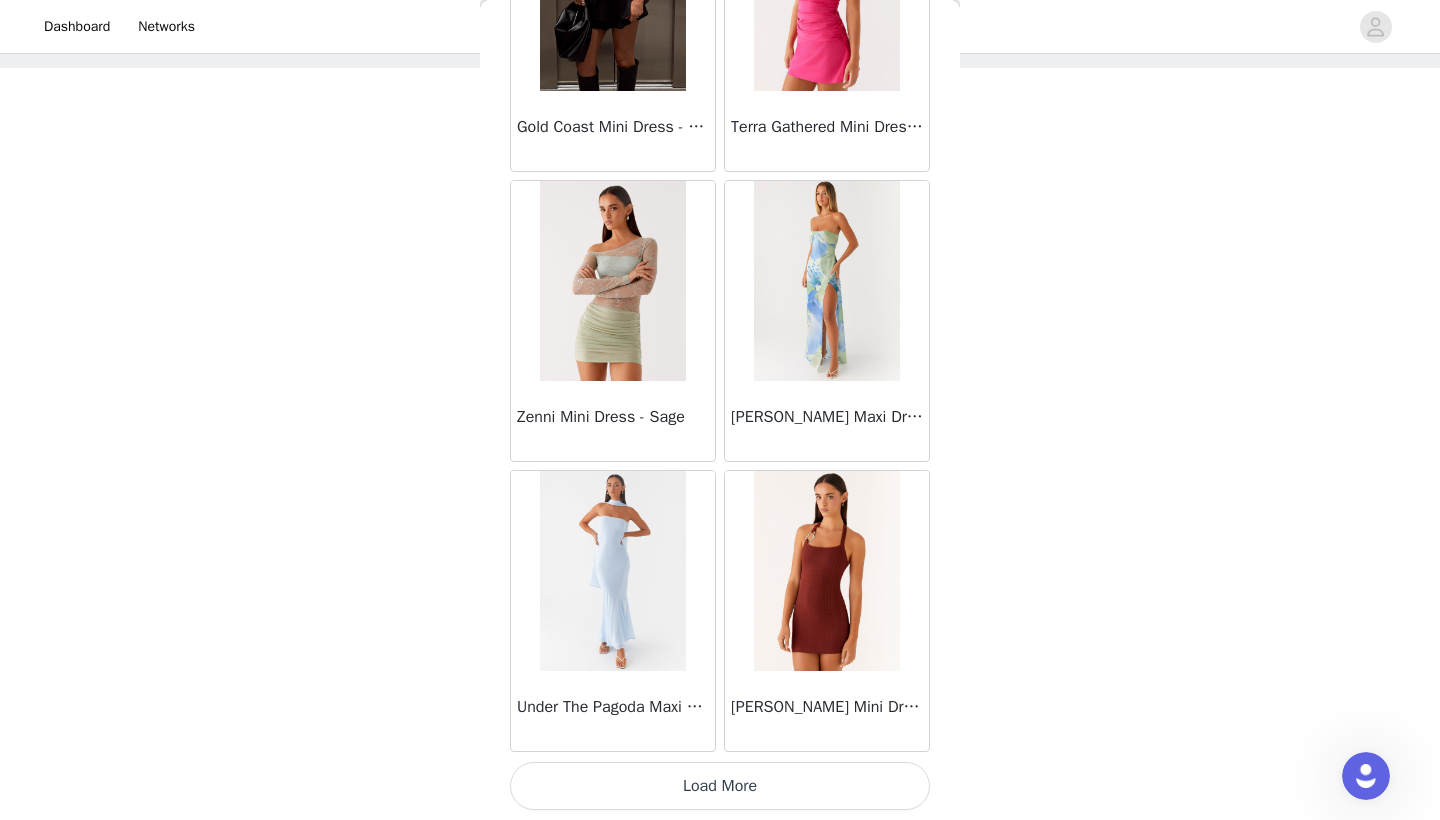 click on "Load More" at bounding box center [720, 786] 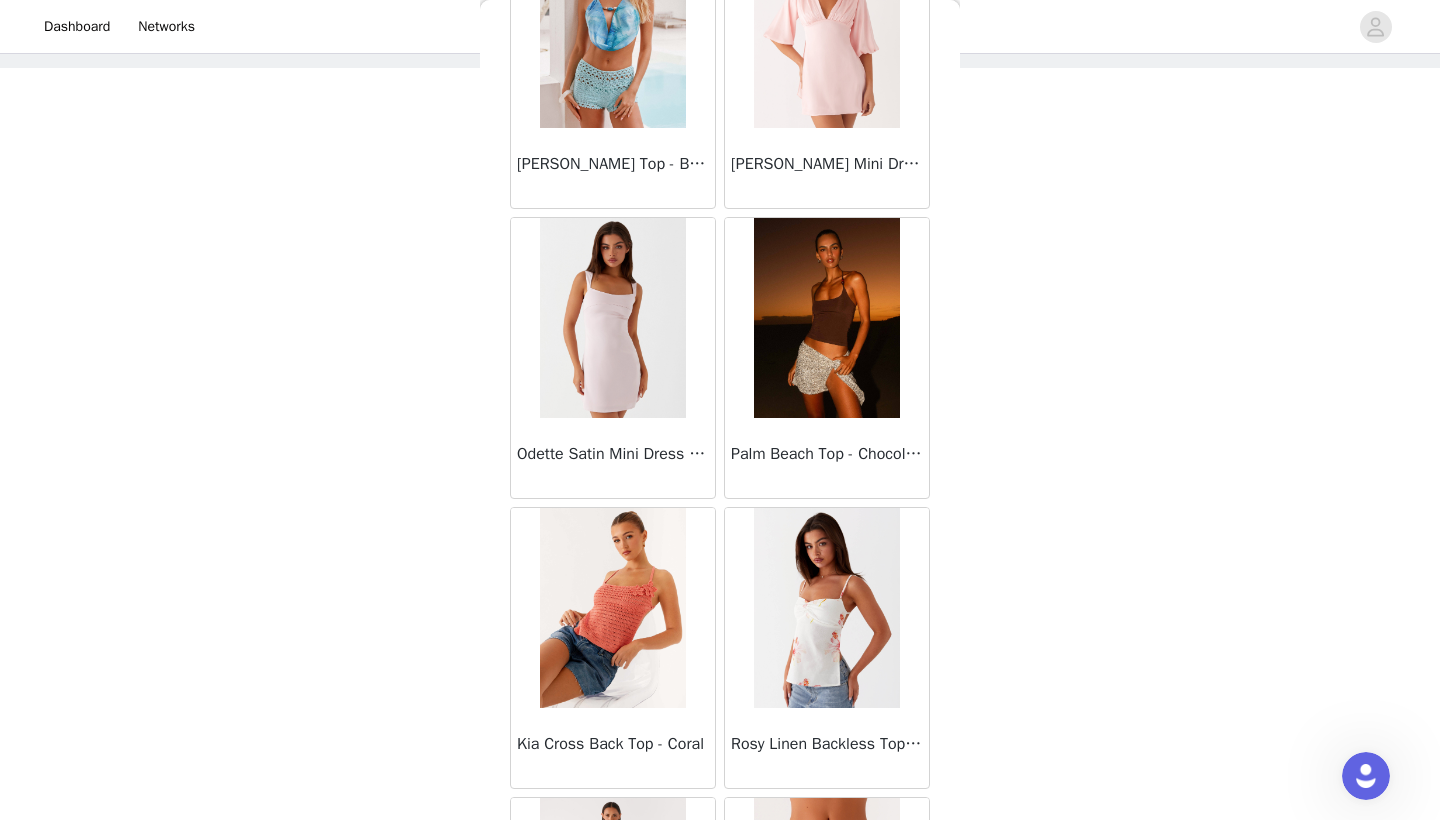 scroll, scrollTop: 48379, scrollLeft: 0, axis: vertical 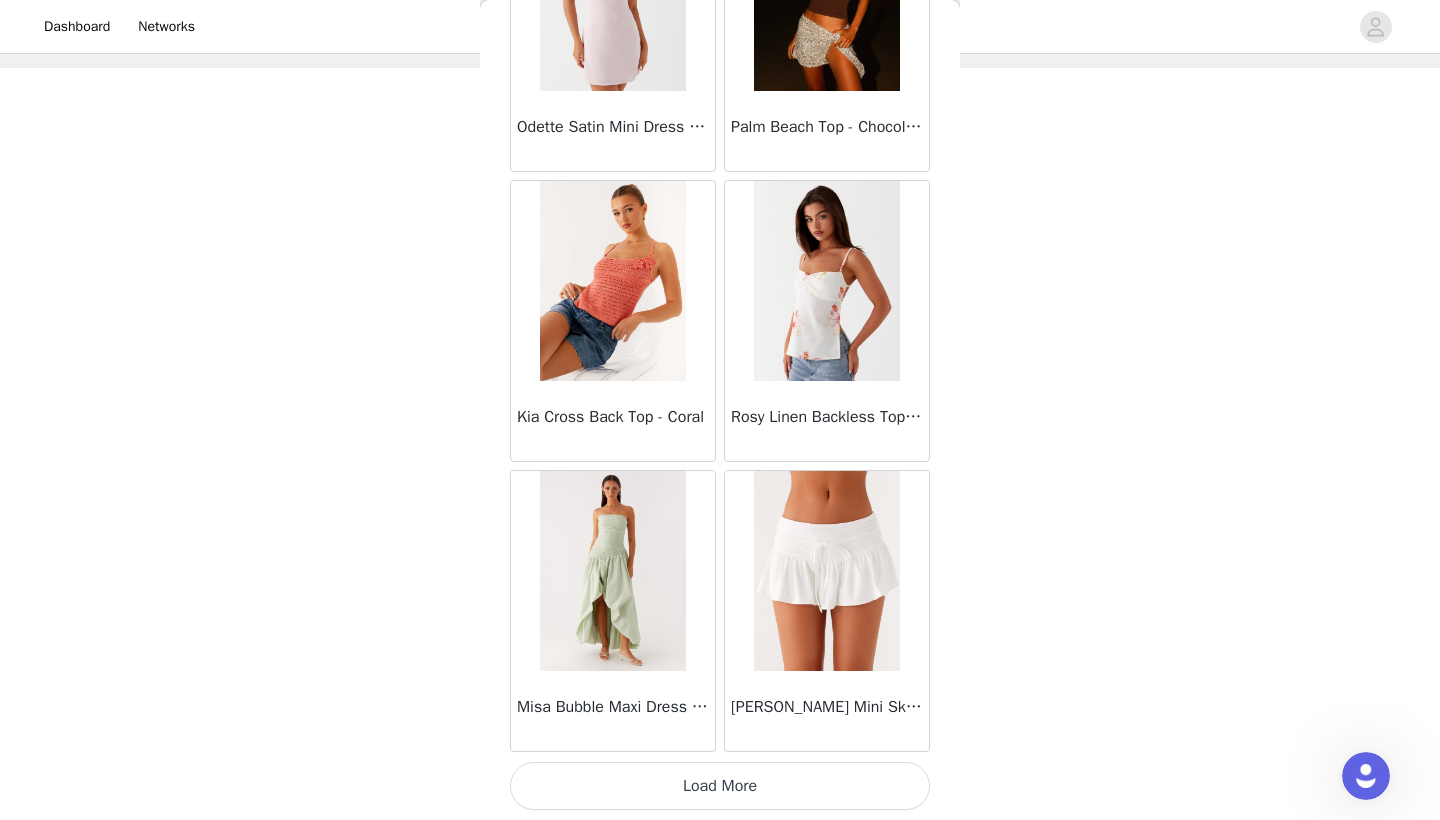 click on "Load More" at bounding box center [720, 786] 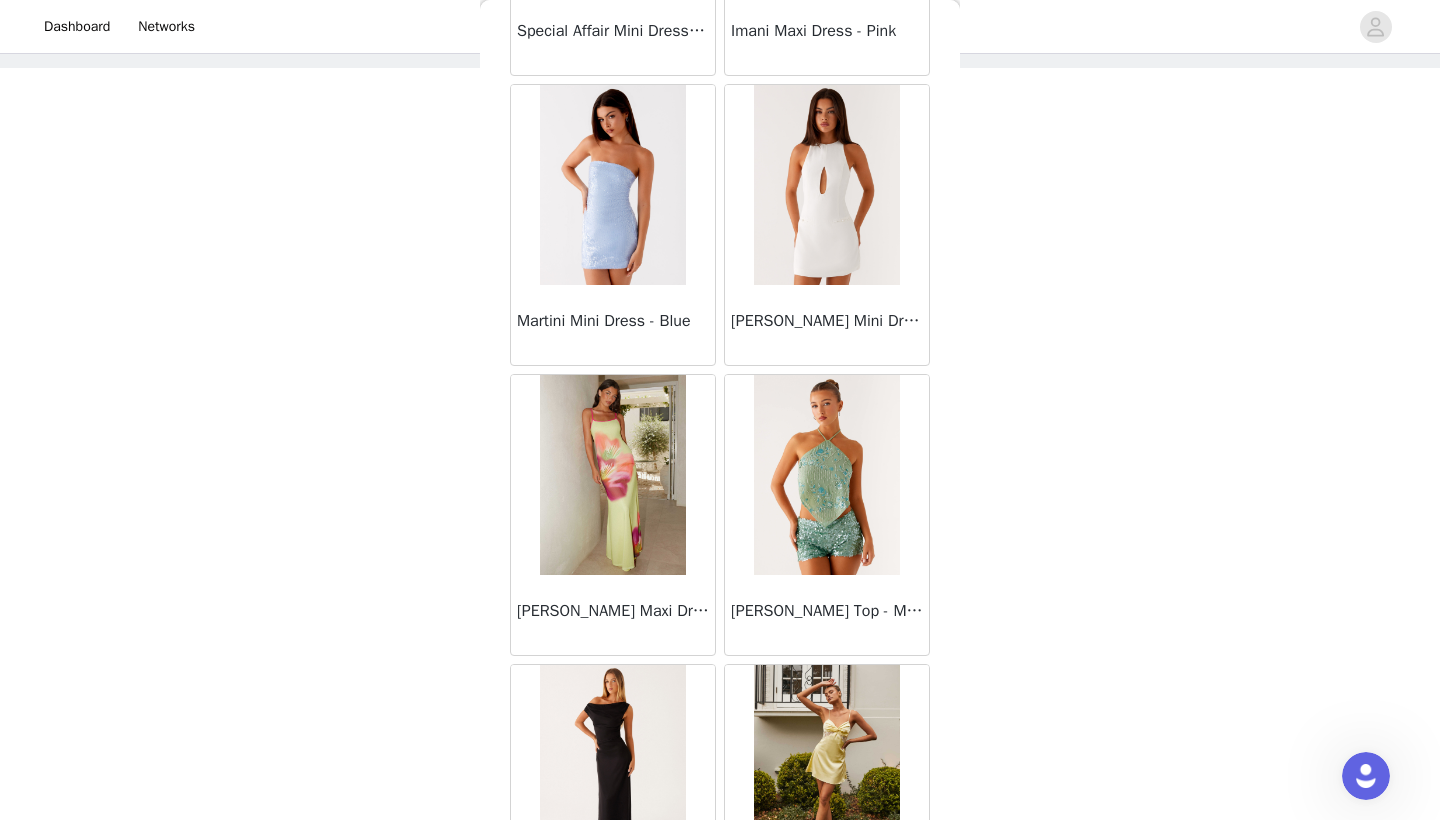 scroll, scrollTop: 51345, scrollLeft: 0, axis: vertical 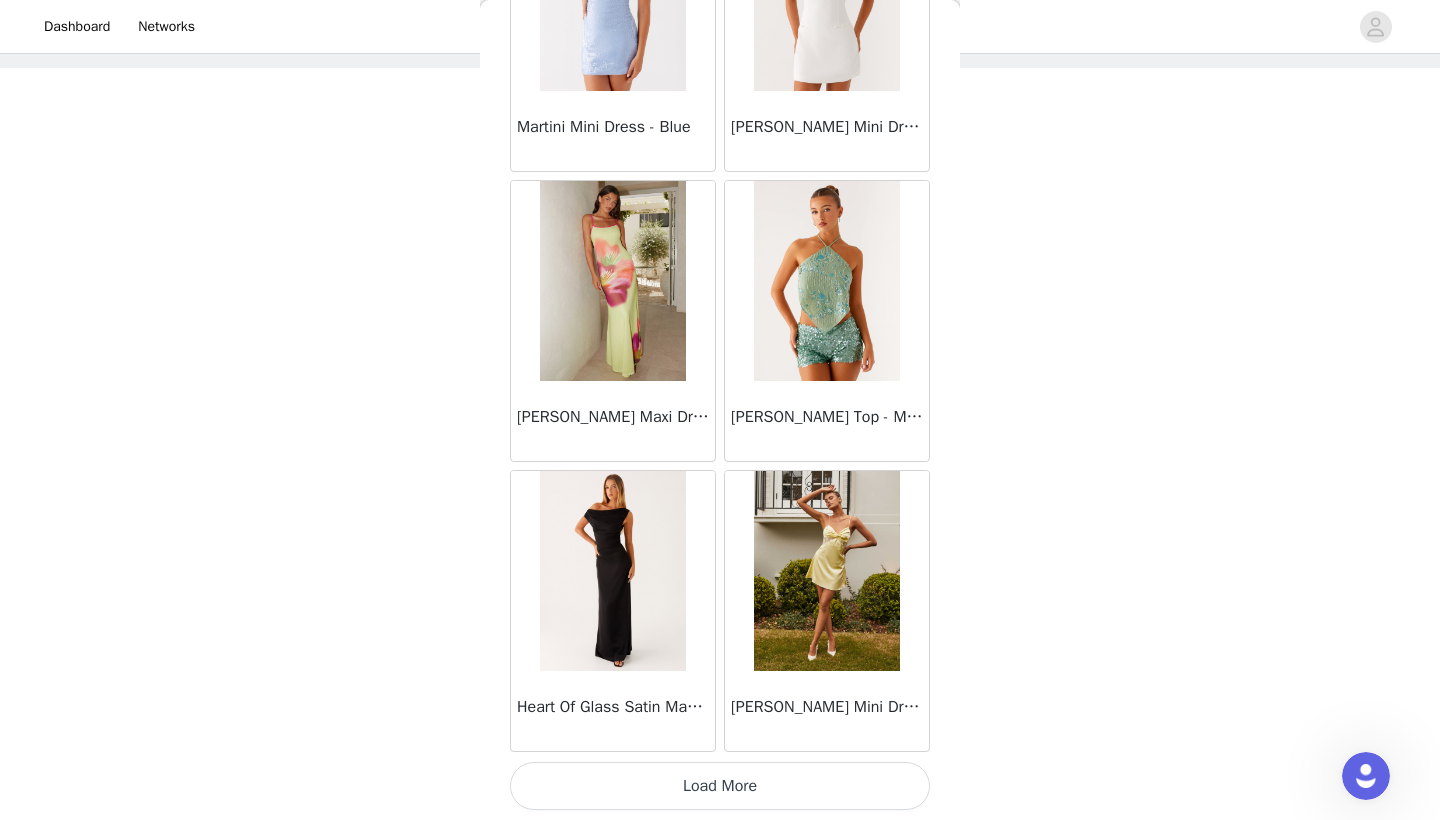 click on "Load More" at bounding box center [720, 786] 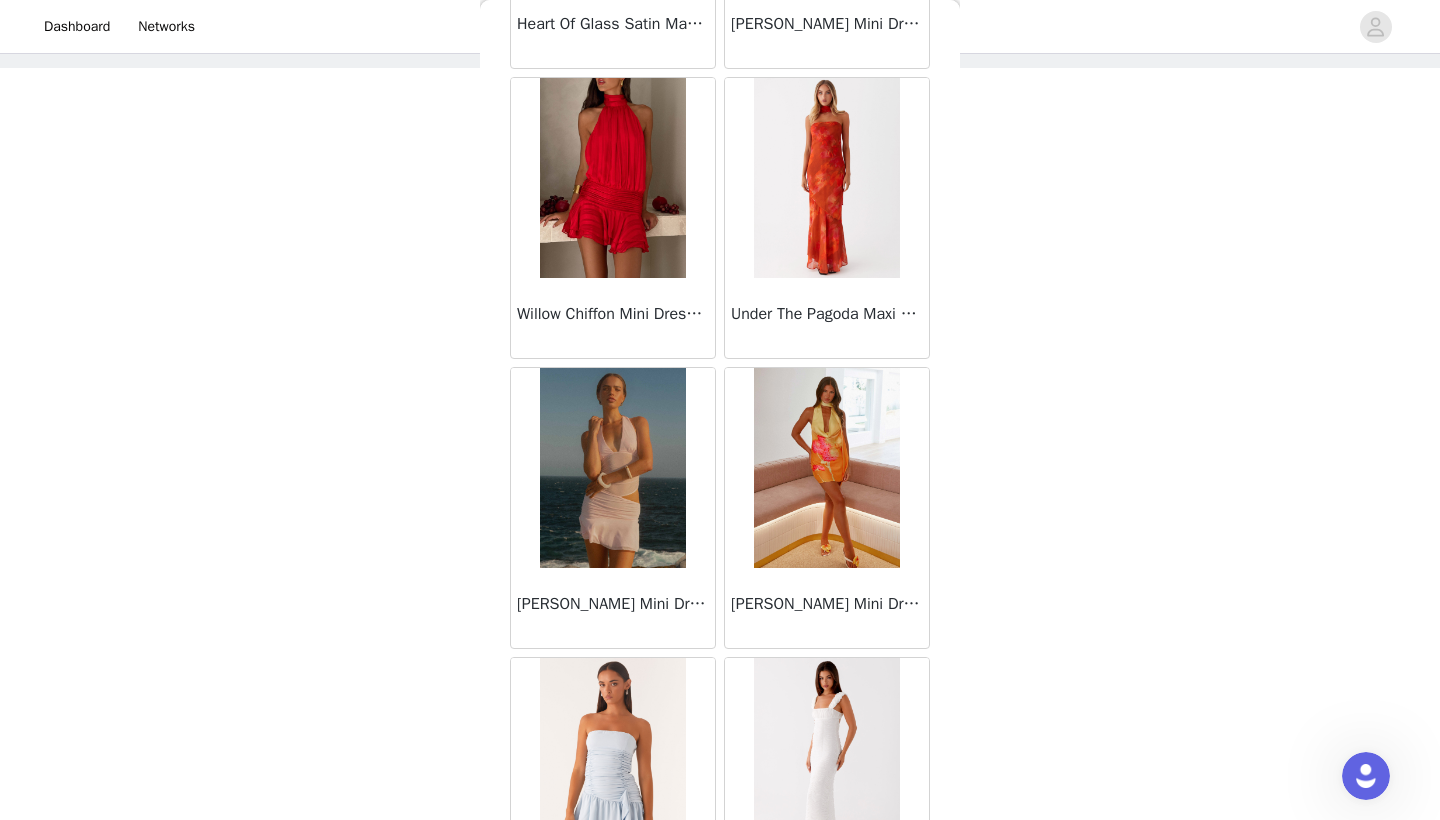 scroll, scrollTop: 52225, scrollLeft: 0, axis: vertical 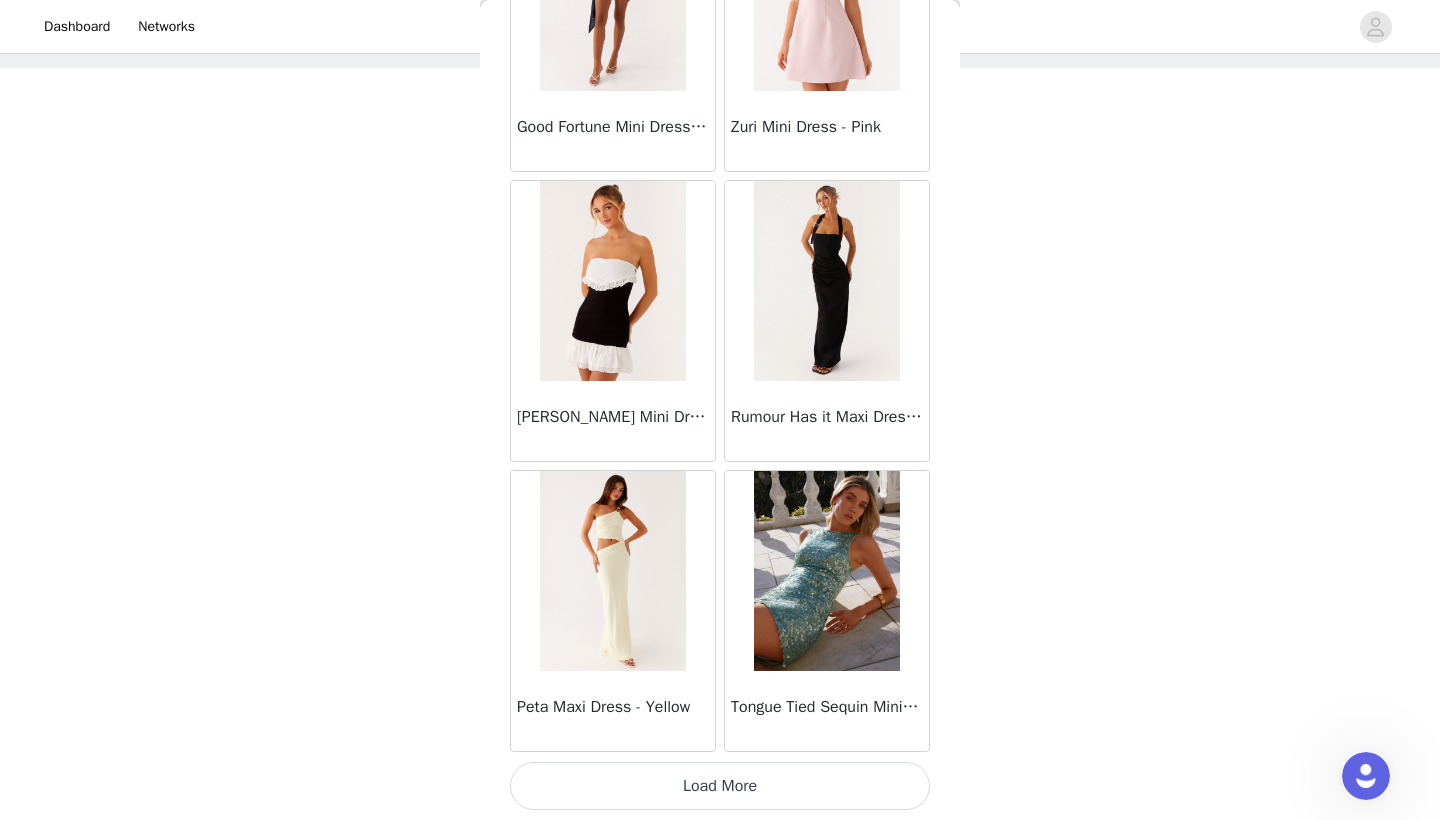 click on "Load More" at bounding box center [720, 786] 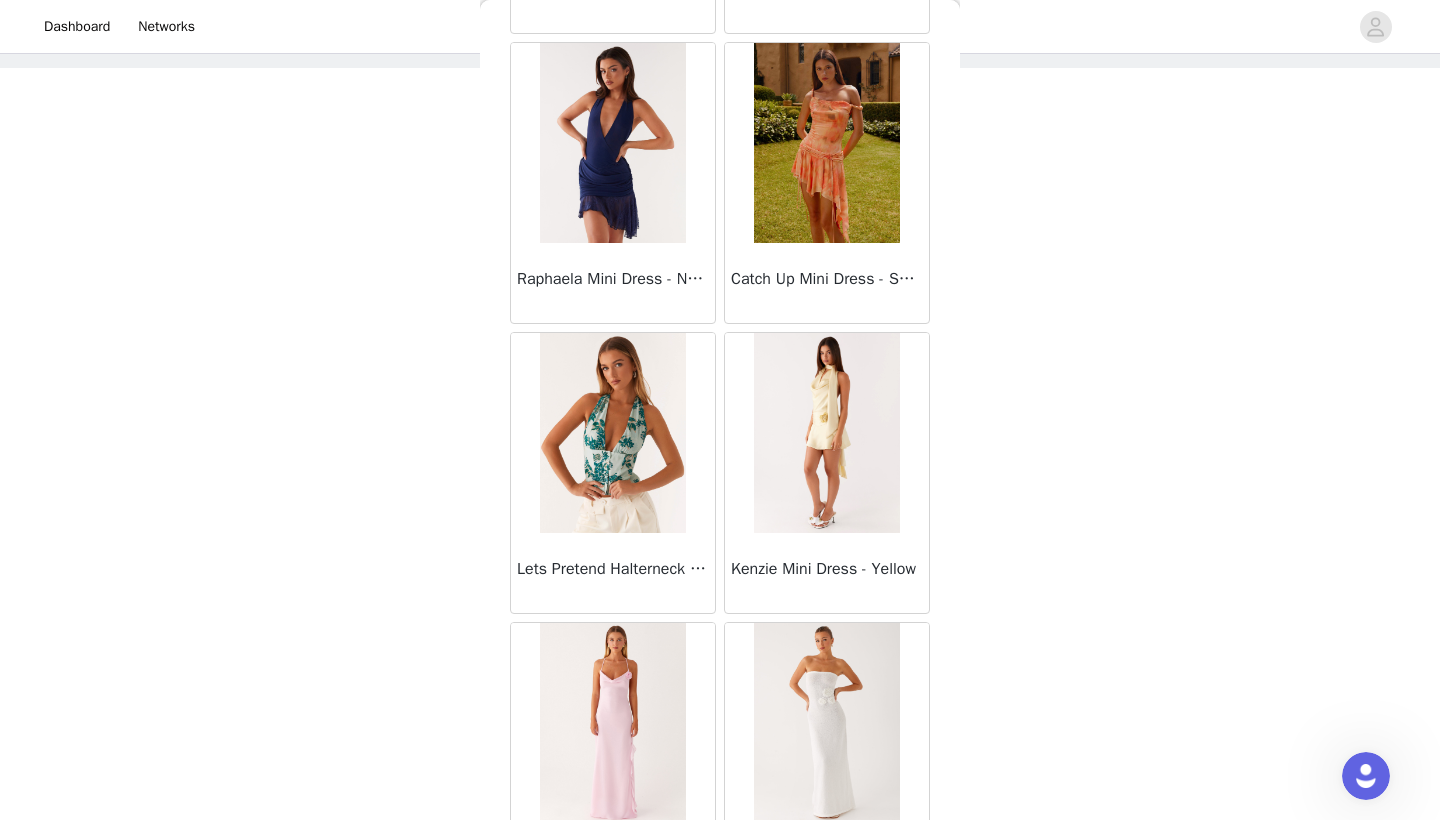 scroll, scrollTop: 56333, scrollLeft: 0, axis: vertical 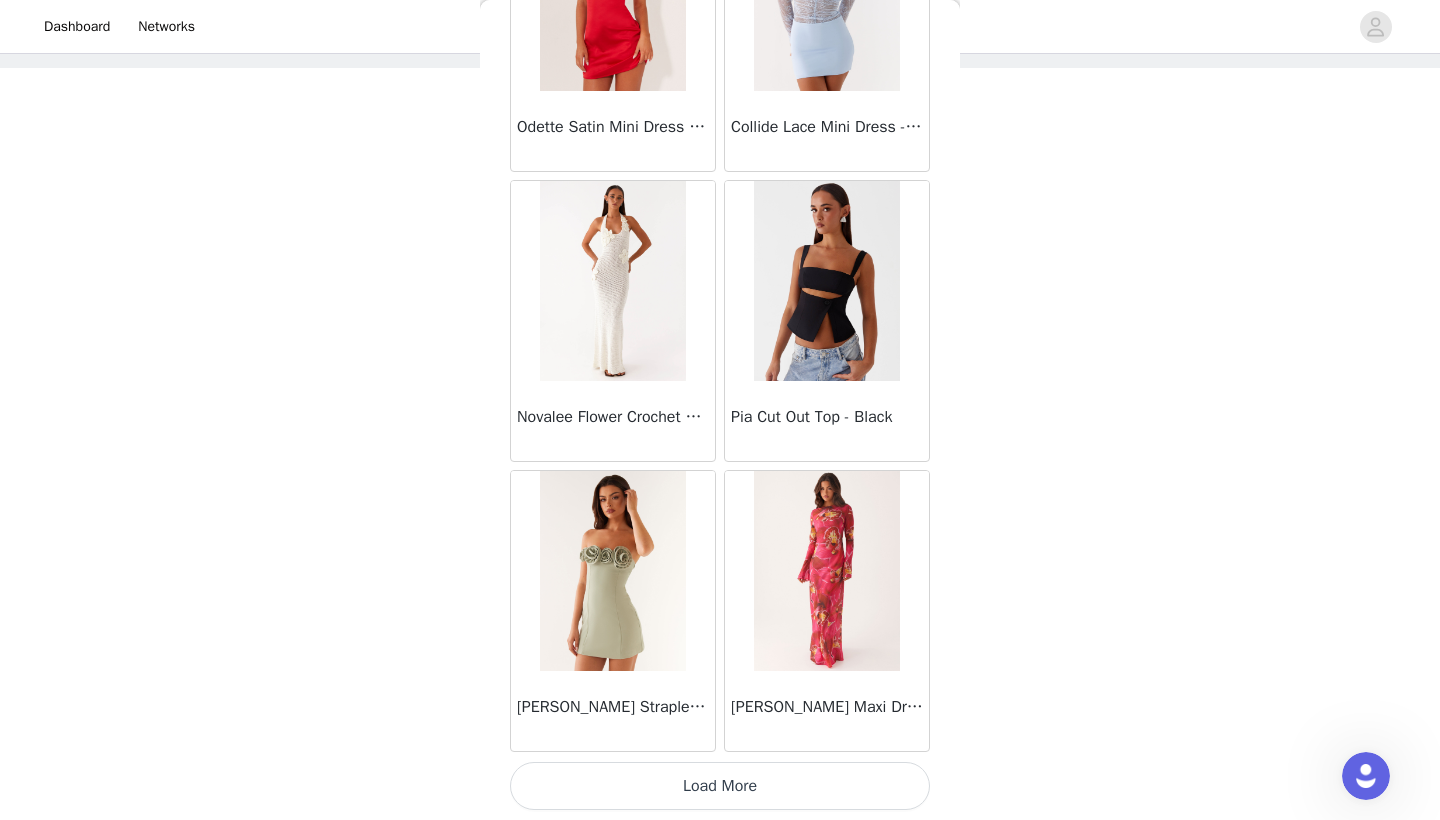 click on "Load More" at bounding box center [720, 786] 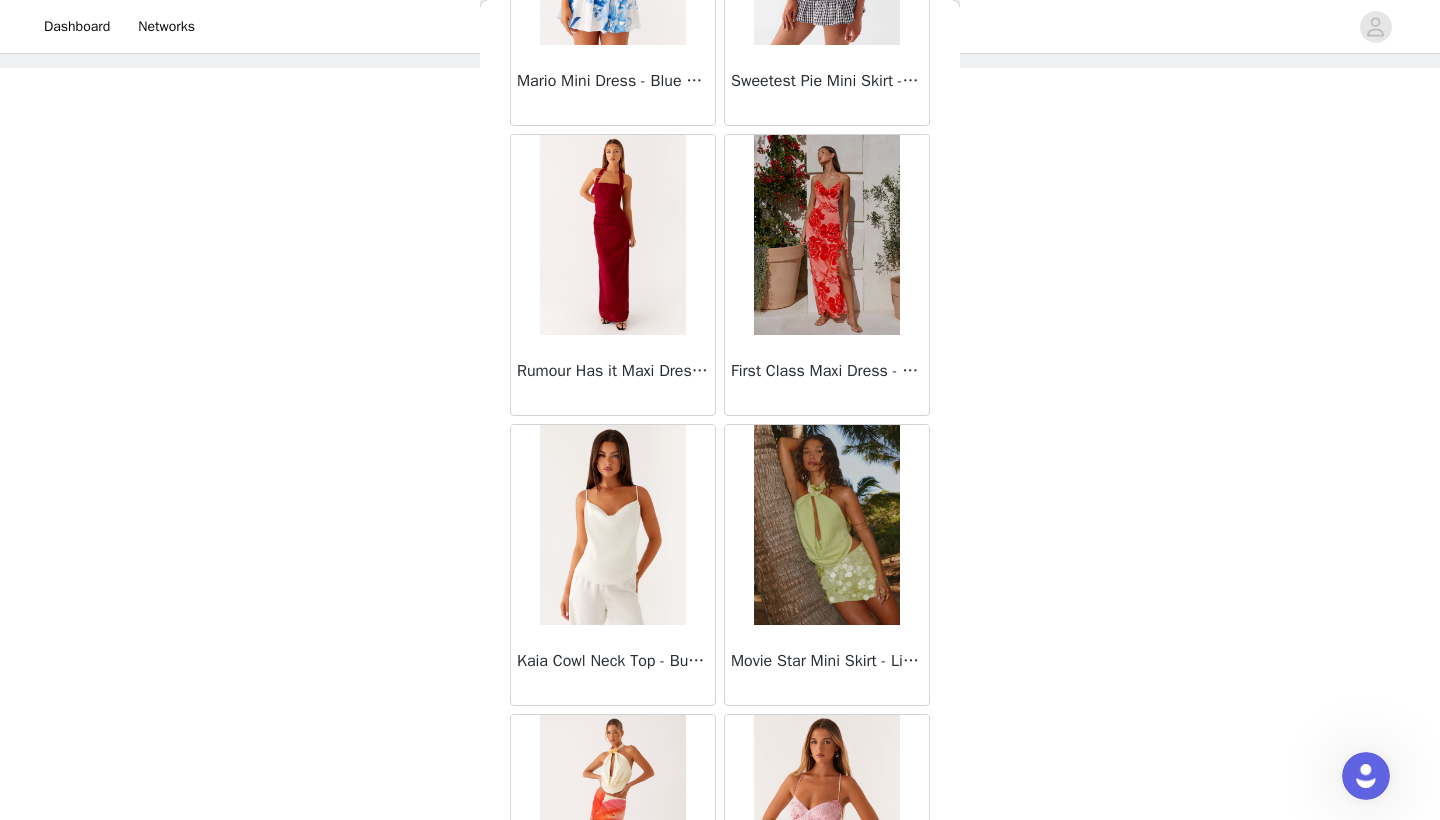 scroll, scrollTop: 59998, scrollLeft: 0, axis: vertical 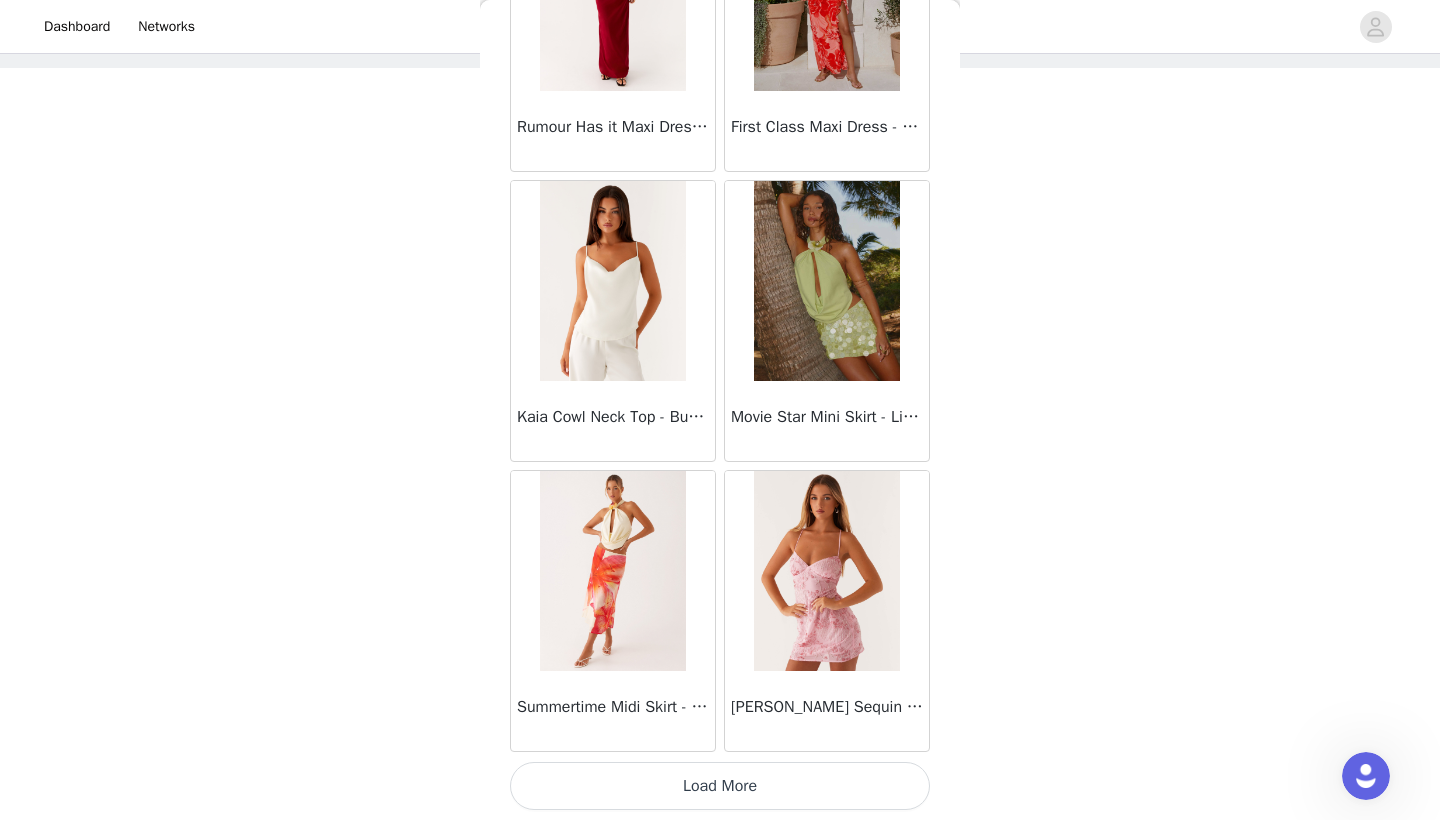 click on "Load More" at bounding box center (720, 786) 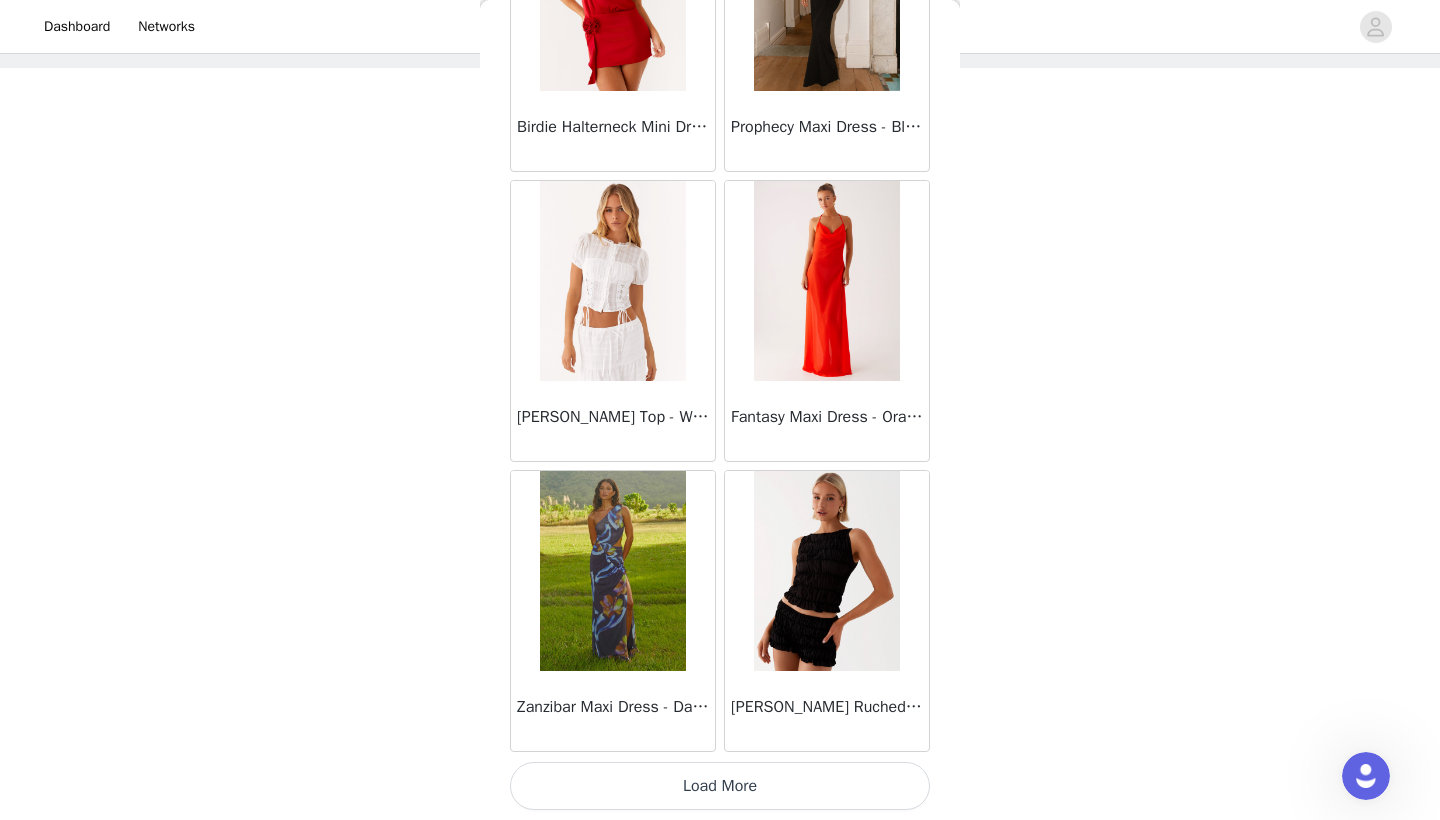 scroll, scrollTop: 63140, scrollLeft: 0, axis: vertical 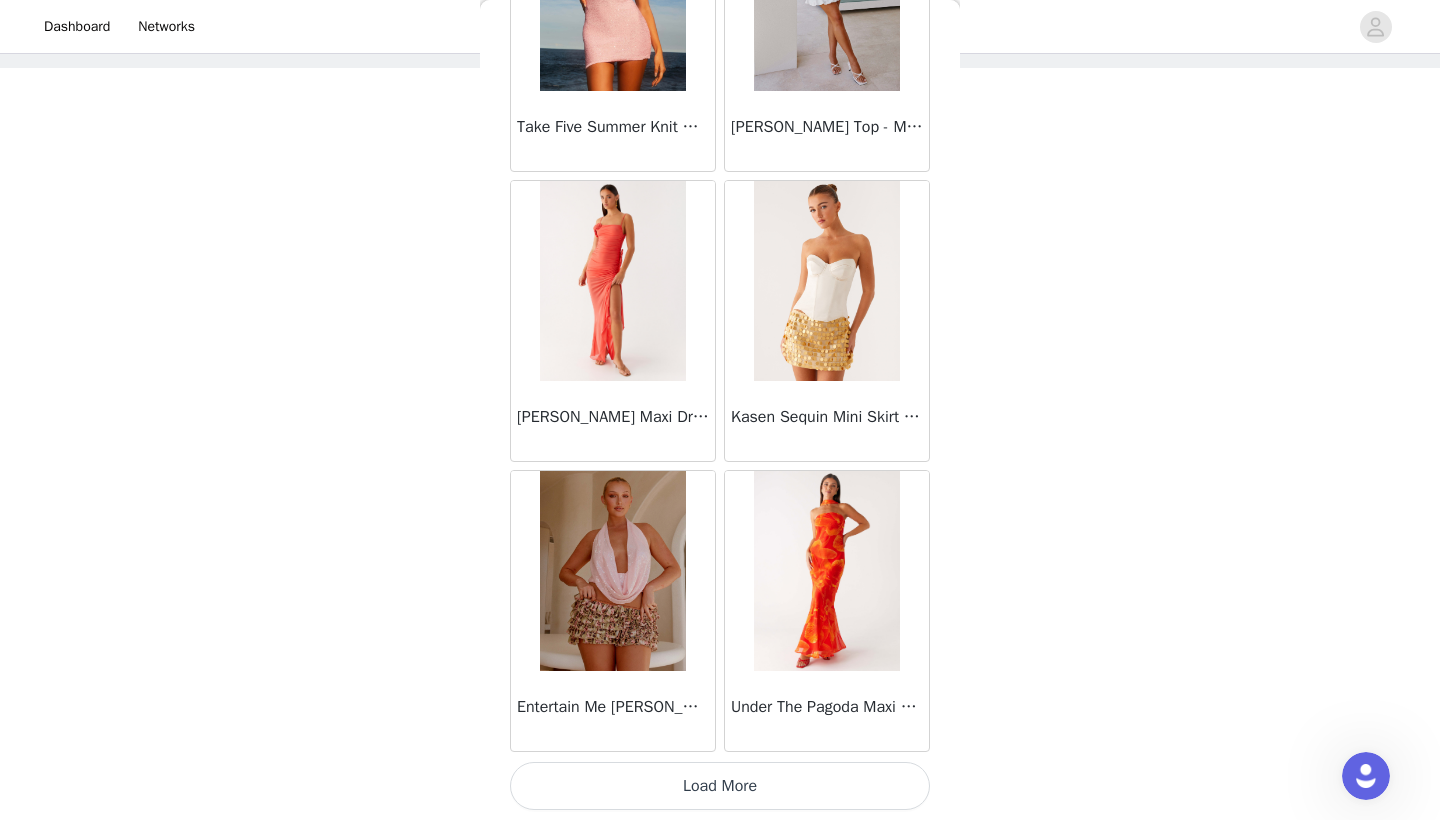 click on "Load More" at bounding box center [720, 786] 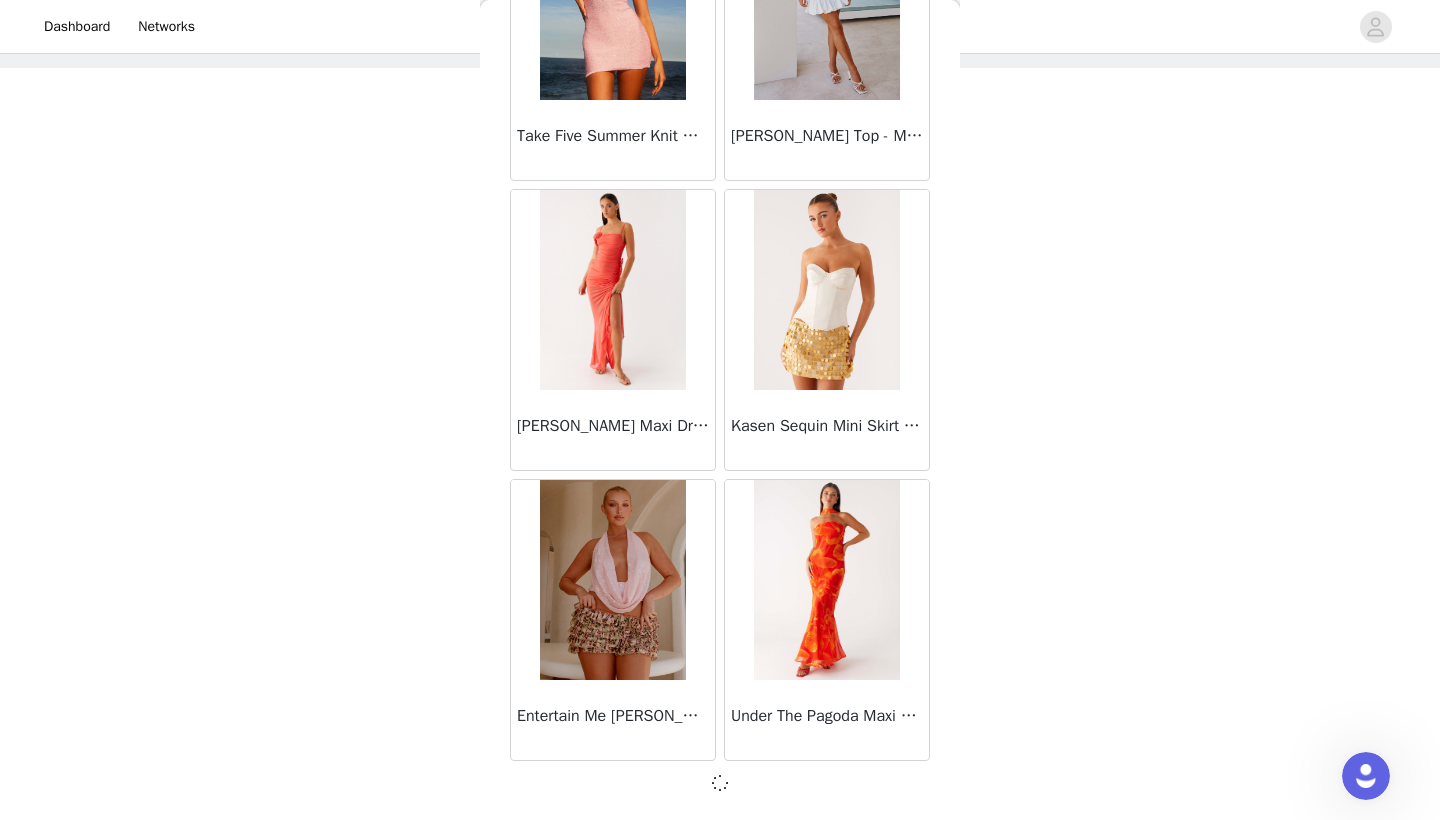 scroll, scrollTop: 66031, scrollLeft: 0, axis: vertical 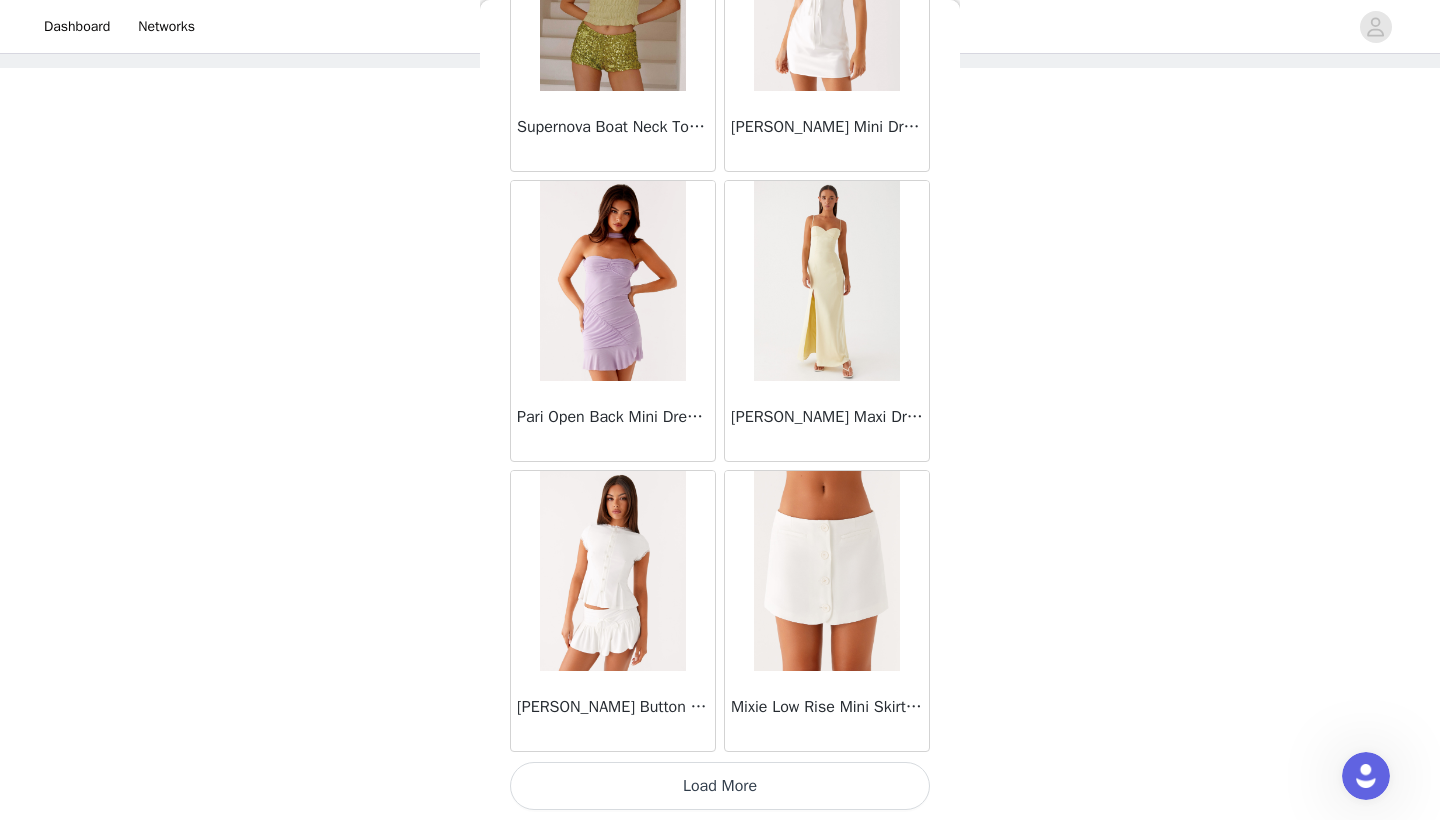 click on "Load More" at bounding box center [720, 786] 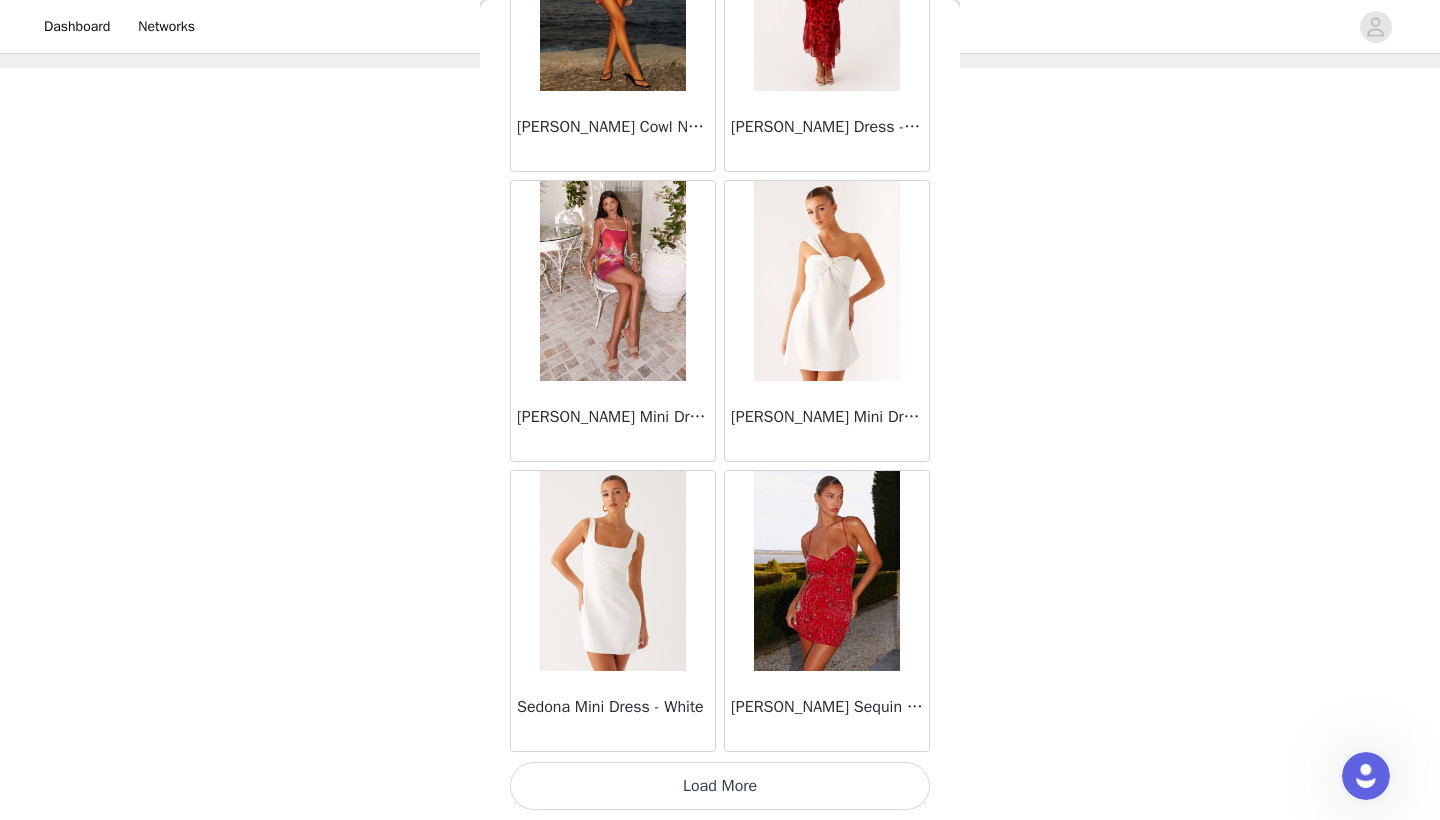scroll, scrollTop: 71840, scrollLeft: 0, axis: vertical 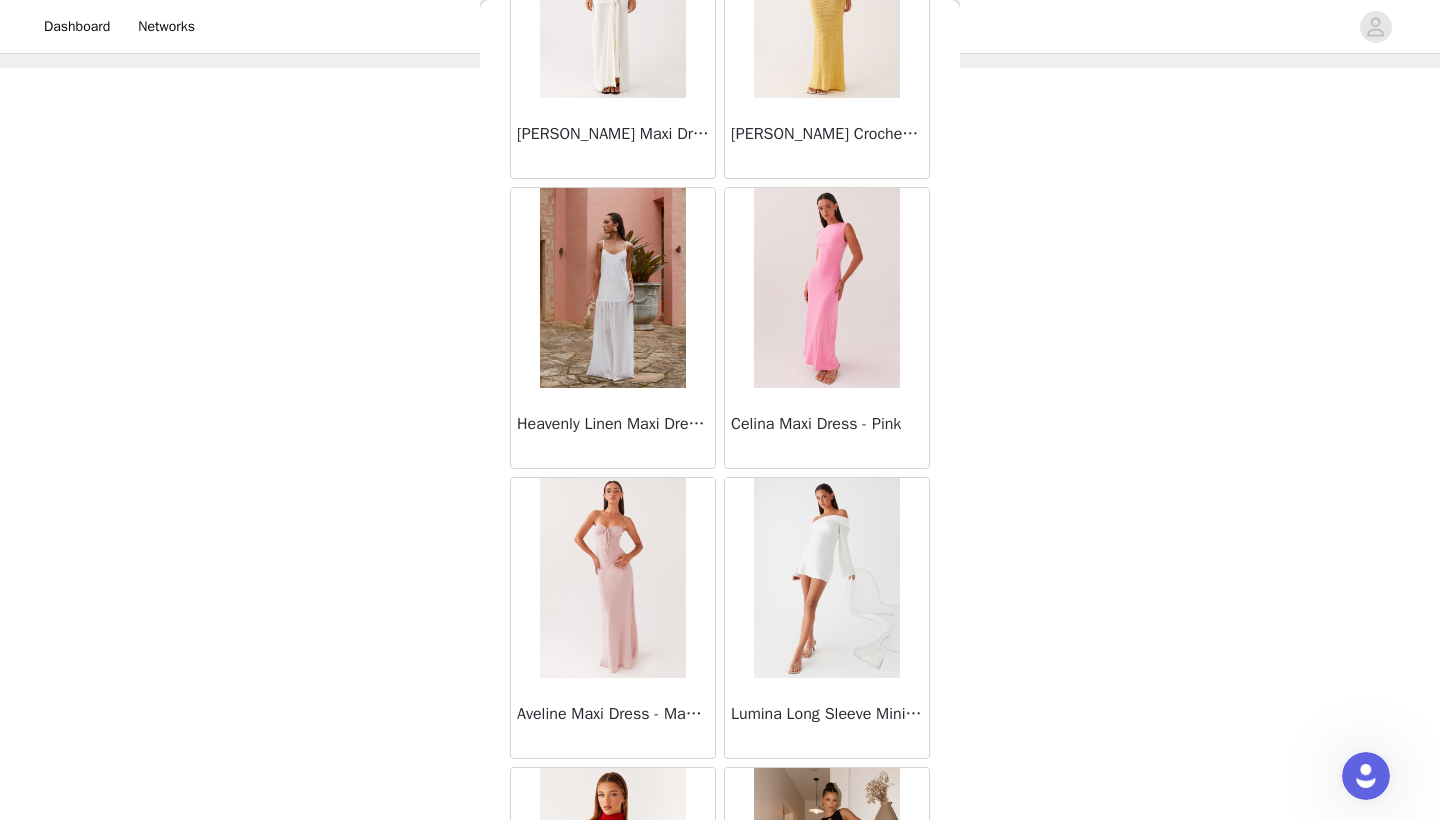 click at bounding box center [612, 288] 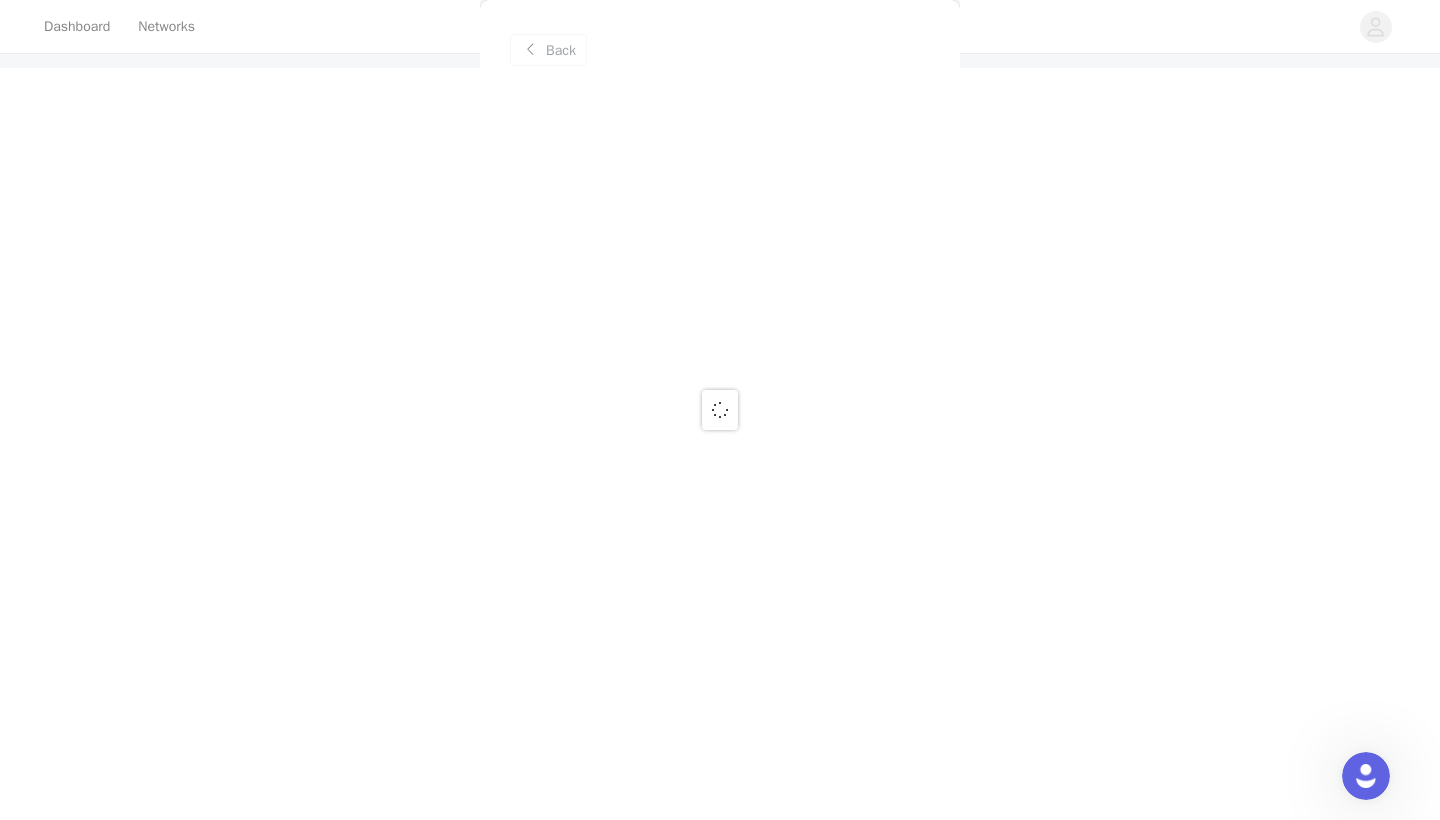 scroll, scrollTop: 0, scrollLeft: 0, axis: both 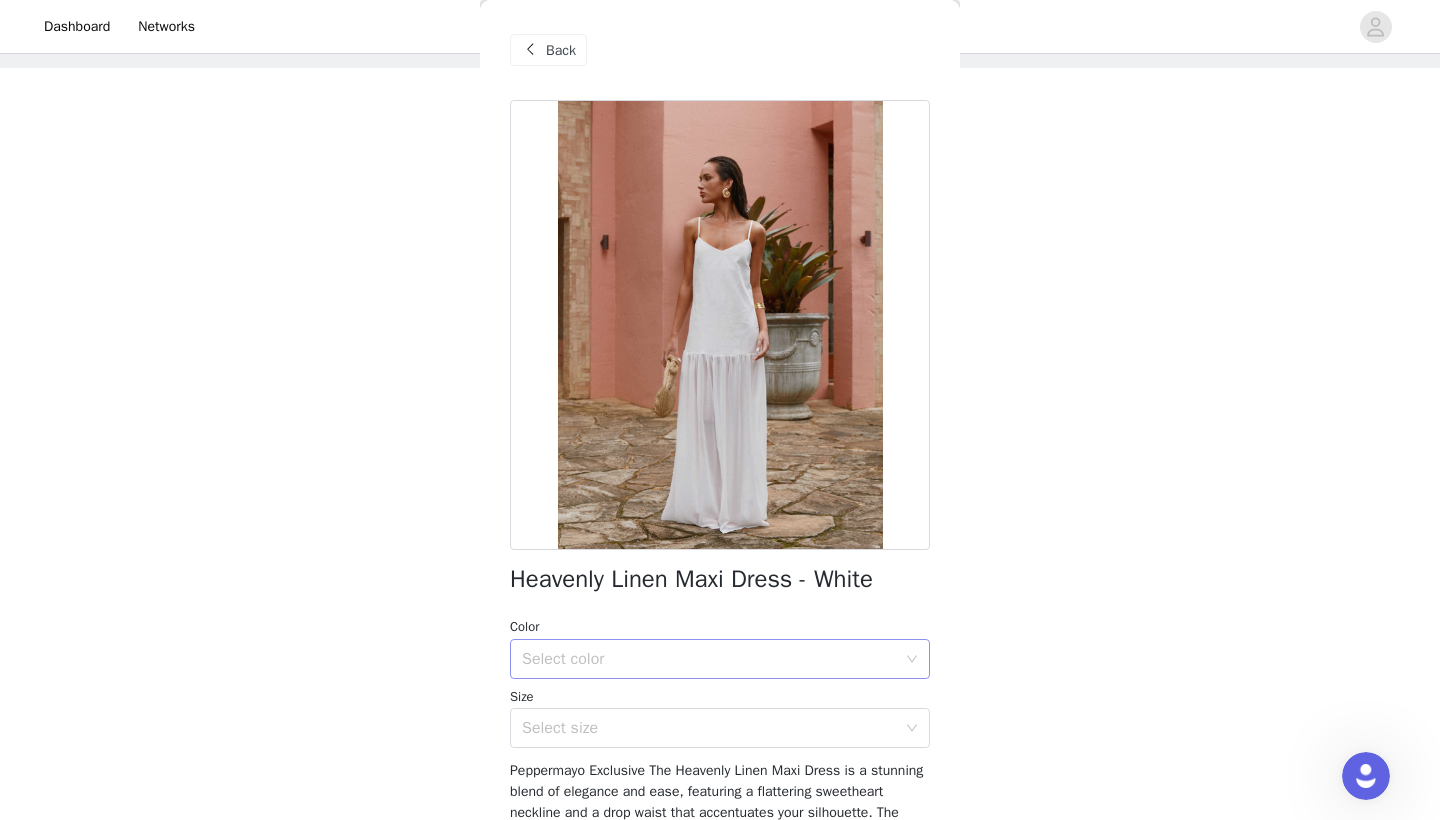click on "Select color" at bounding box center [713, 659] 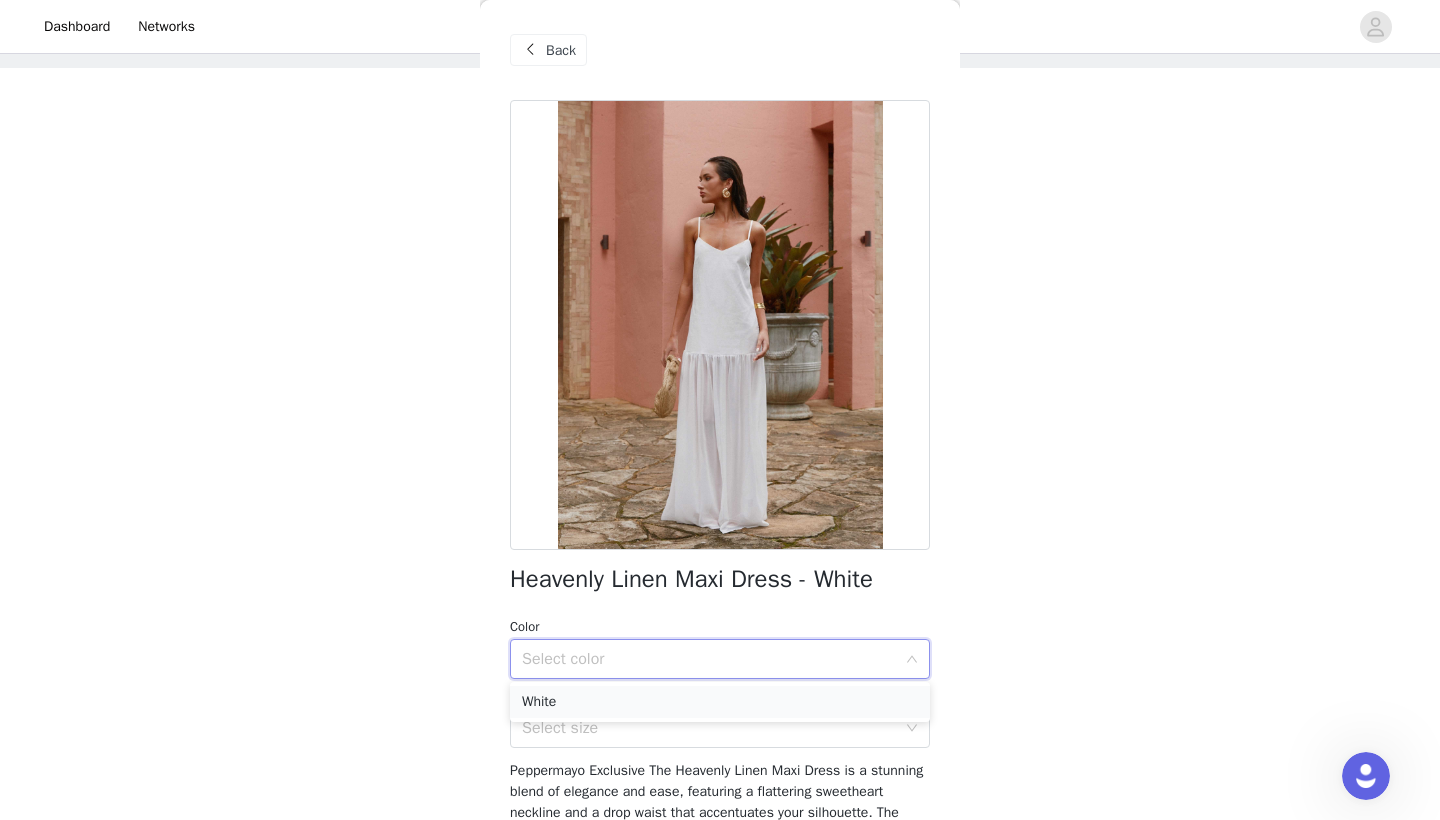 click on "White" at bounding box center (720, 702) 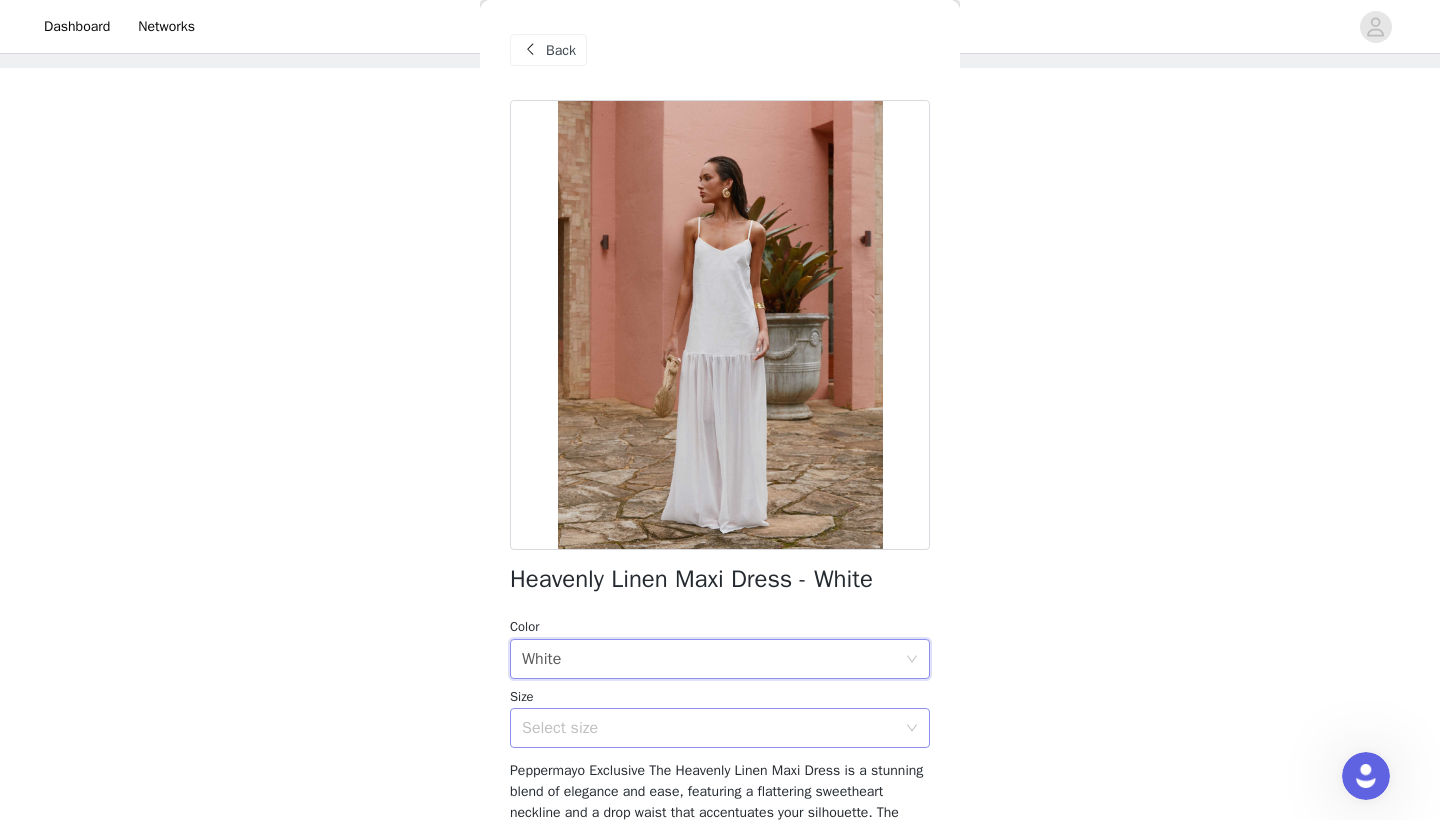 click on "Select size" at bounding box center [709, 728] 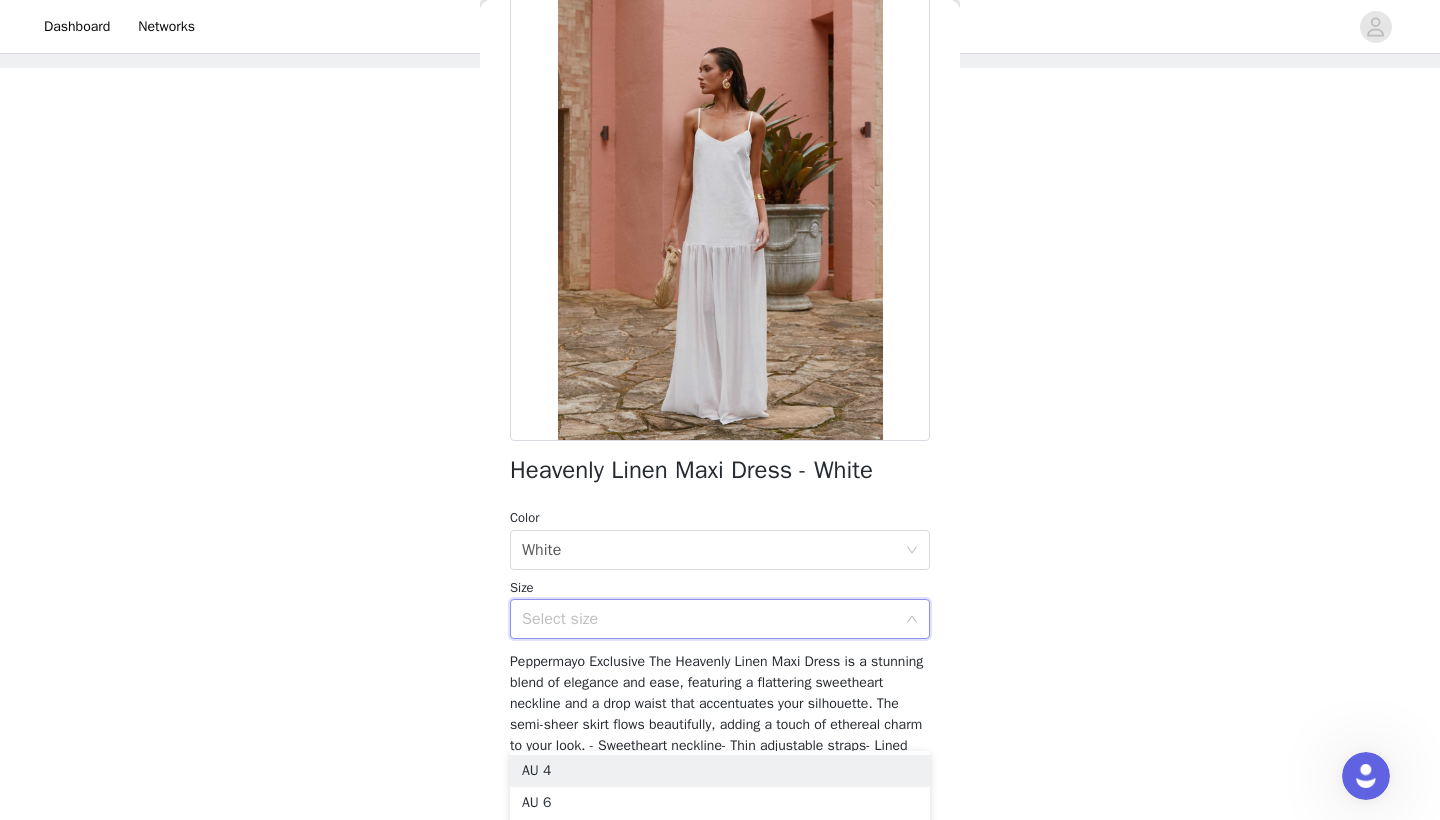scroll, scrollTop: 165, scrollLeft: 0, axis: vertical 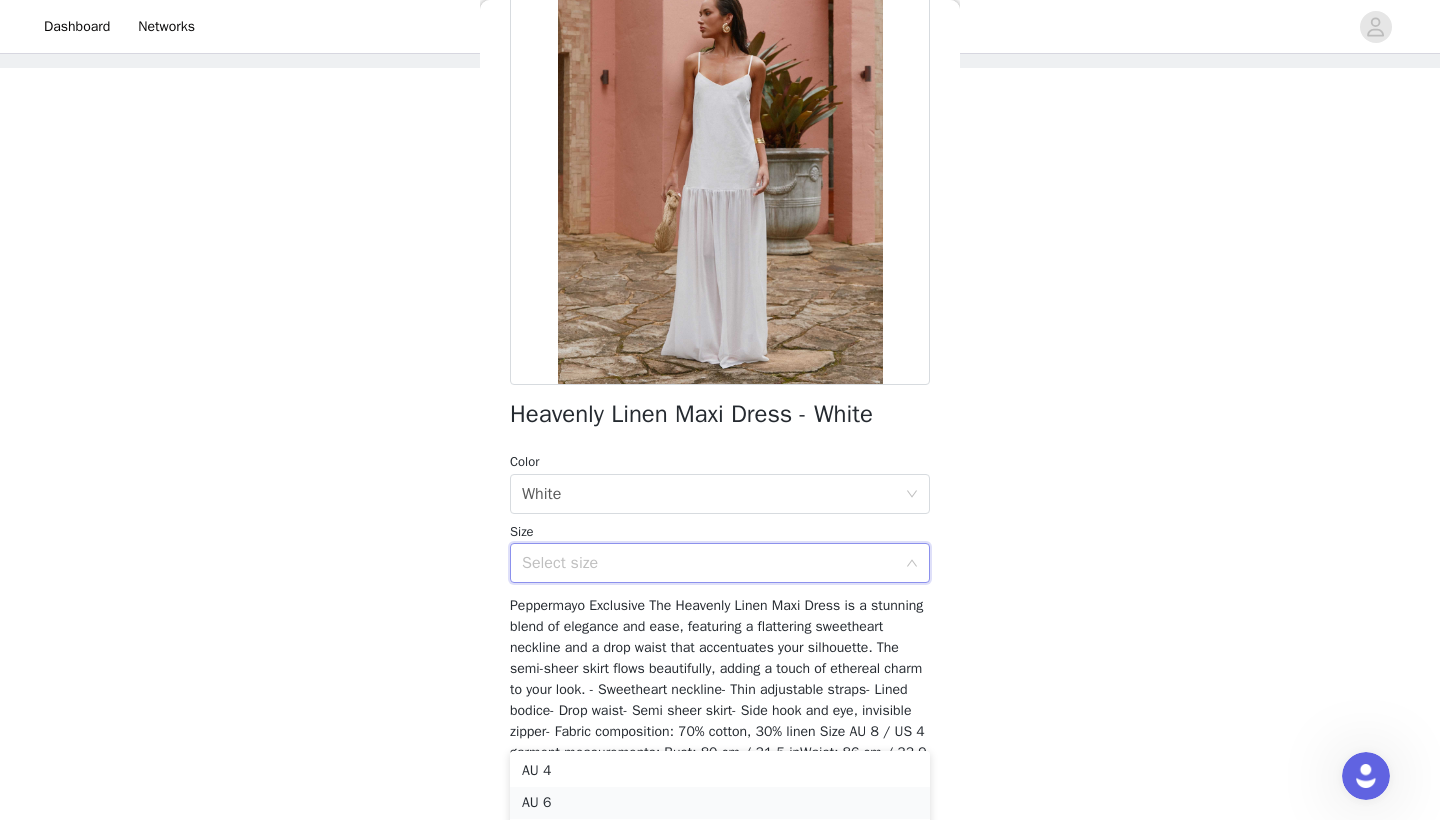 click on "AU 6" at bounding box center (720, 803) 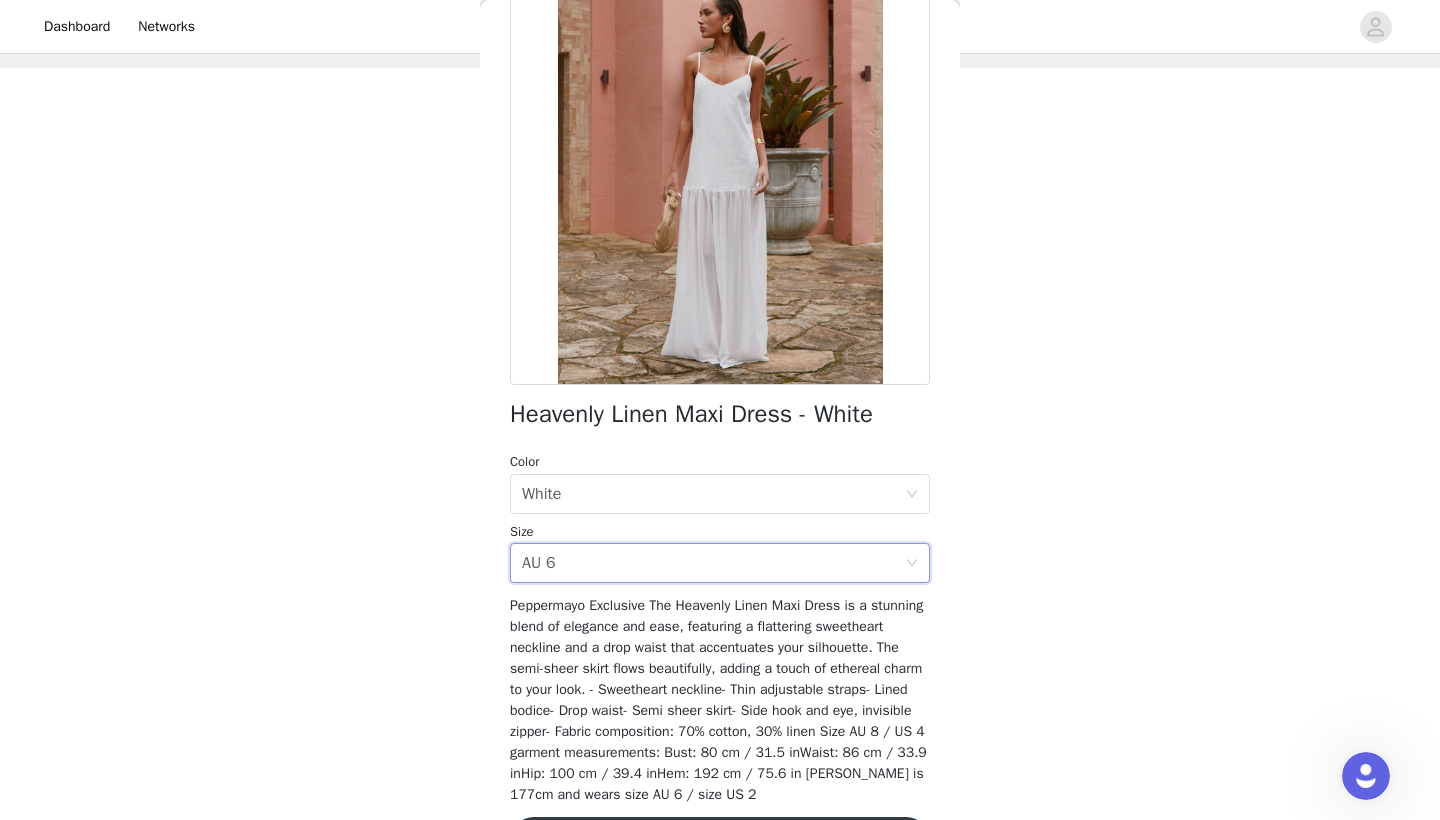 click on "Peppermayo Exclusive The Heavenly Linen Maxi Dress is a stunning blend of elegance and ease, featuring a flattering sweetheart neckline and a drop waist that accentuates your silhouette. The semi-sheer skirt flows beautifully, adding a touch of ethereal charm to your look. - Sweetheart neckline- Thin adjustable straps- Lined bodice- Drop waist- Semi sheer skirt- Side hook and eye, invisible zipper- Fabric composition: 70% cotton, 30% linen Size AU 8 / US 4 garment measurements: Bust: 80 cm / 31.5 inWaist: 86 cm / 33.9 inHip: 100 cm / 39.4 inHem: 192 cm / 75.6 in Roberta is 177cm and wears size AU 6 / size US 2" at bounding box center (718, 700) 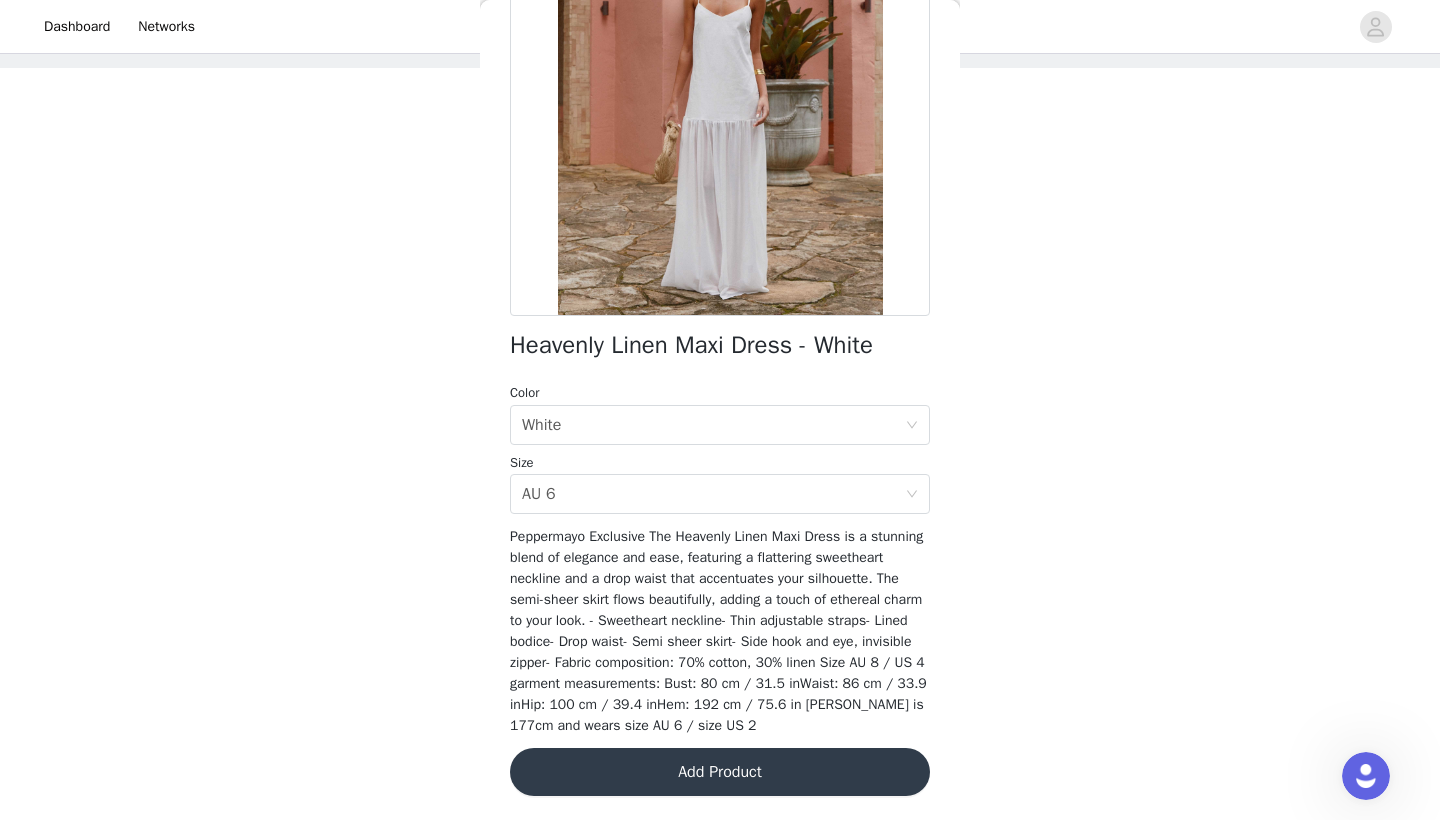 scroll, scrollTop: 254, scrollLeft: 0, axis: vertical 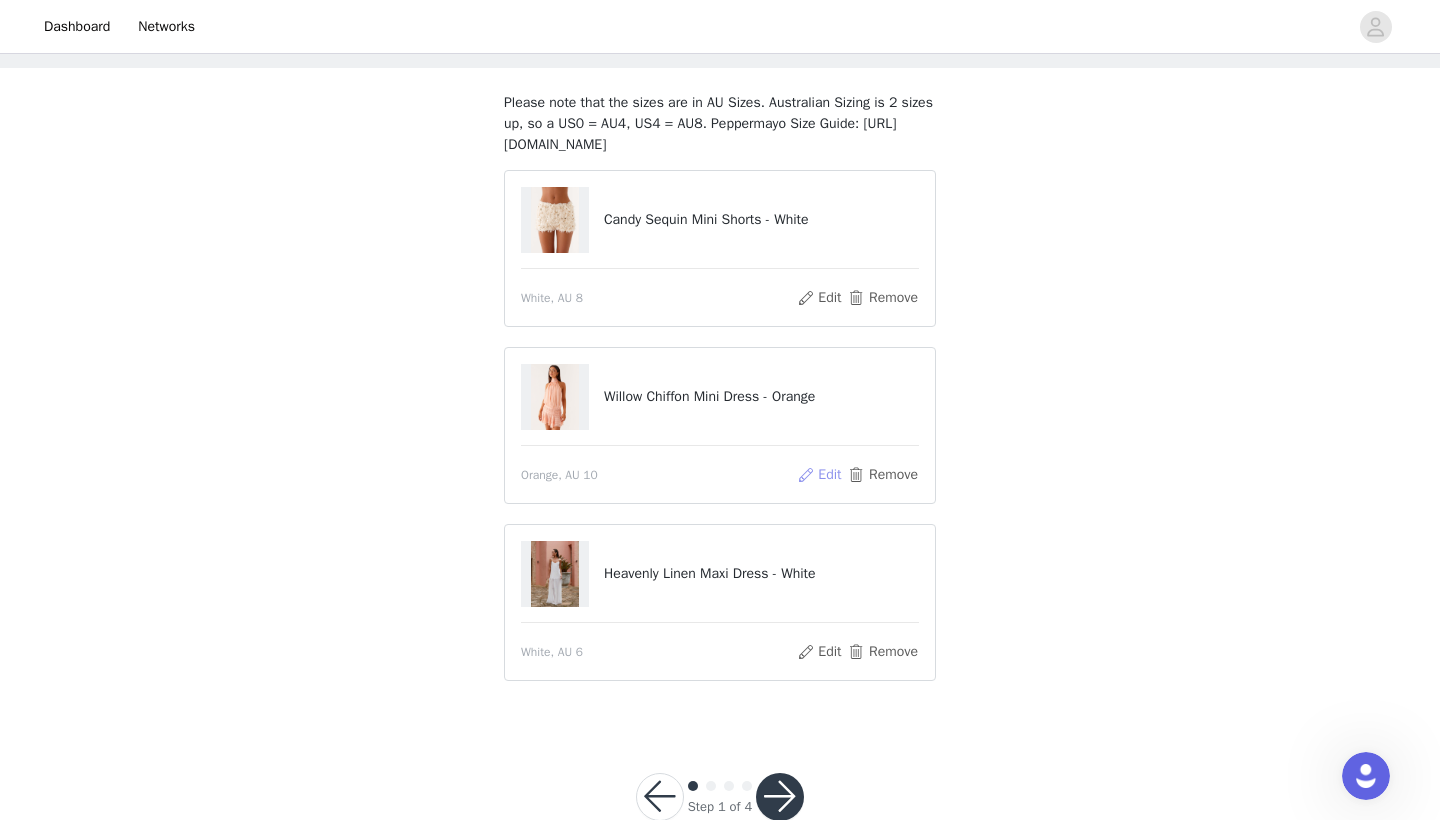 click on "Edit" at bounding box center [819, 475] 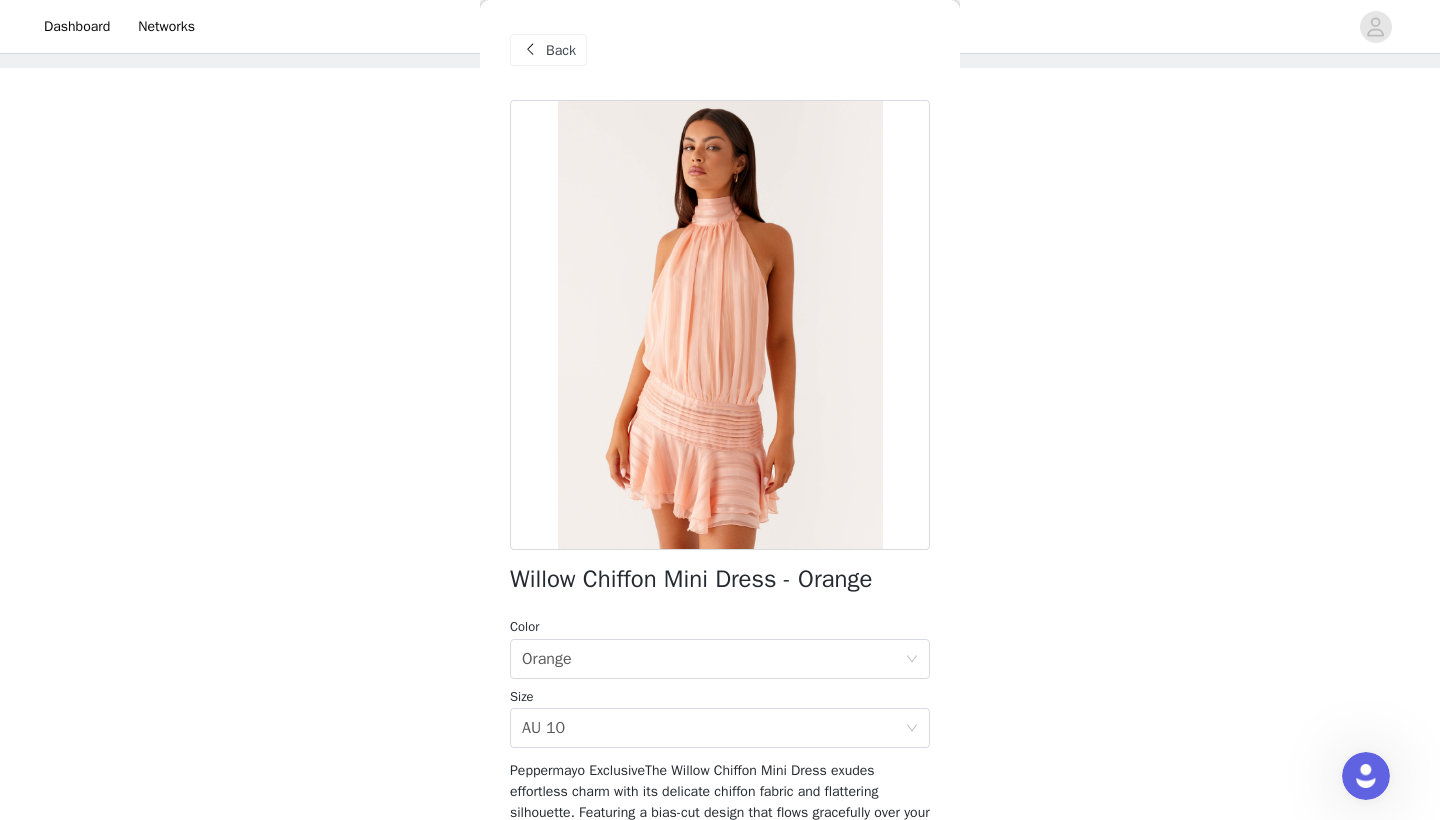 click on "Color   Select color Orange Size   Select size AU 10" at bounding box center [720, 682] 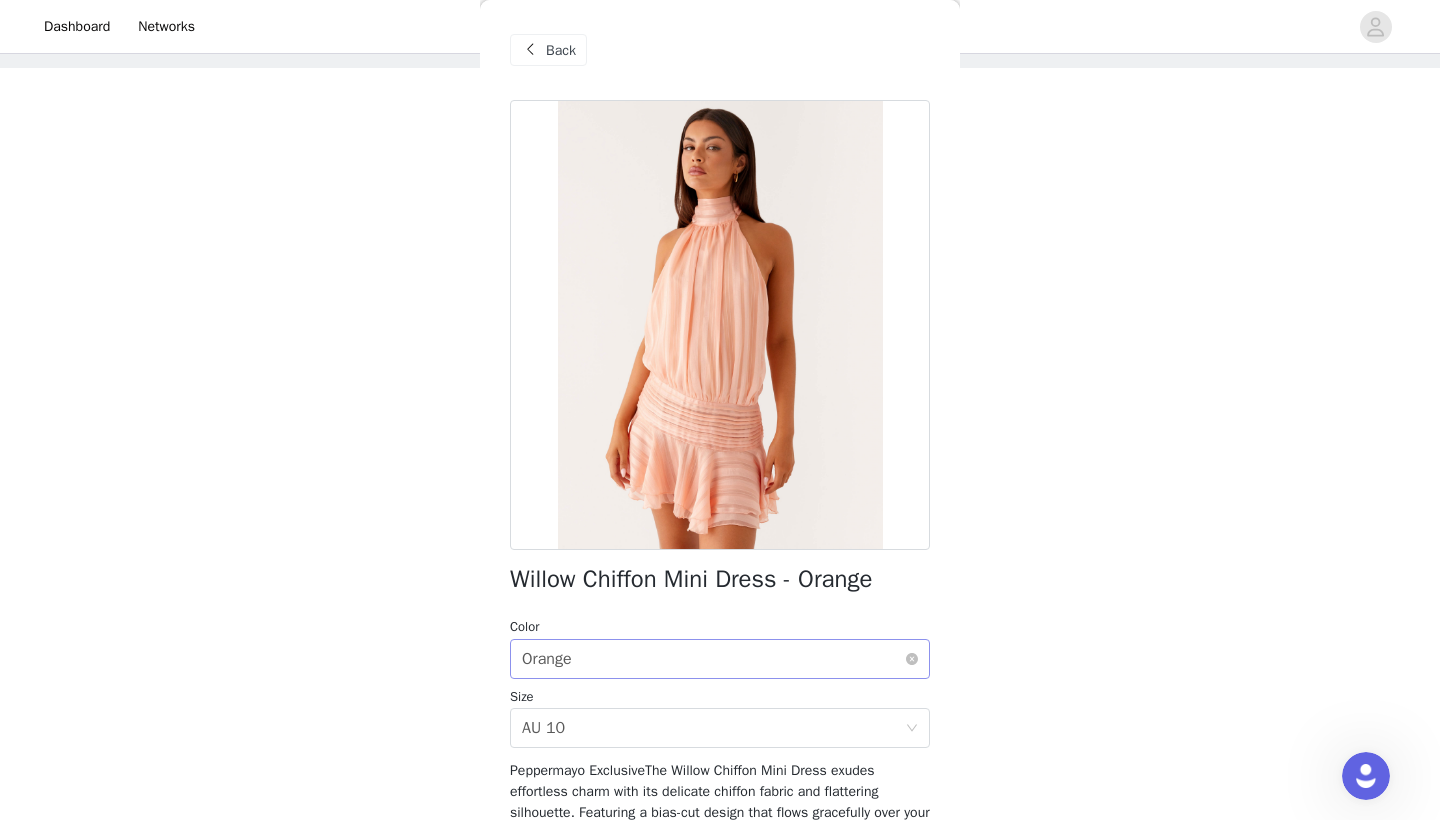 click on "Select color Orange" at bounding box center [713, 659] 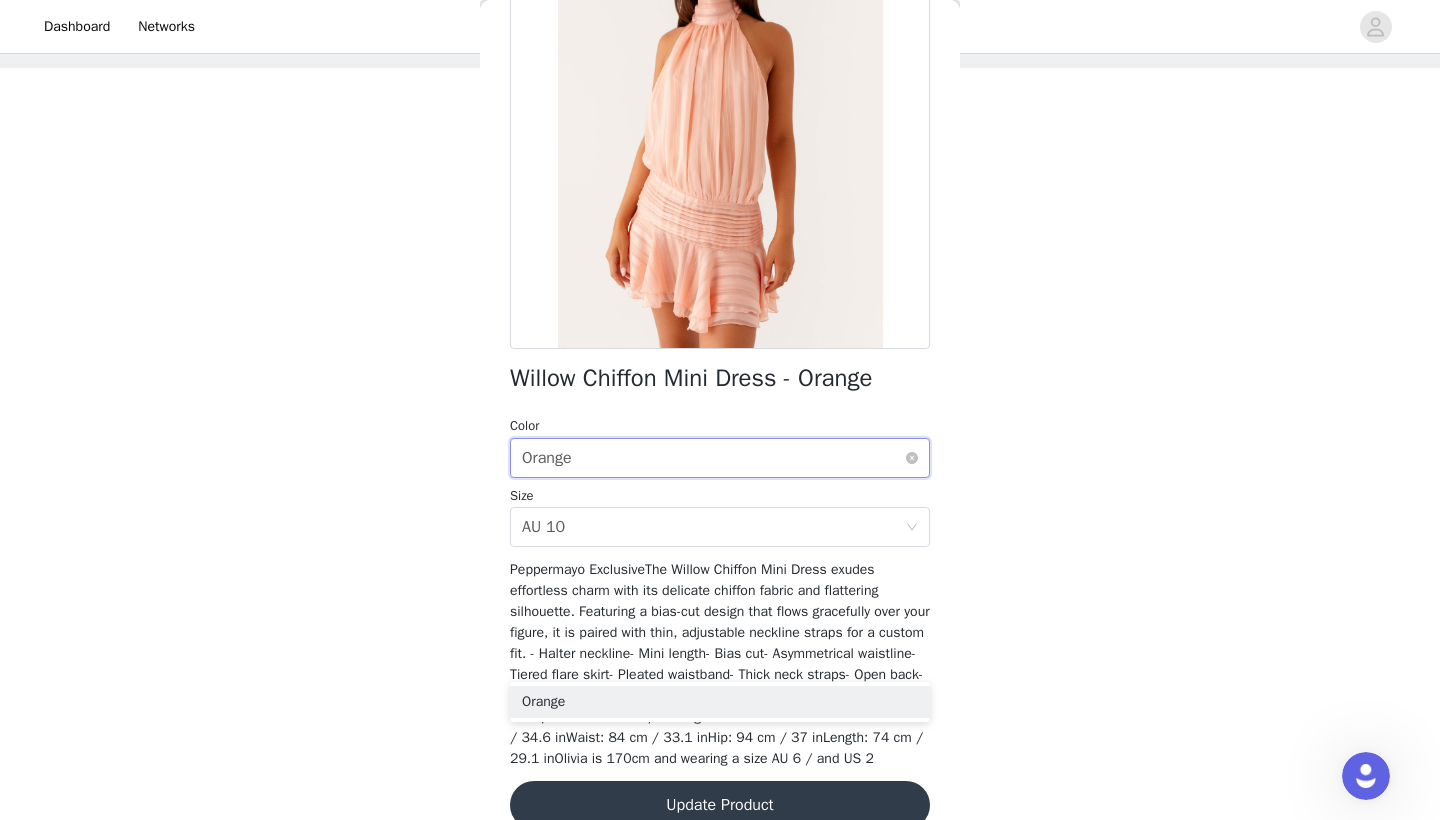 scroll, scrollTop: 203, scrollLeft: 0, axis: vertical 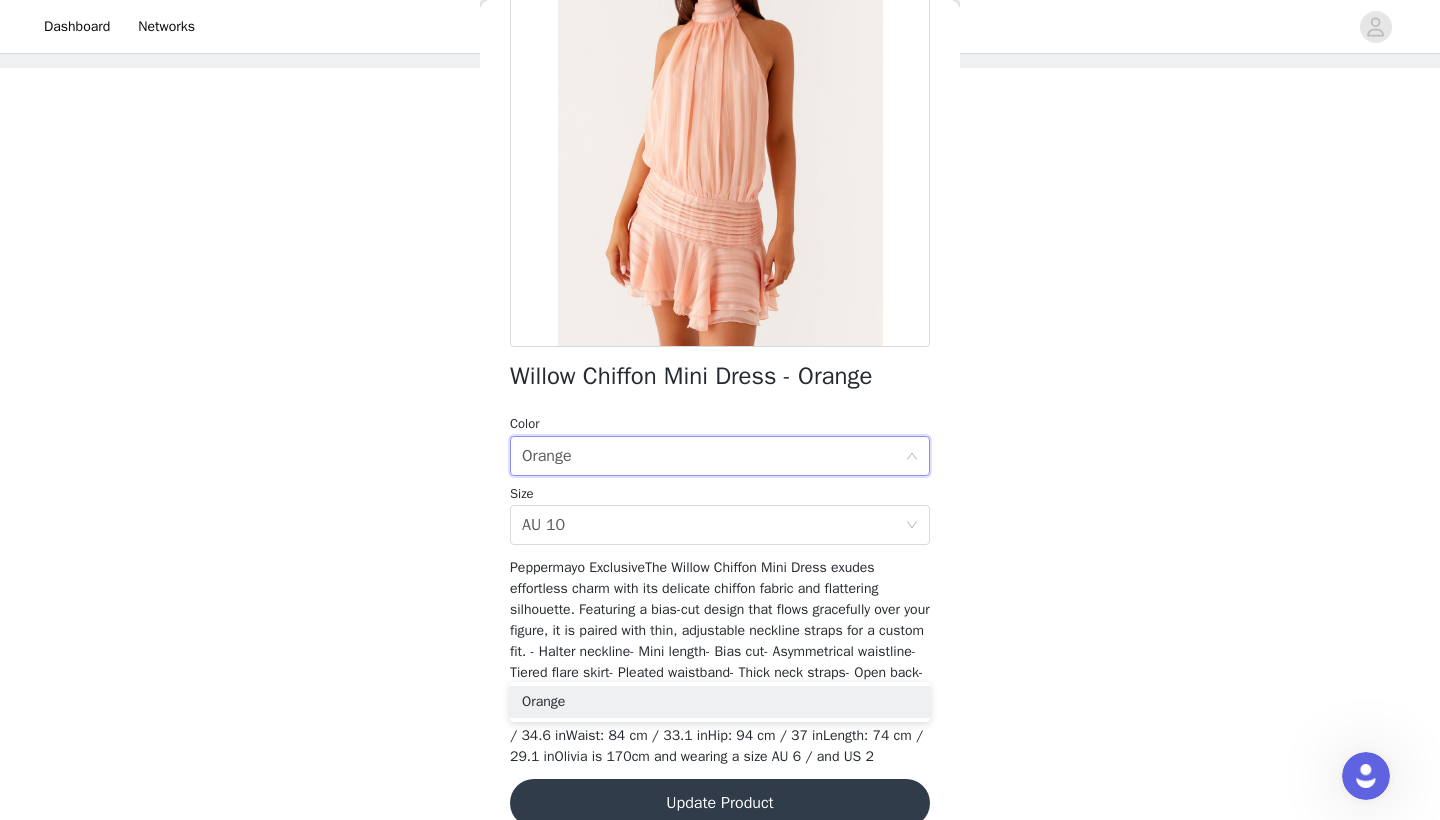 click on "Peppermayo ExclusiveThe Willow Chiffon Mini Dress exudes effortless charm with its delicate chiffon fabric and flattering silhouette. Featuring a bias-cut design that flows gracefully over your figure, it is paired with thin, adjustable neckline straps for a custom fit. - Halter neckline- Mini length- Bias cut- Asymmetrical waistline- Tiered flare skirt- Pleated waistband- Thick neck straps- Open back- Side invisible zipper- Fully lined- 100% Polyester- L: 95% Polyester / 5% SpandexSize AU 8 / US 4 garment measurements:Bust: 88 cm / 34.6 inWaist: 84 cm / 33.1 inHip: 94 cm / 37 inLength: 74 cm / 29.1 inOlivia is 170cm and wearing a size AU 6 / and US 2" at bounding box center [720, 662] 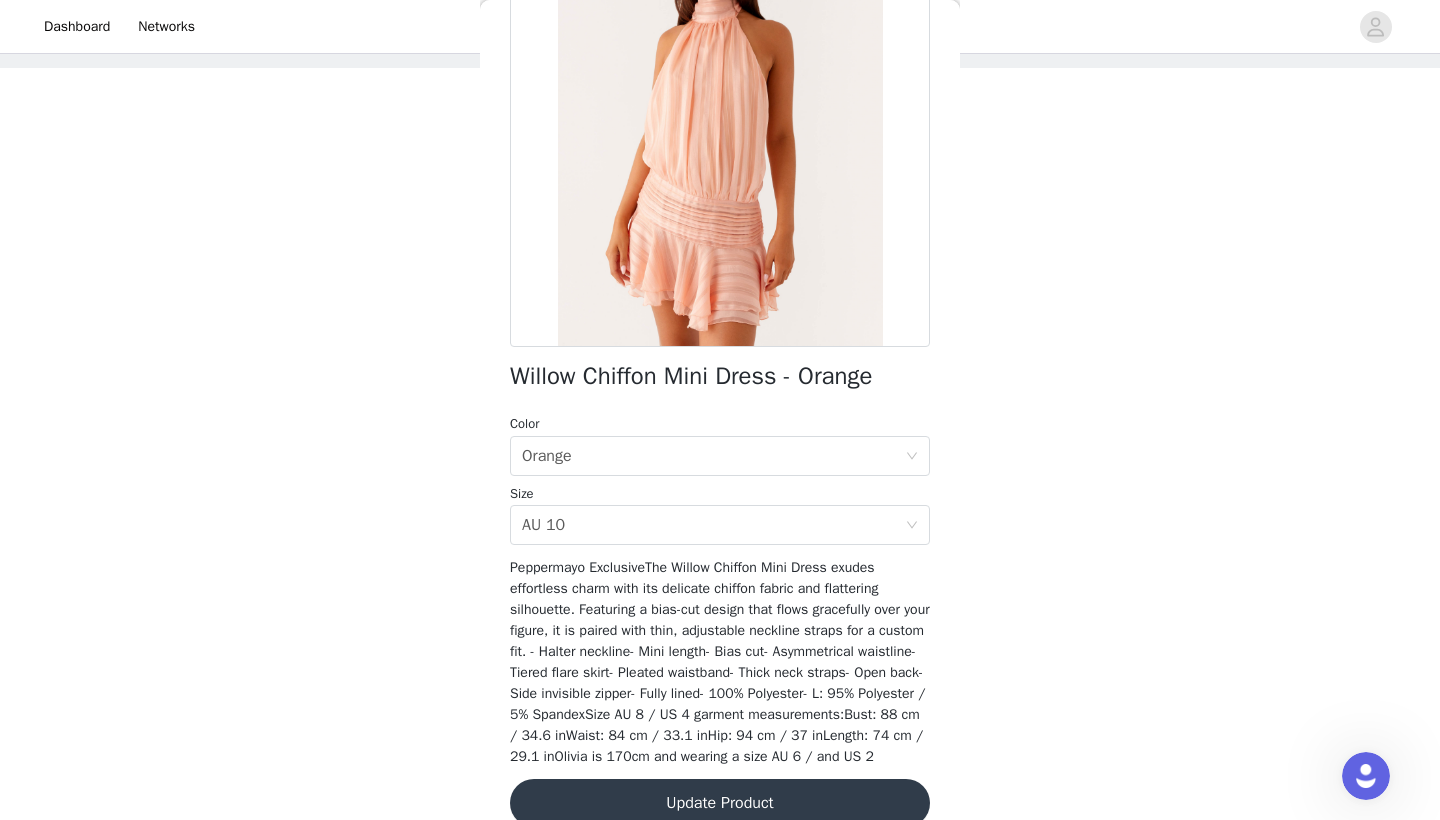 scroll, scrollTop: 142, scrollLeft: 0, axis: vertical 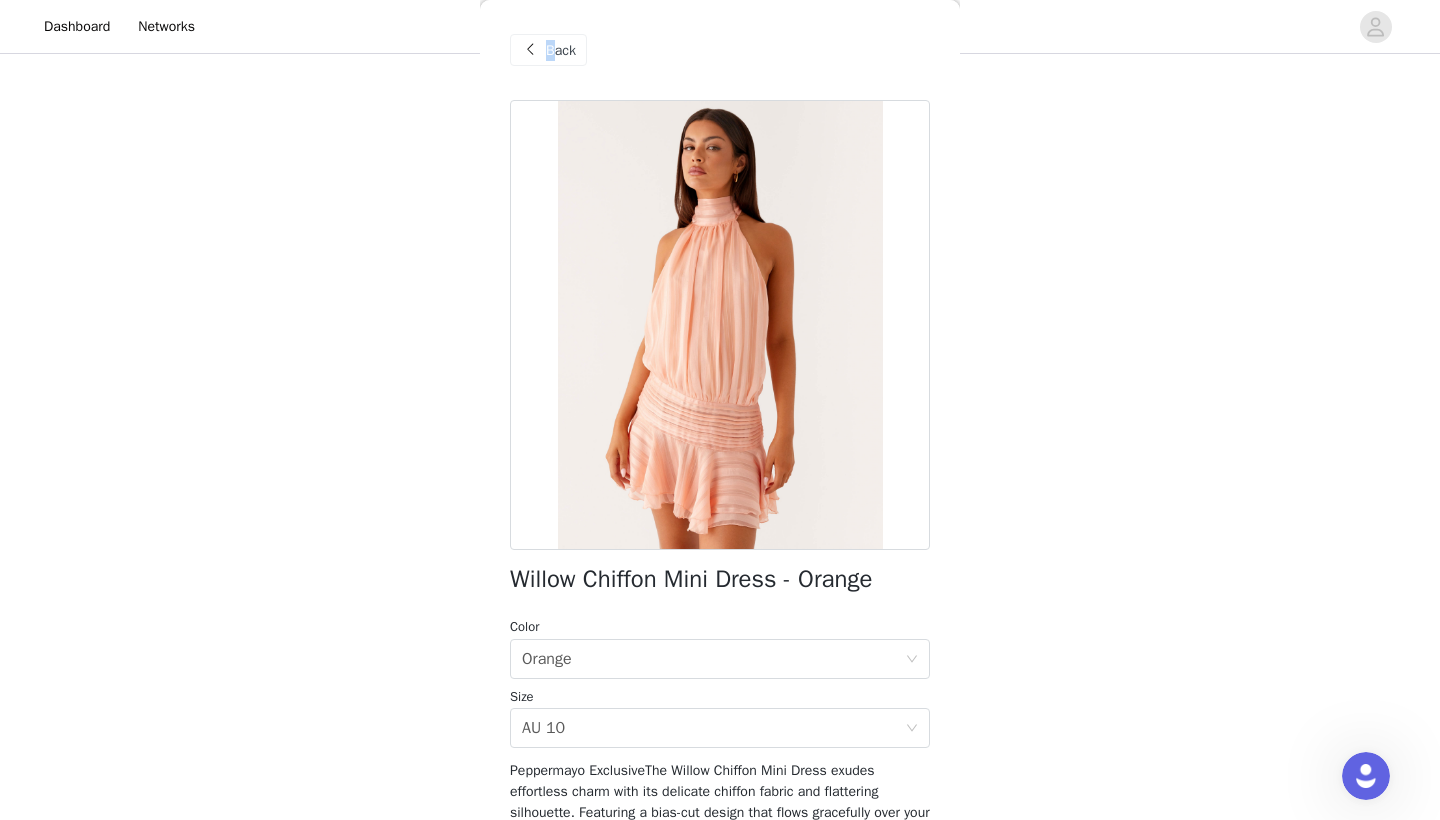 click on "Back" at bounding box center [561, 50] 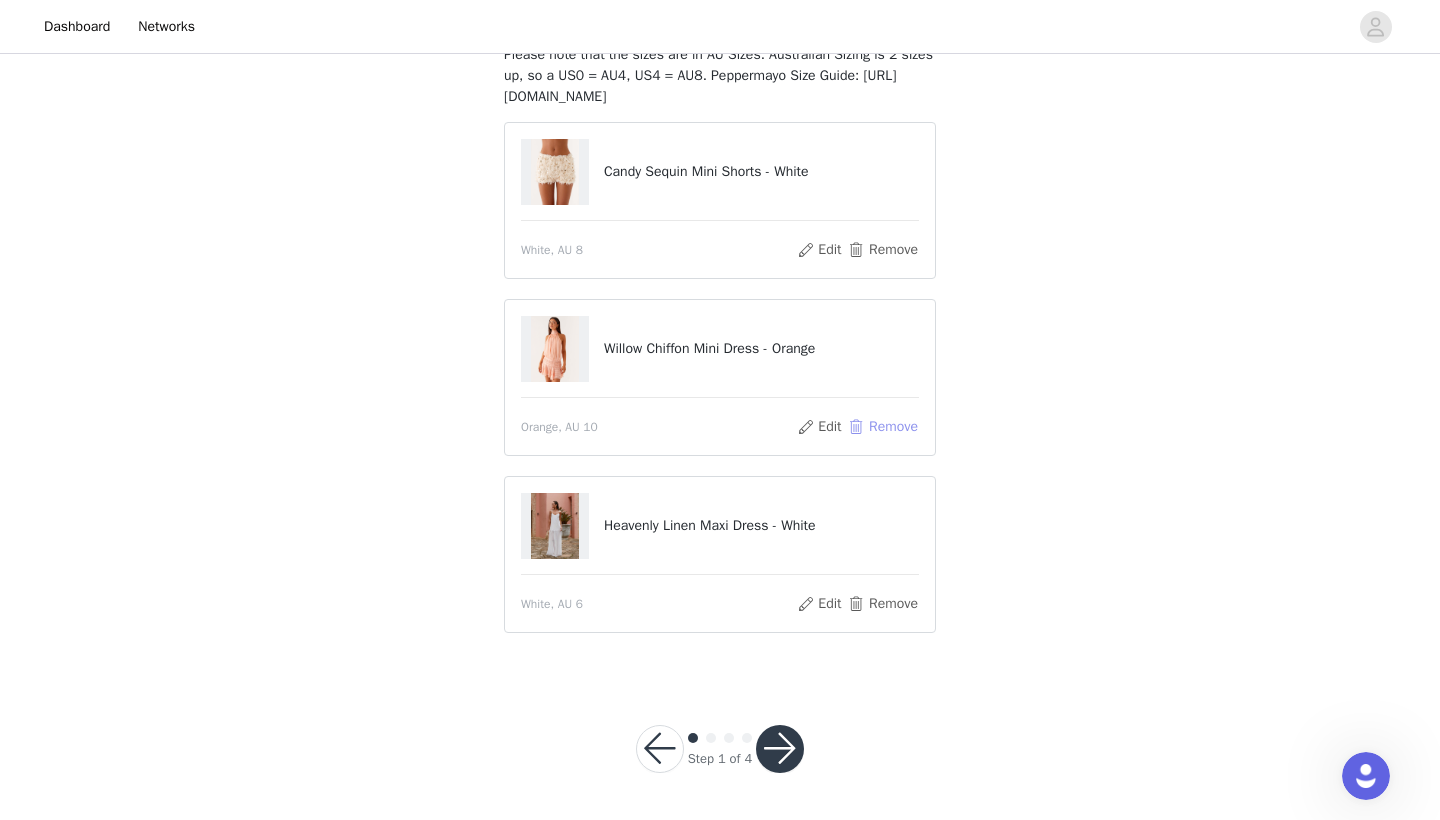 click on "Remove" at bounding box center [883, 427] 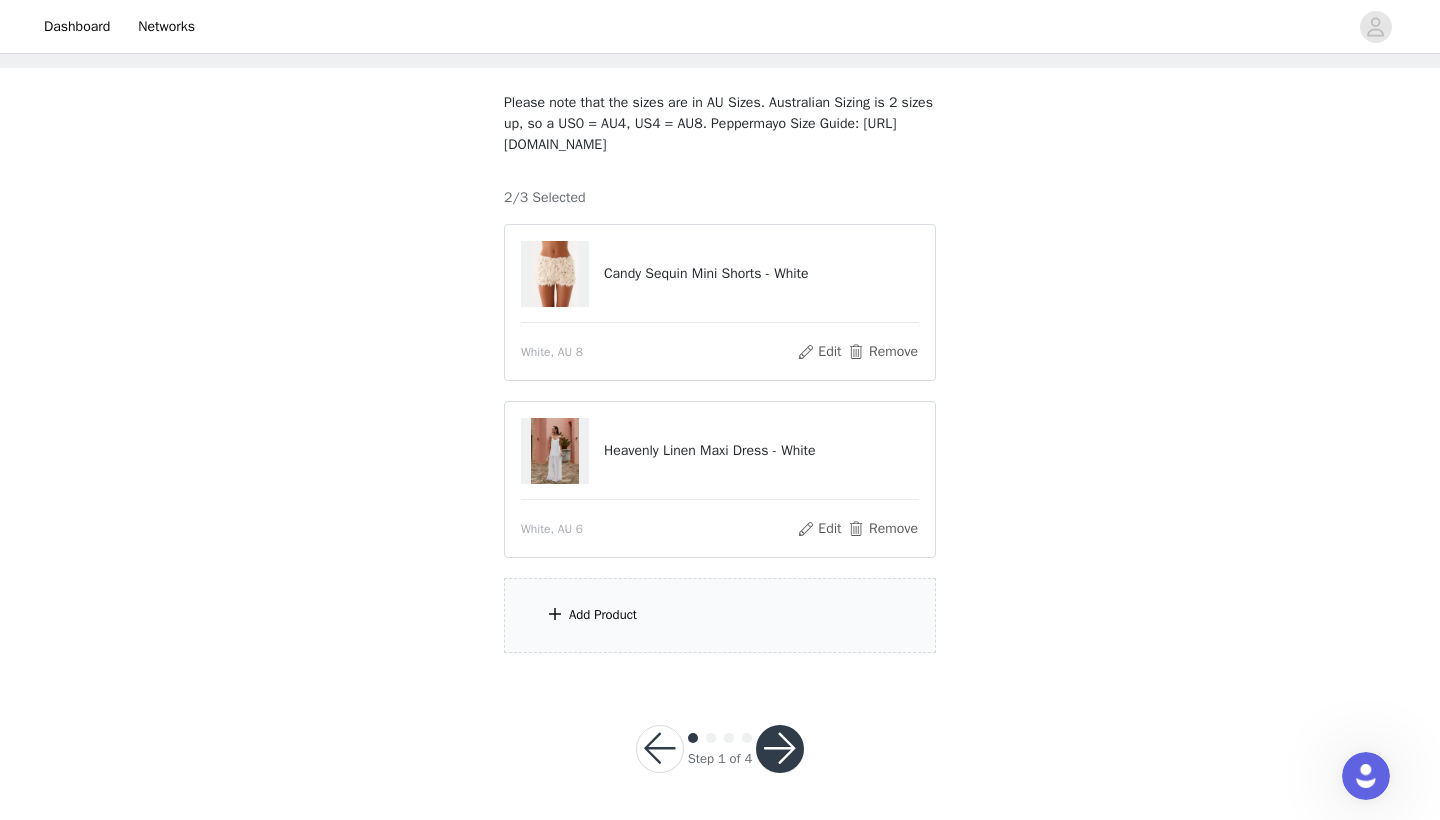 click on "Add Product" at bounding box center (720, 615) 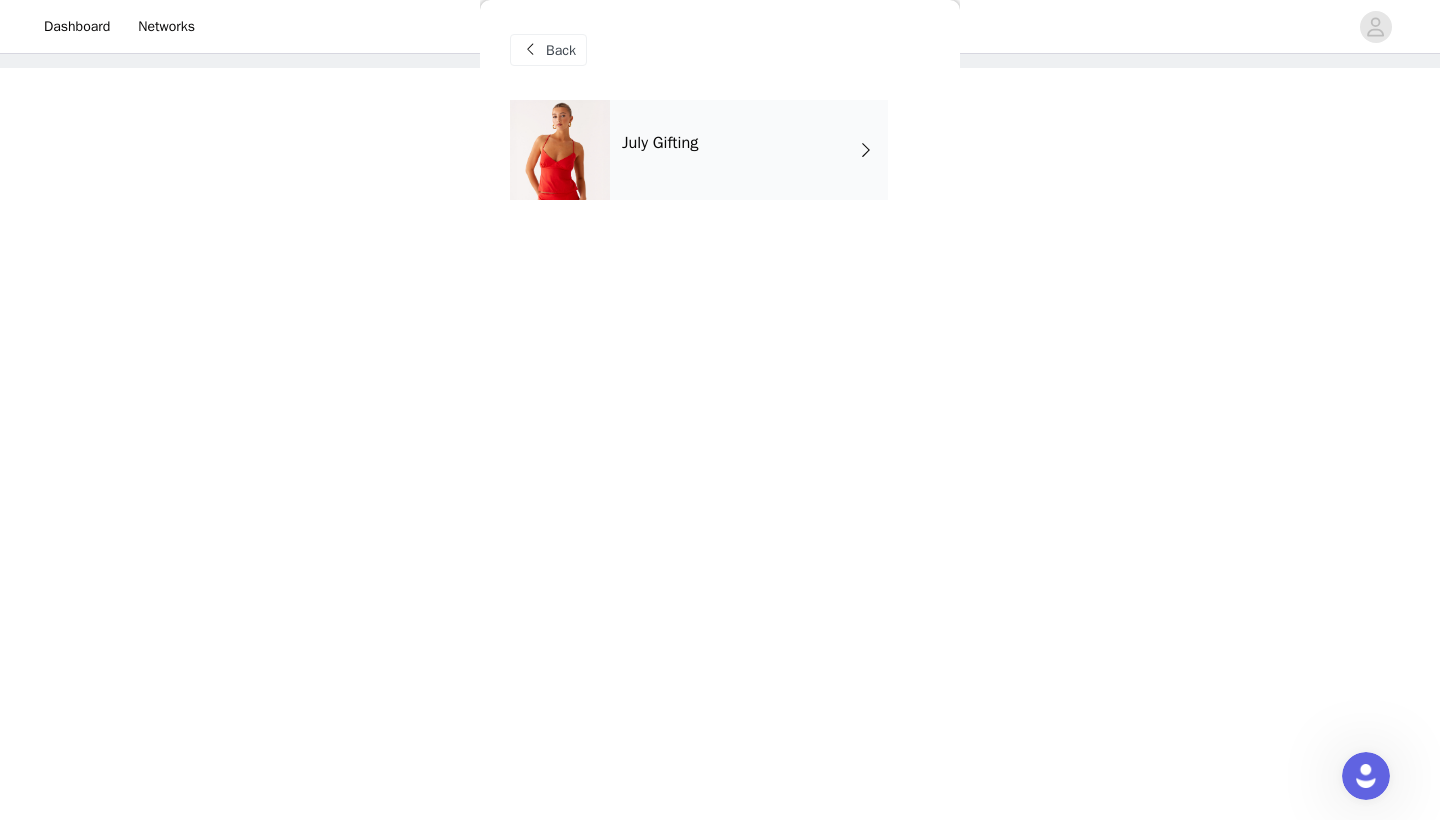 click on "July Gifting" at bounding box center (749, 150) 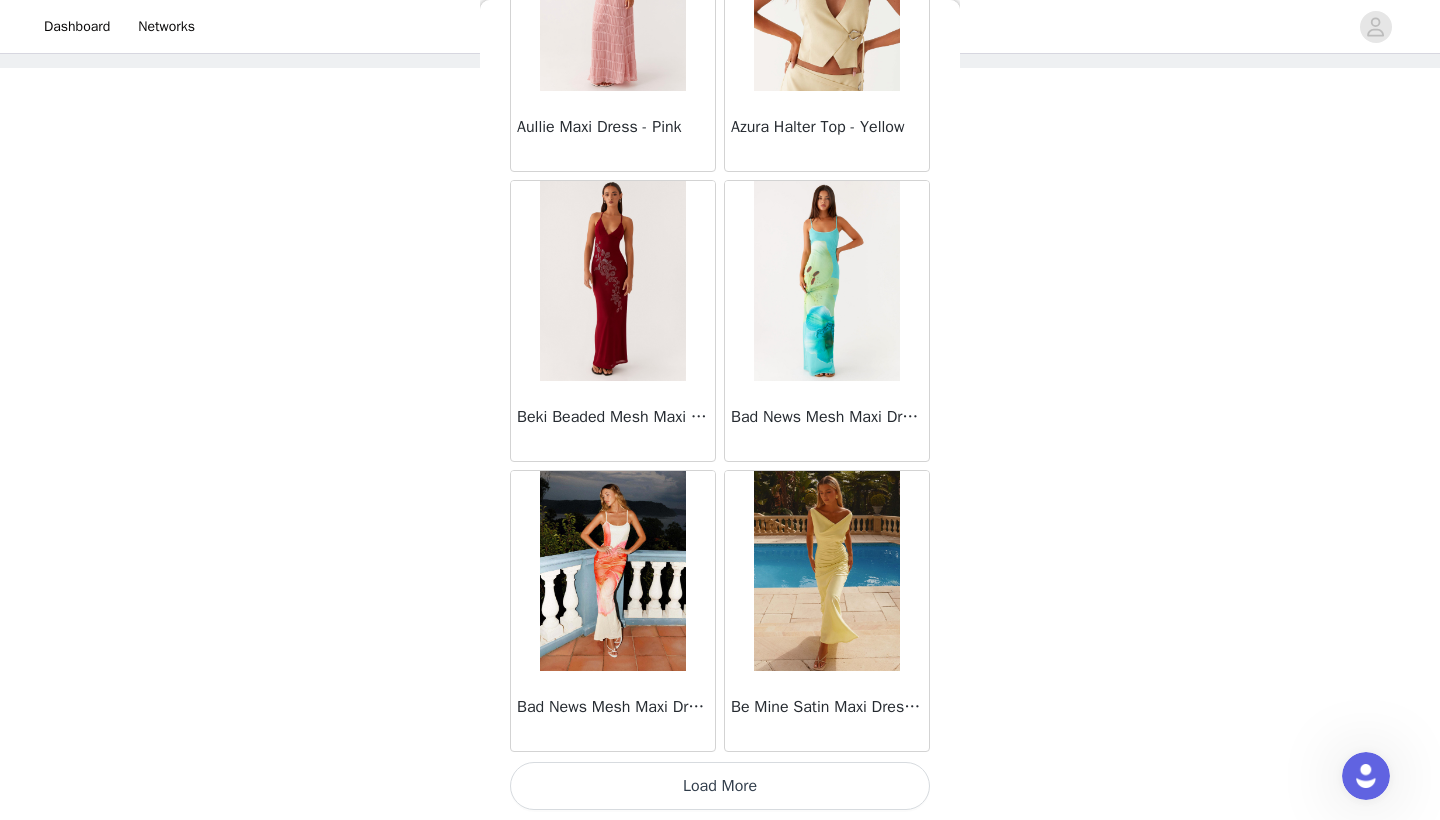 scroll, scrollTop: 2240, scrollLeft: 0, axis: vertical 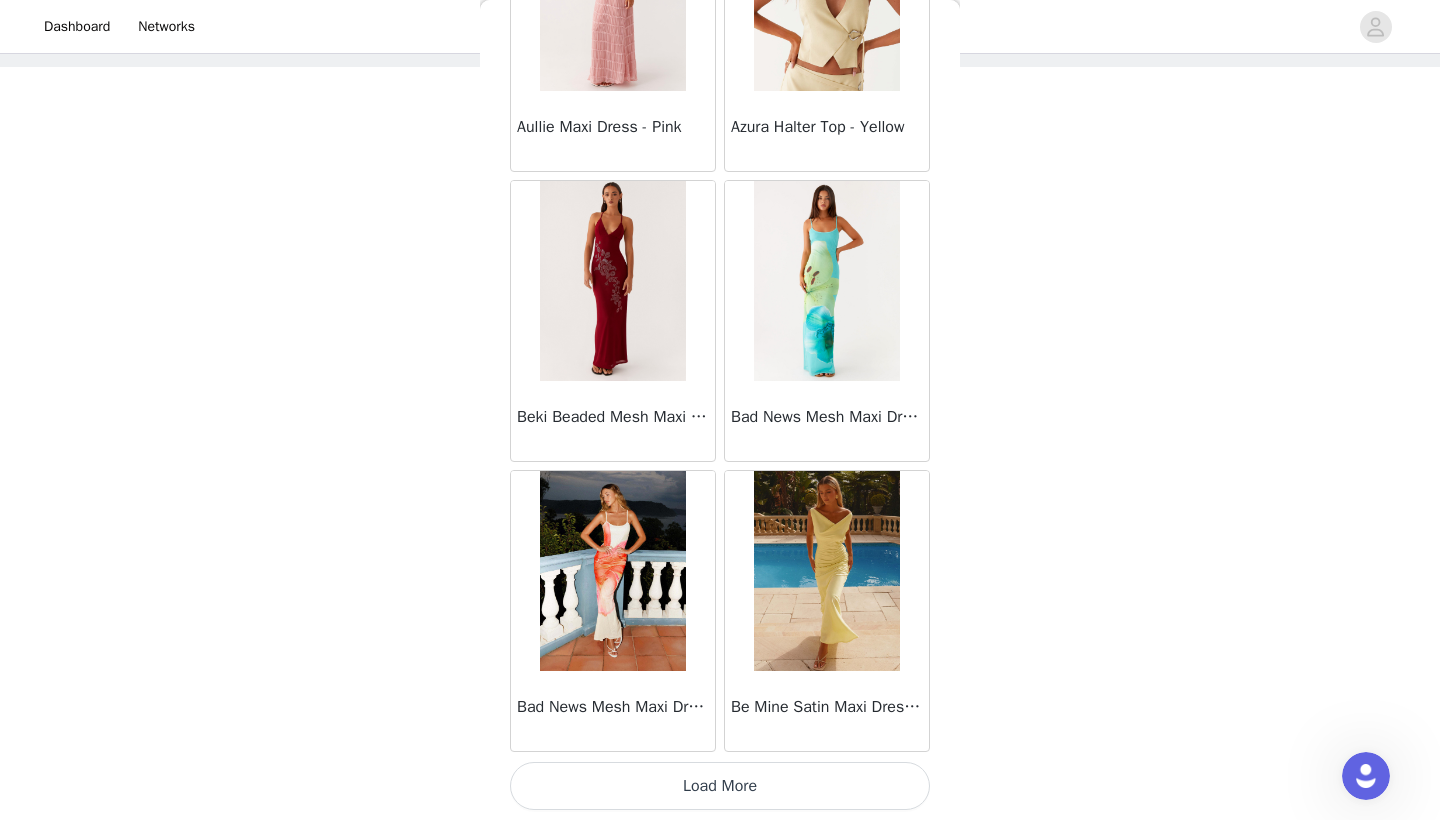 click on "Load More" at bounding box center (720, 786) 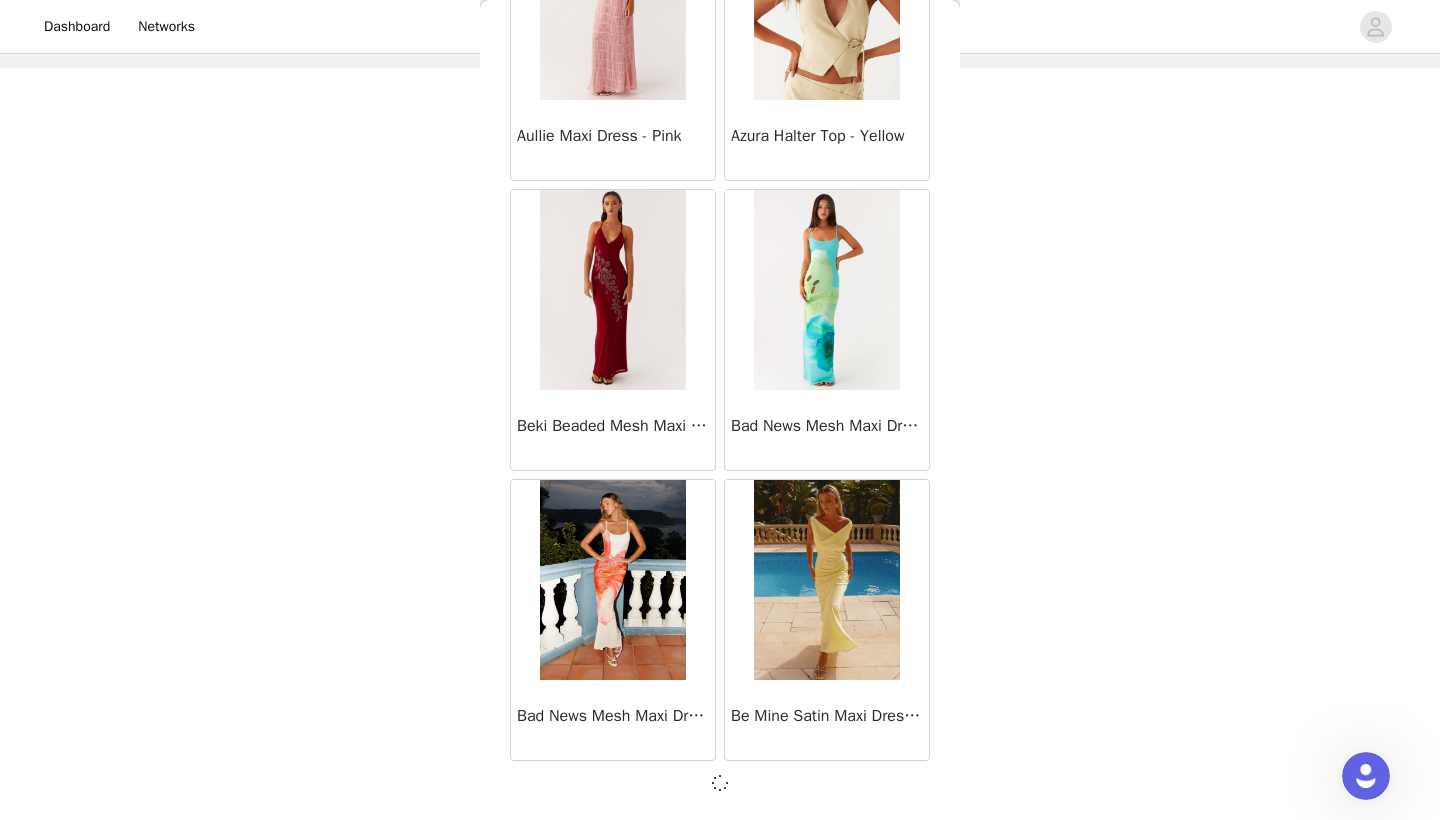 scroll, scrollTop: 97, scrollLeft: 0, axis: vertical 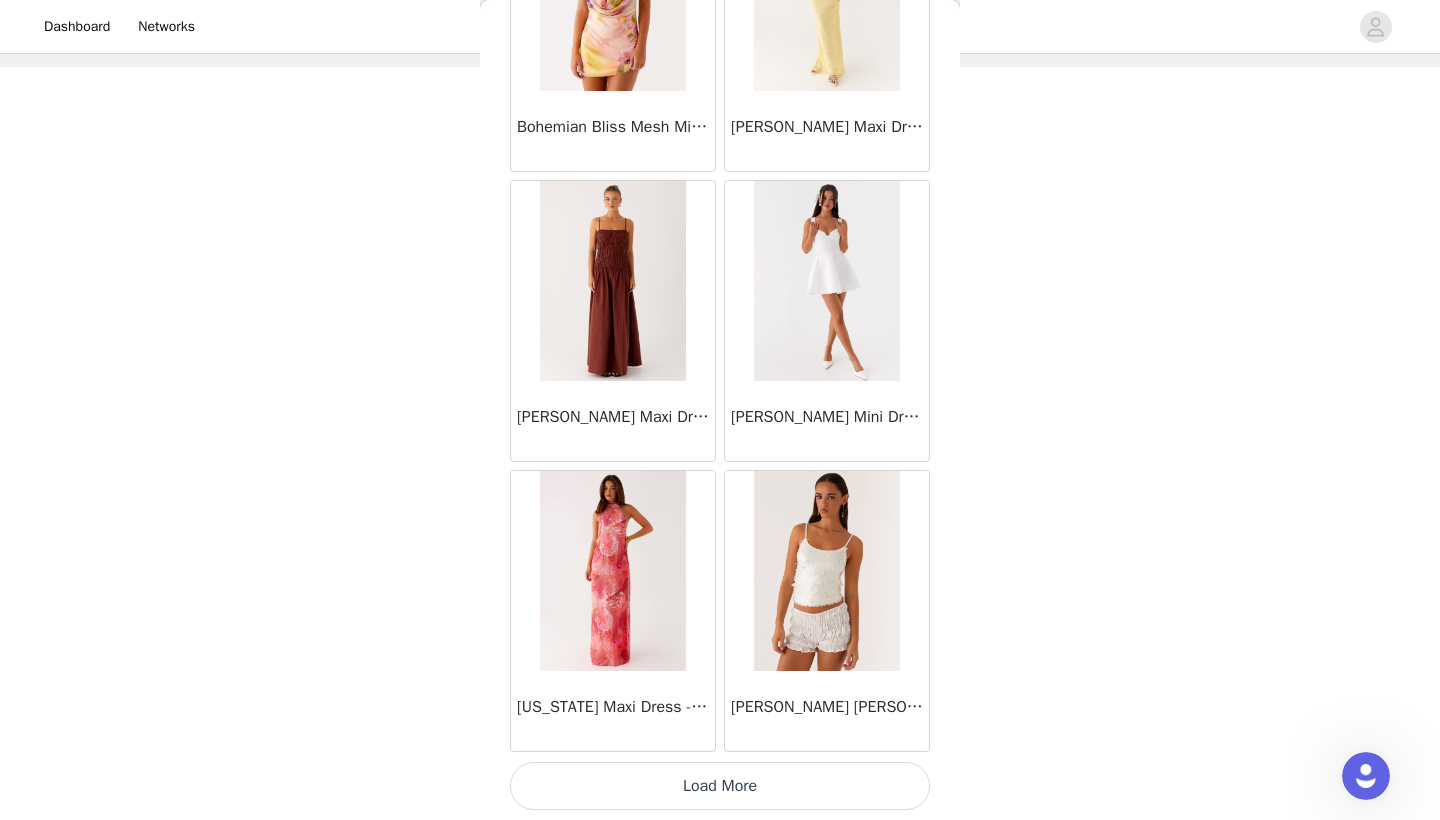 click on "Load More" at bounding box center (720, 786) 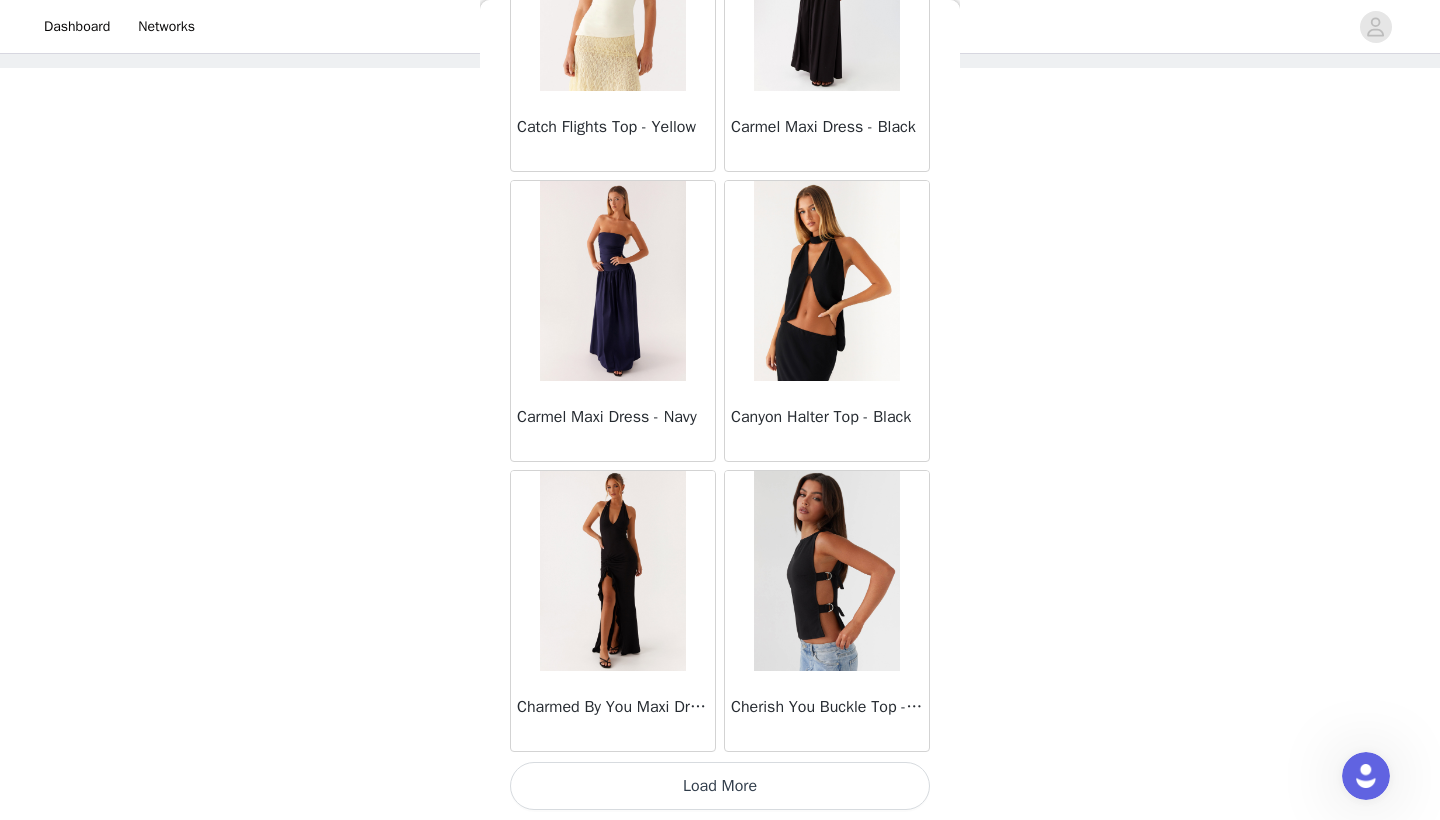 click on "Load More" at bounding box center [720, 786] 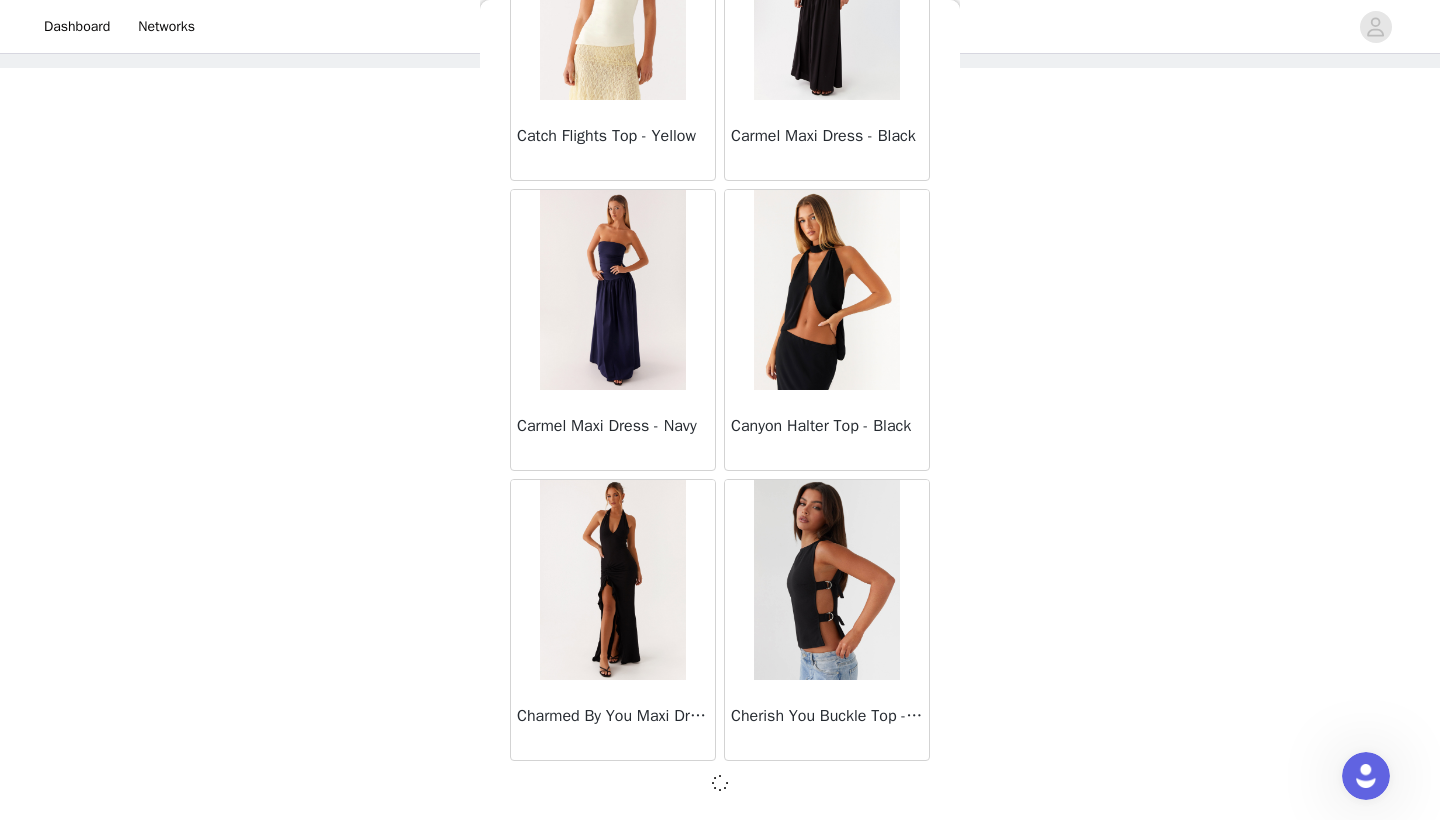 scroll, scrollTop: 8031, scrollLeft: 0, axis: vertical 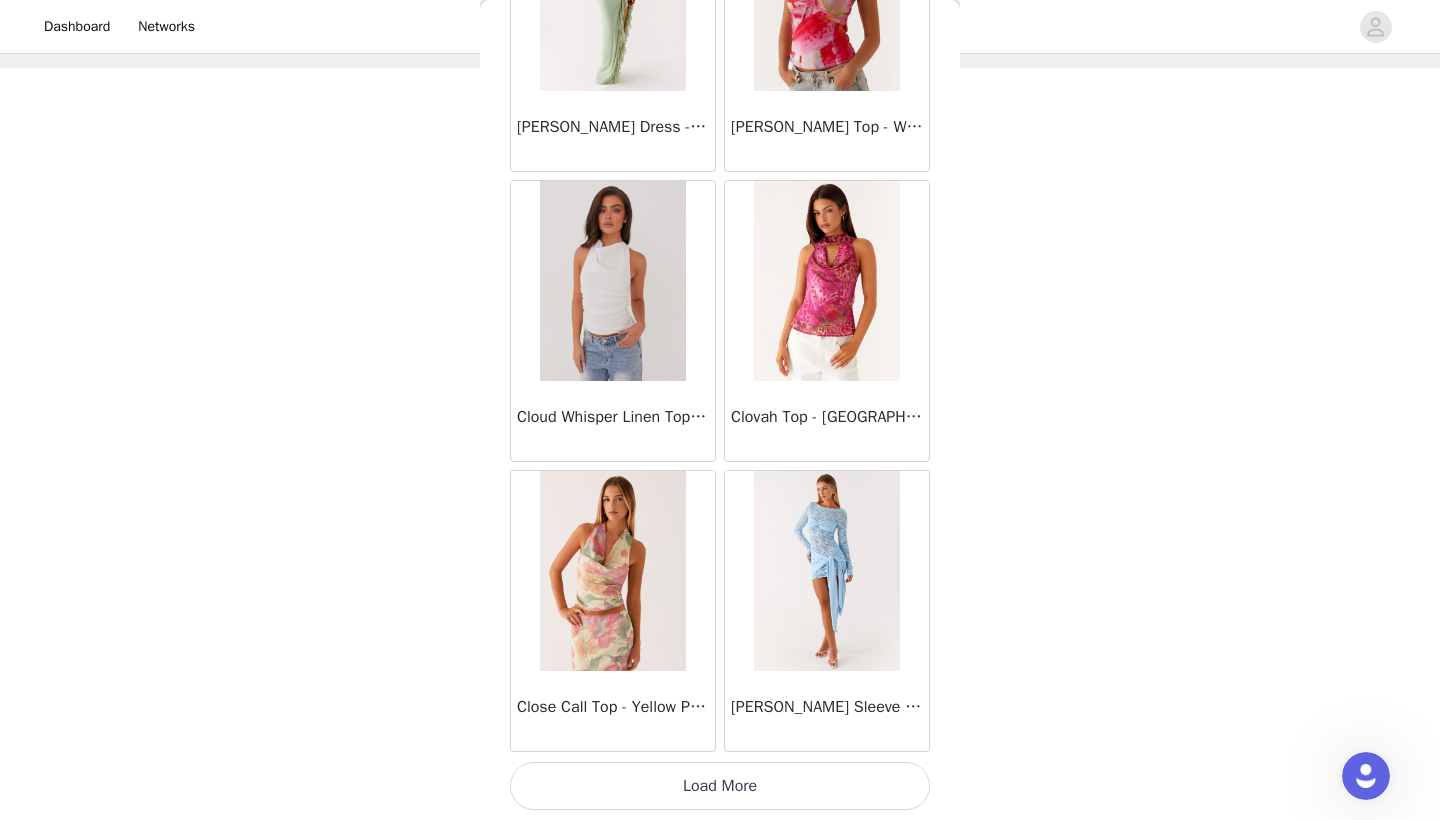 click on "Load More" at bounding box center [720, 786] 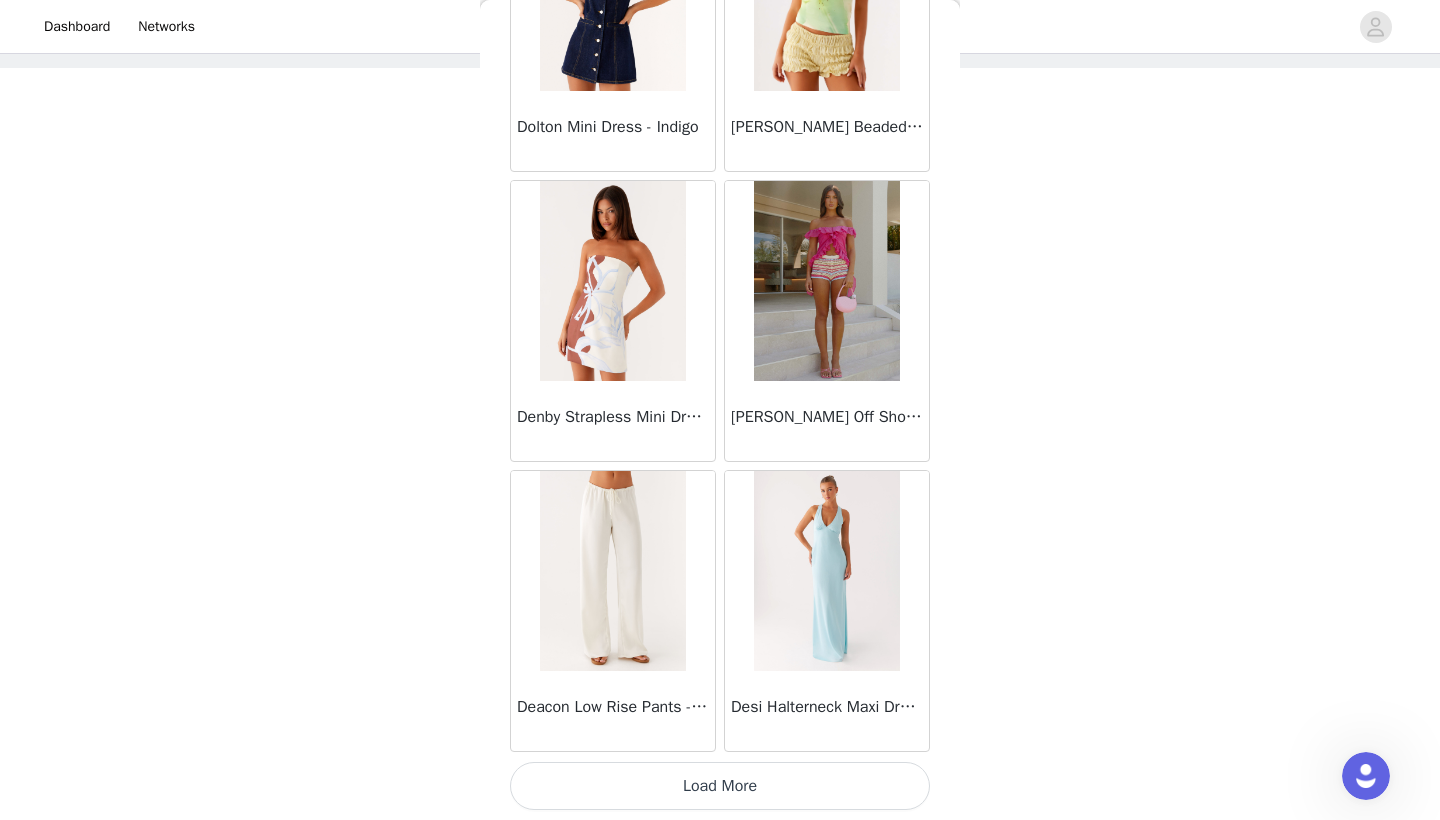 click on "Load More" at bounding box center [720, 786] 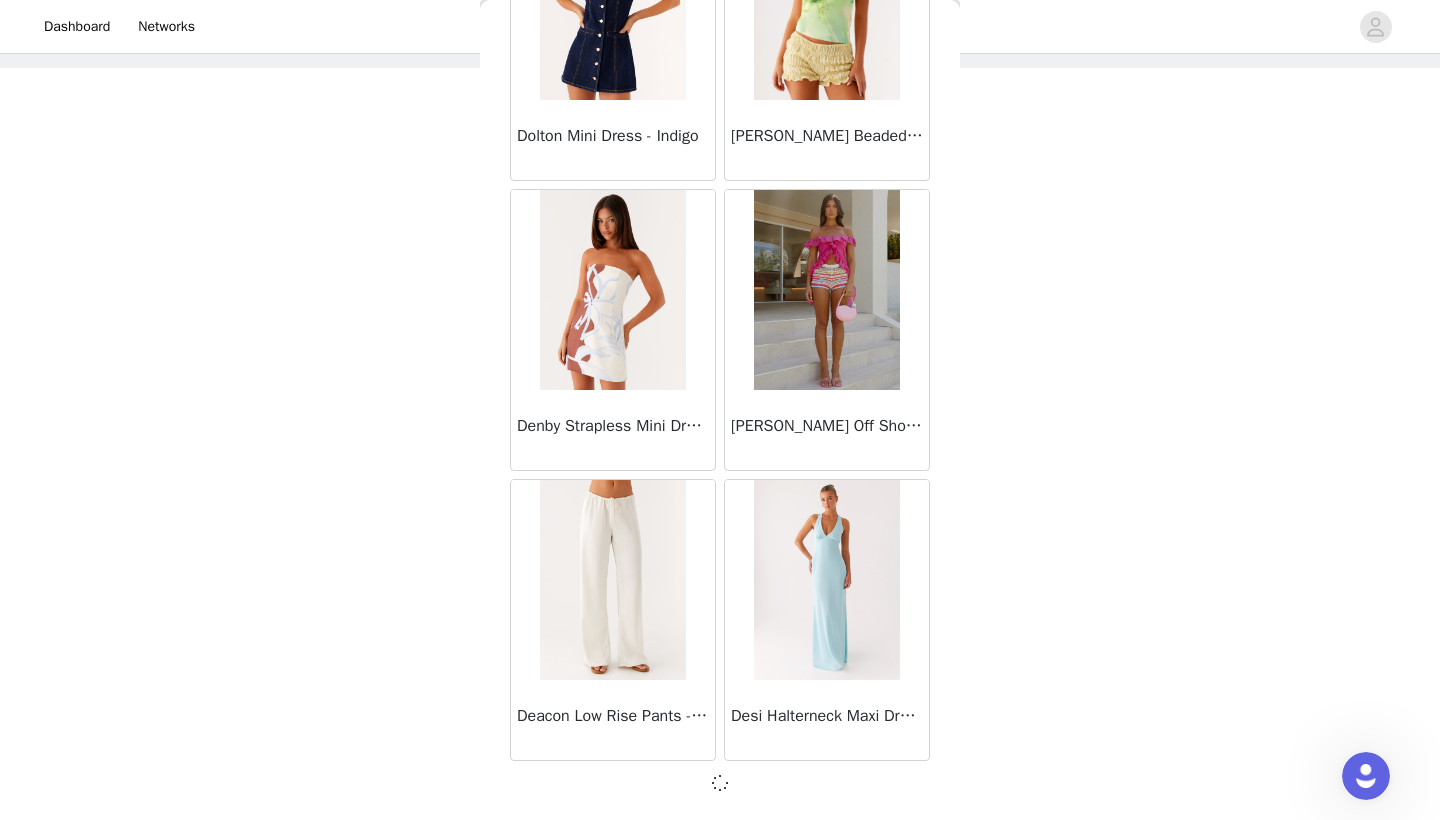 scroll, scrollTop: 13831, scrollLeft: 0, axis: vertical 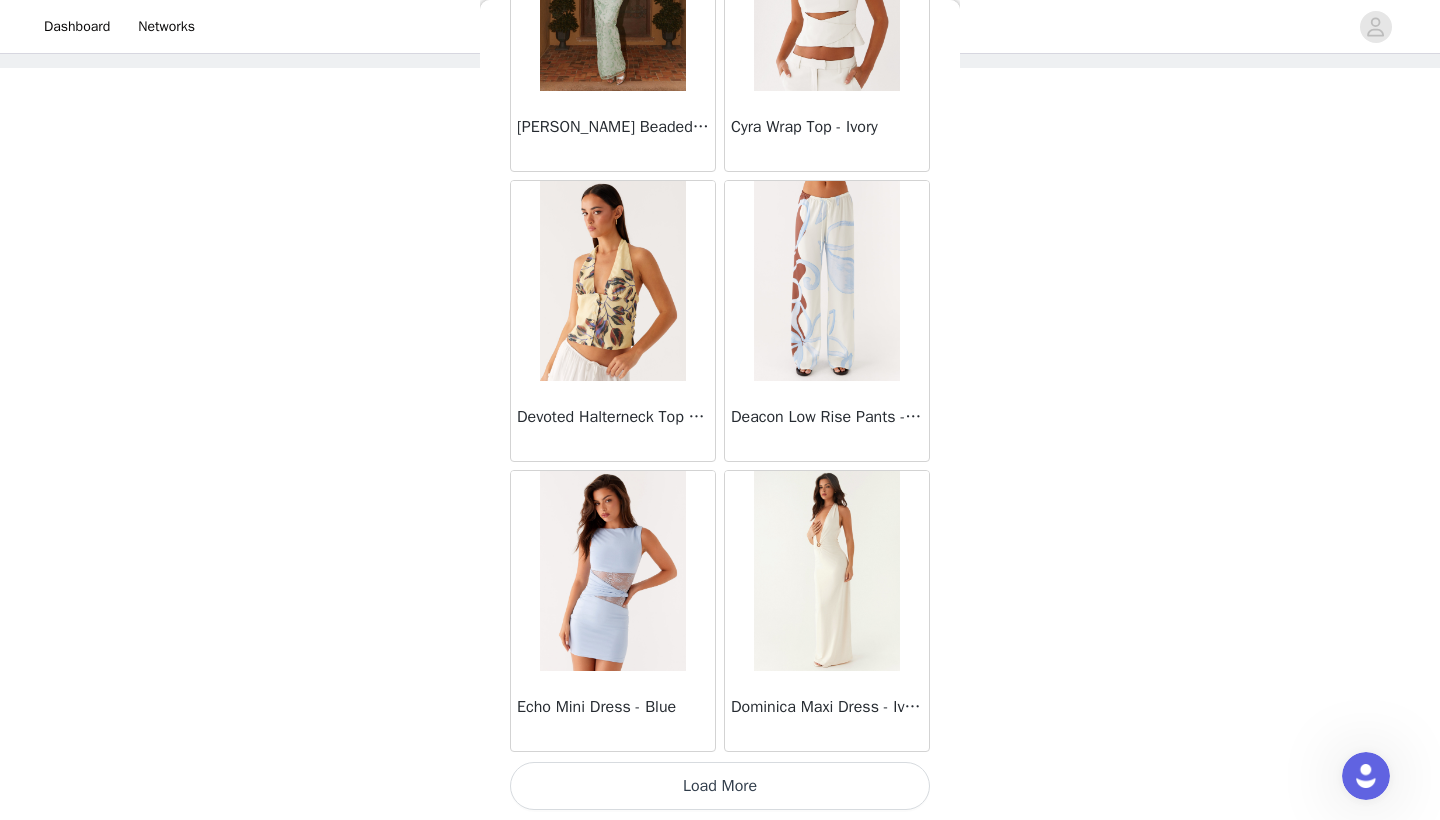 click on "Load More" at bounding box center [720, 786] 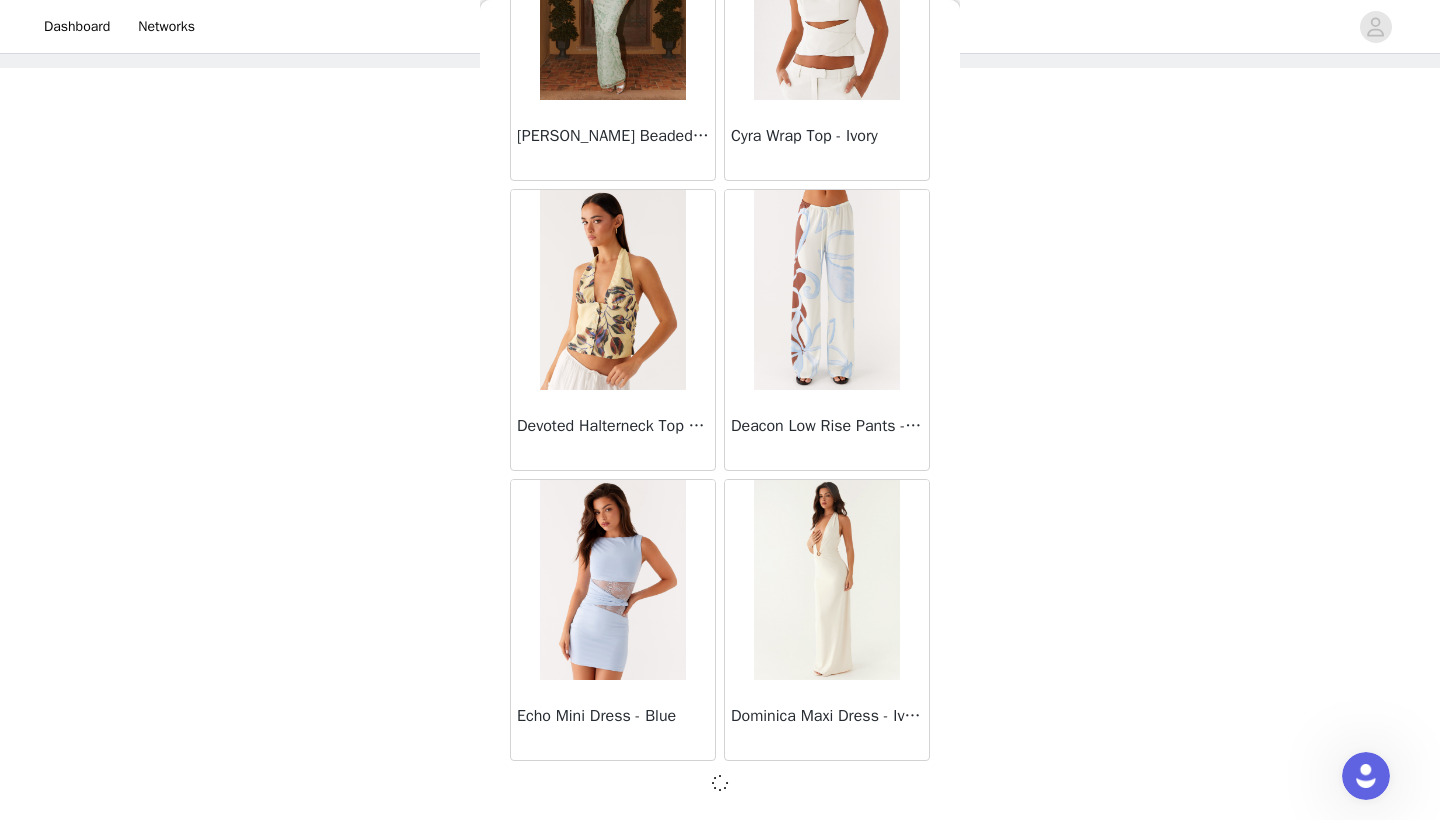 scroll, scrollTop: 16731, scrollLeft: 0, axis: vertical 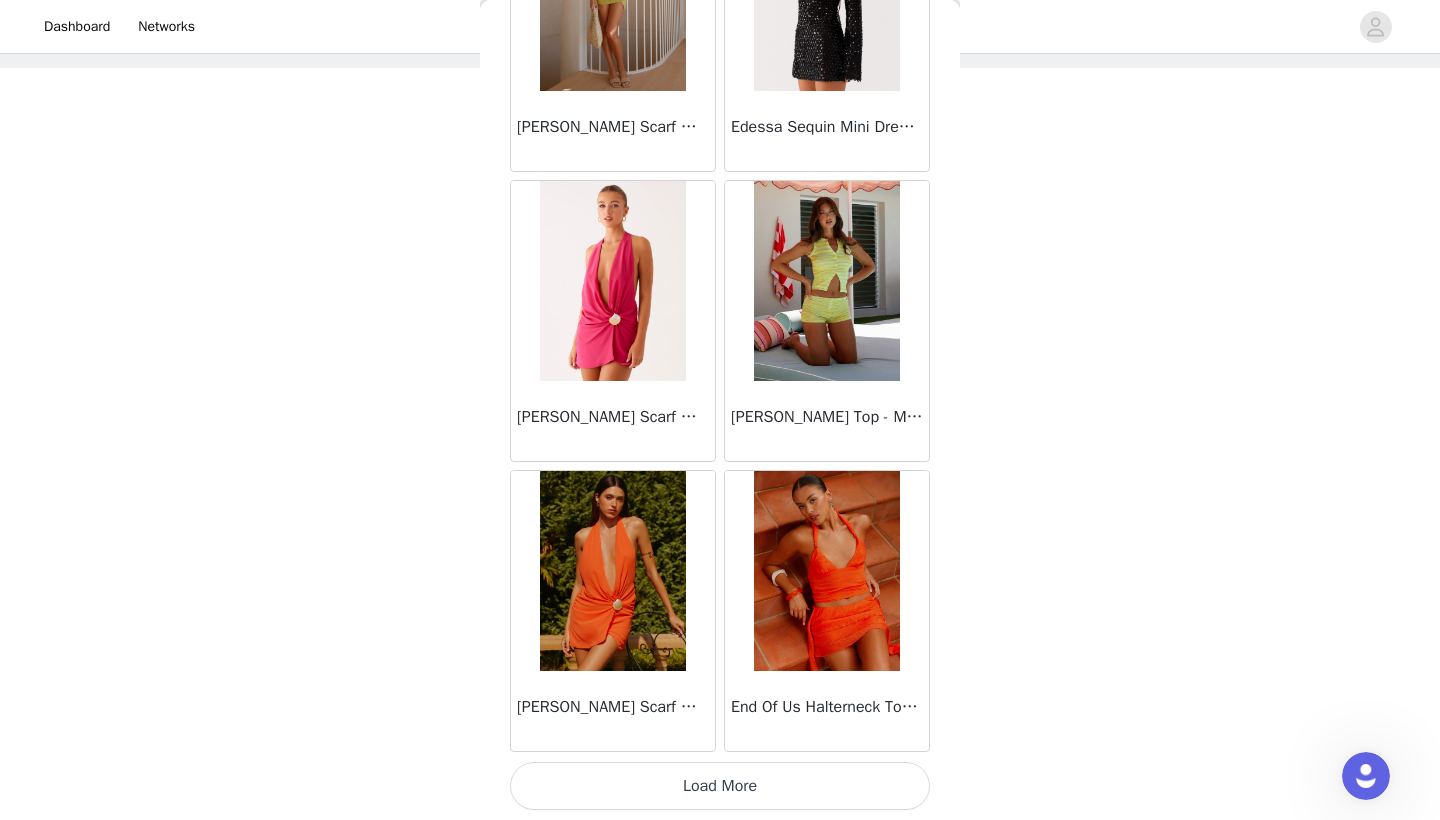 click on "Load More" at bounding box center (720, 786) 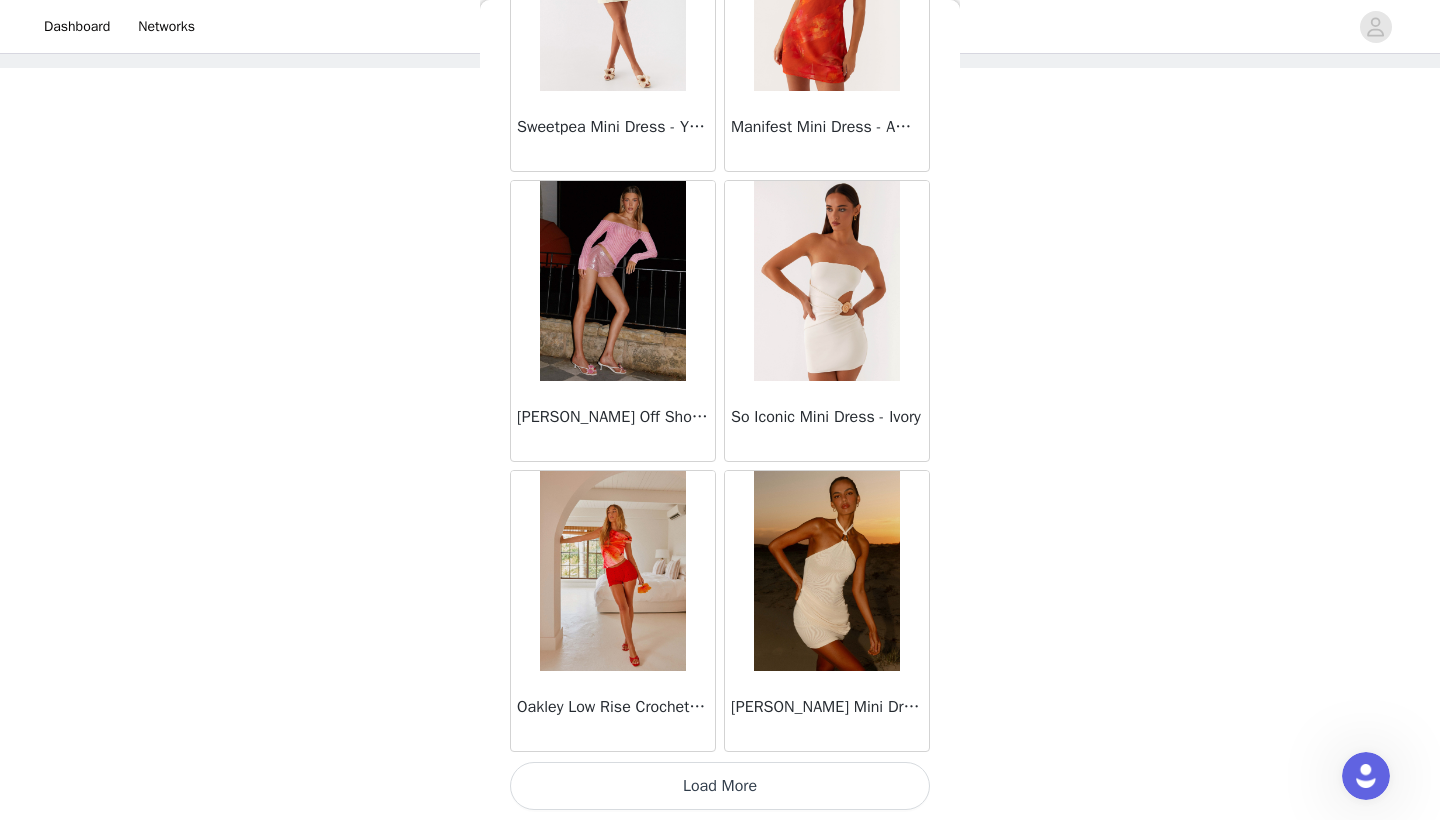 click on "Load More" at bounding box center [720, 786] 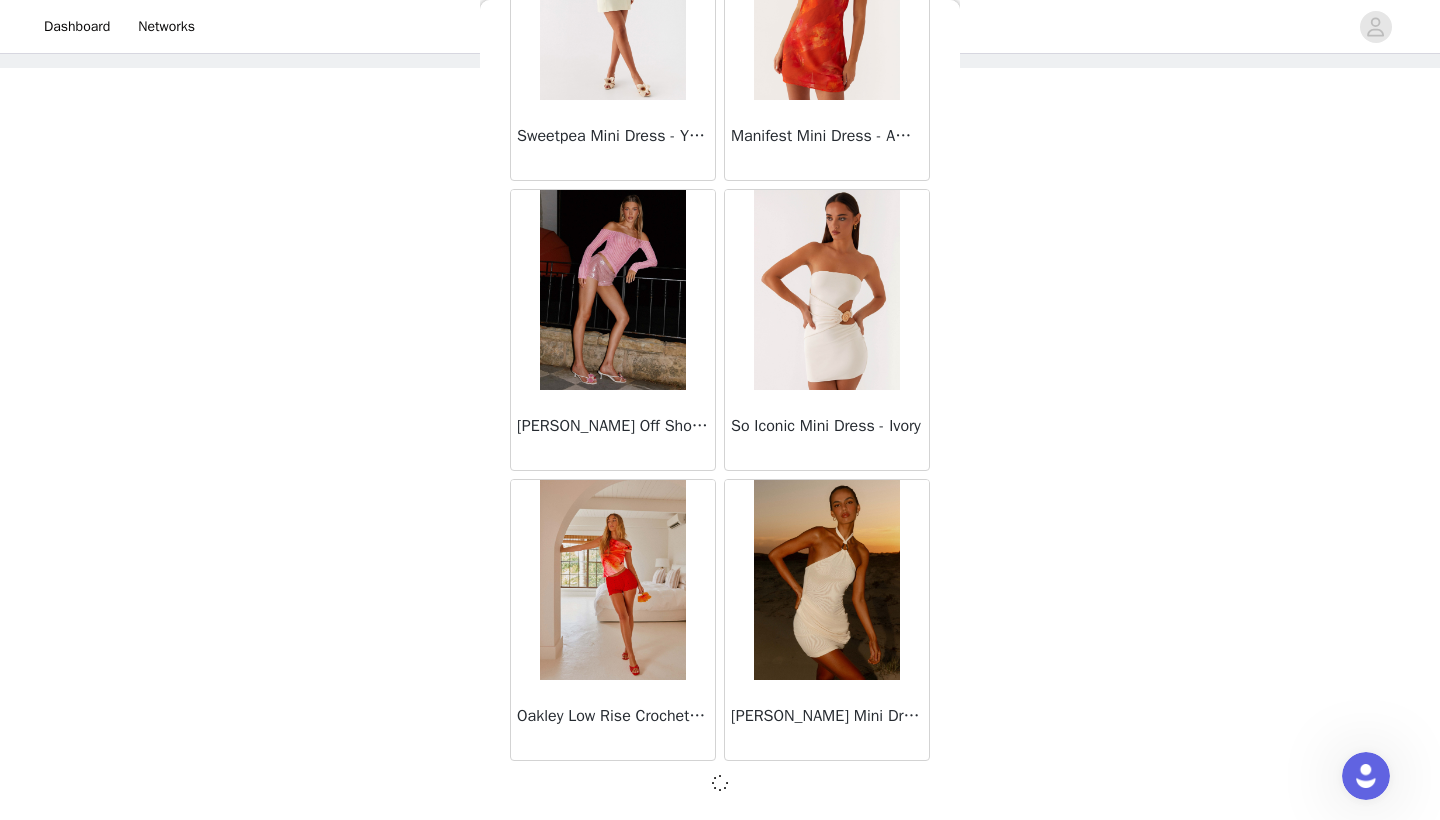 scroll, scrollTop: 22531, scrollLeft: 0, axis: vertical 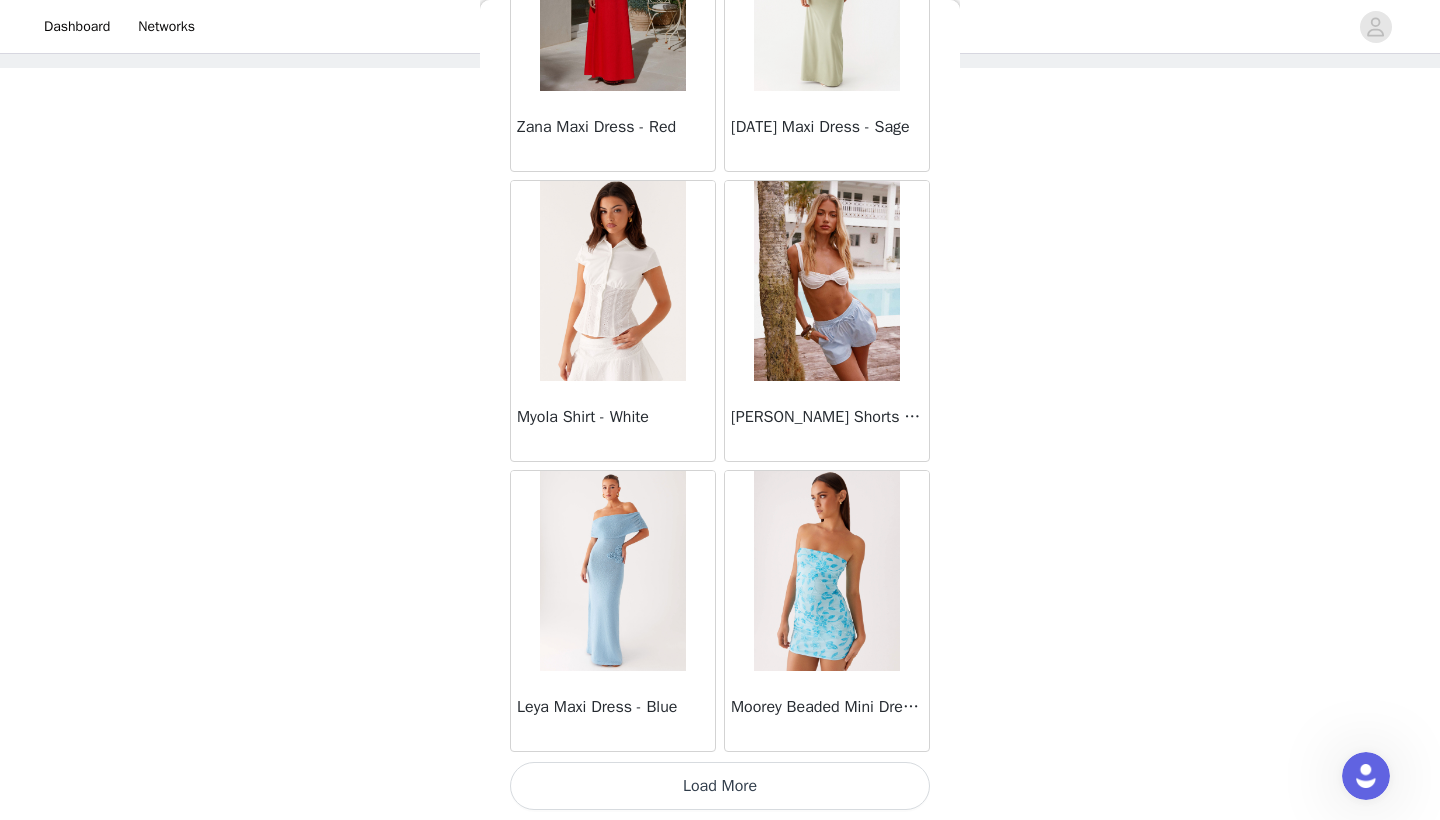 click on "Load More" at bounding box center [720, 786] 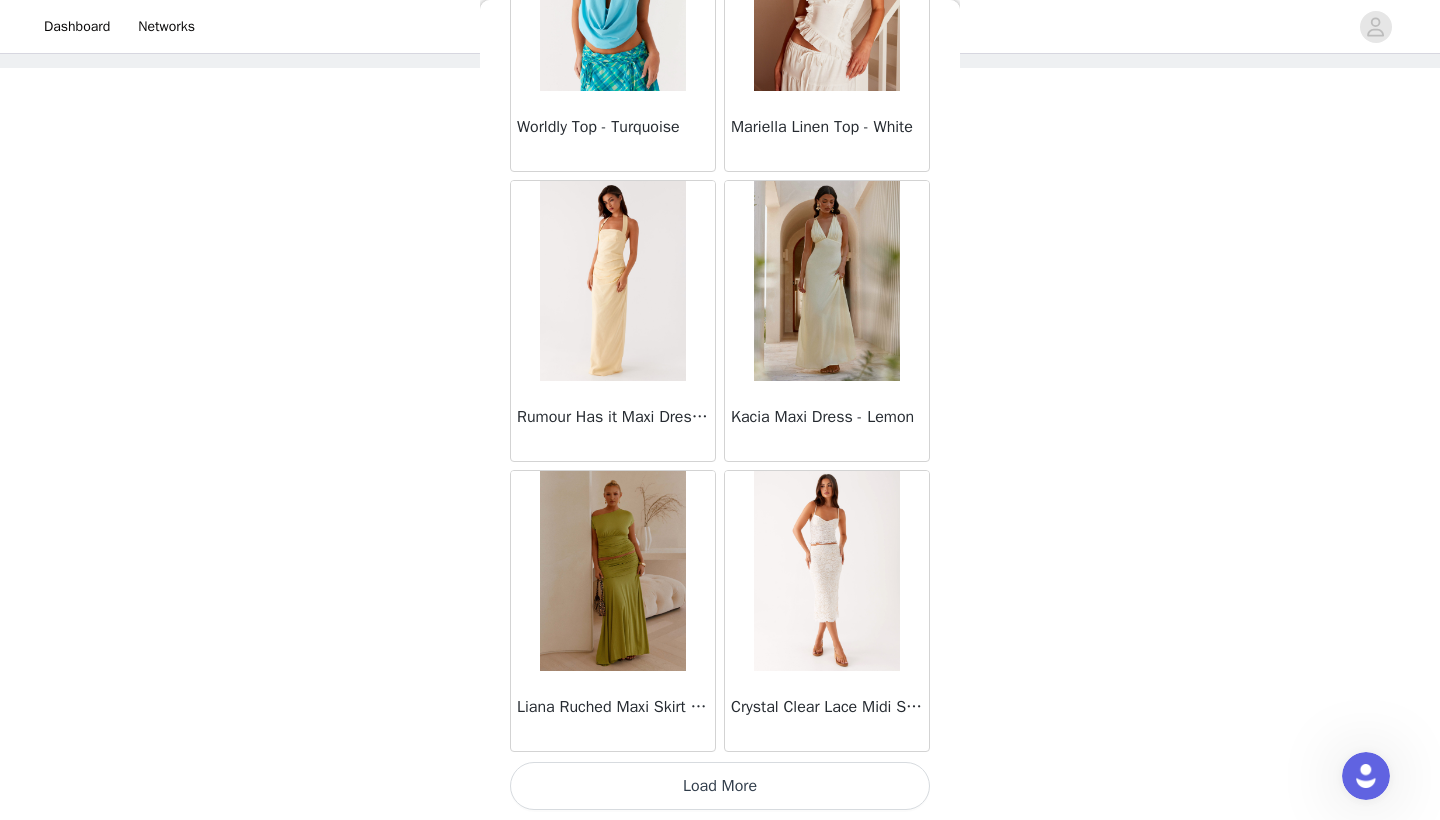 click on "Load More" at bounding box center [720, 786] 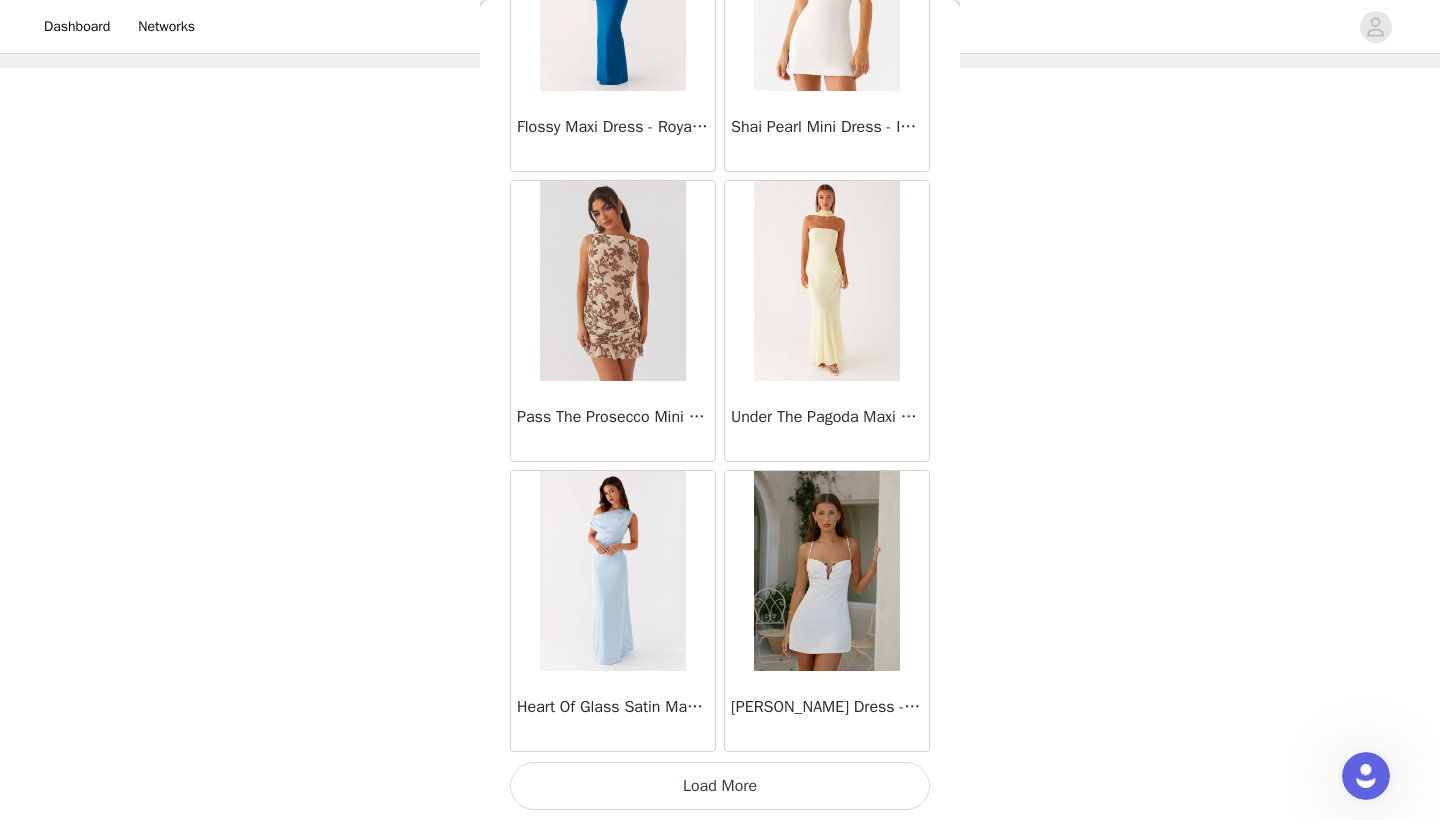 click on "Load More" at bounding box center (720, 786) 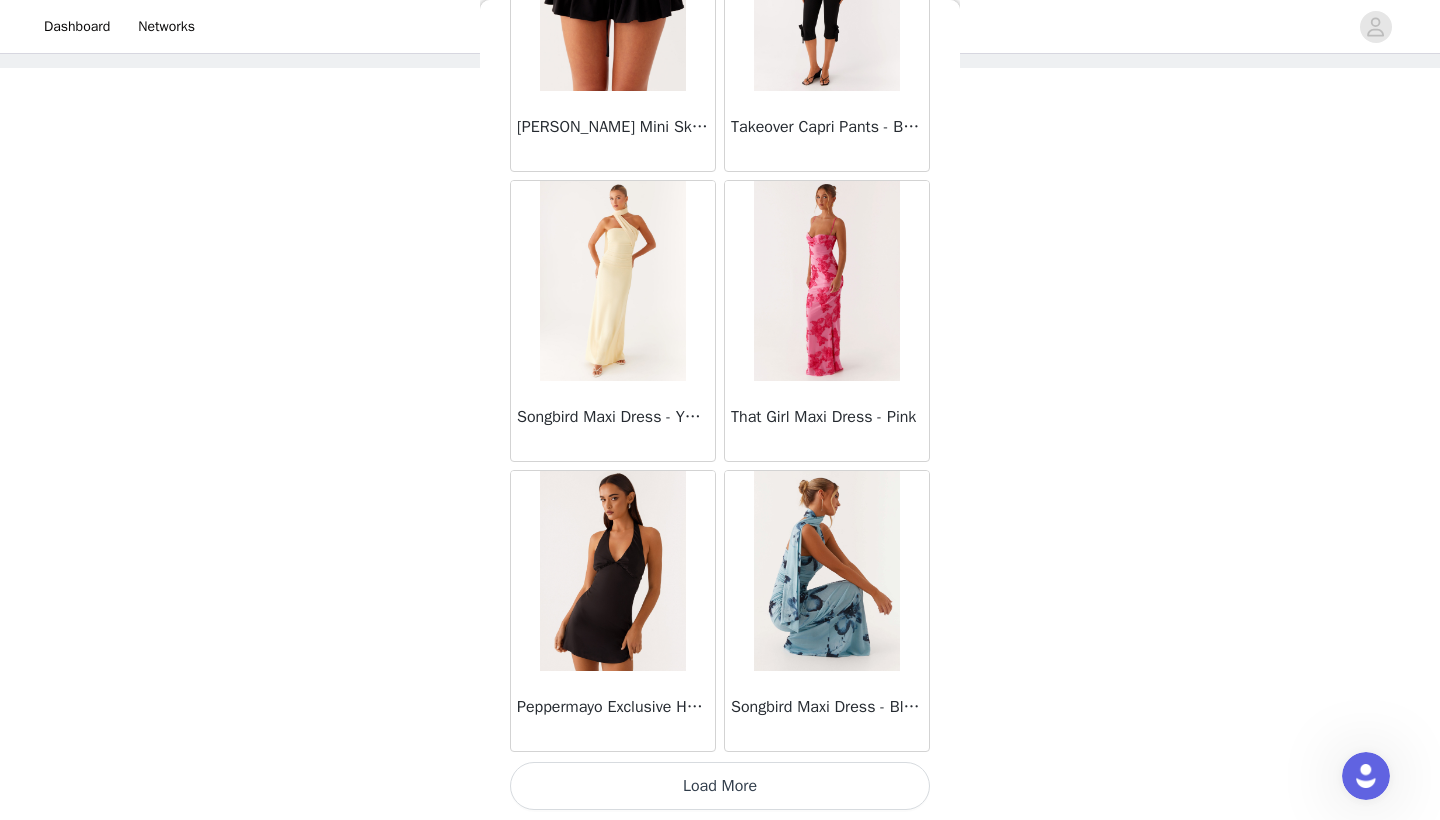 scroll, scrollTop: 34131, scrollLeft: 0, axis: vertical 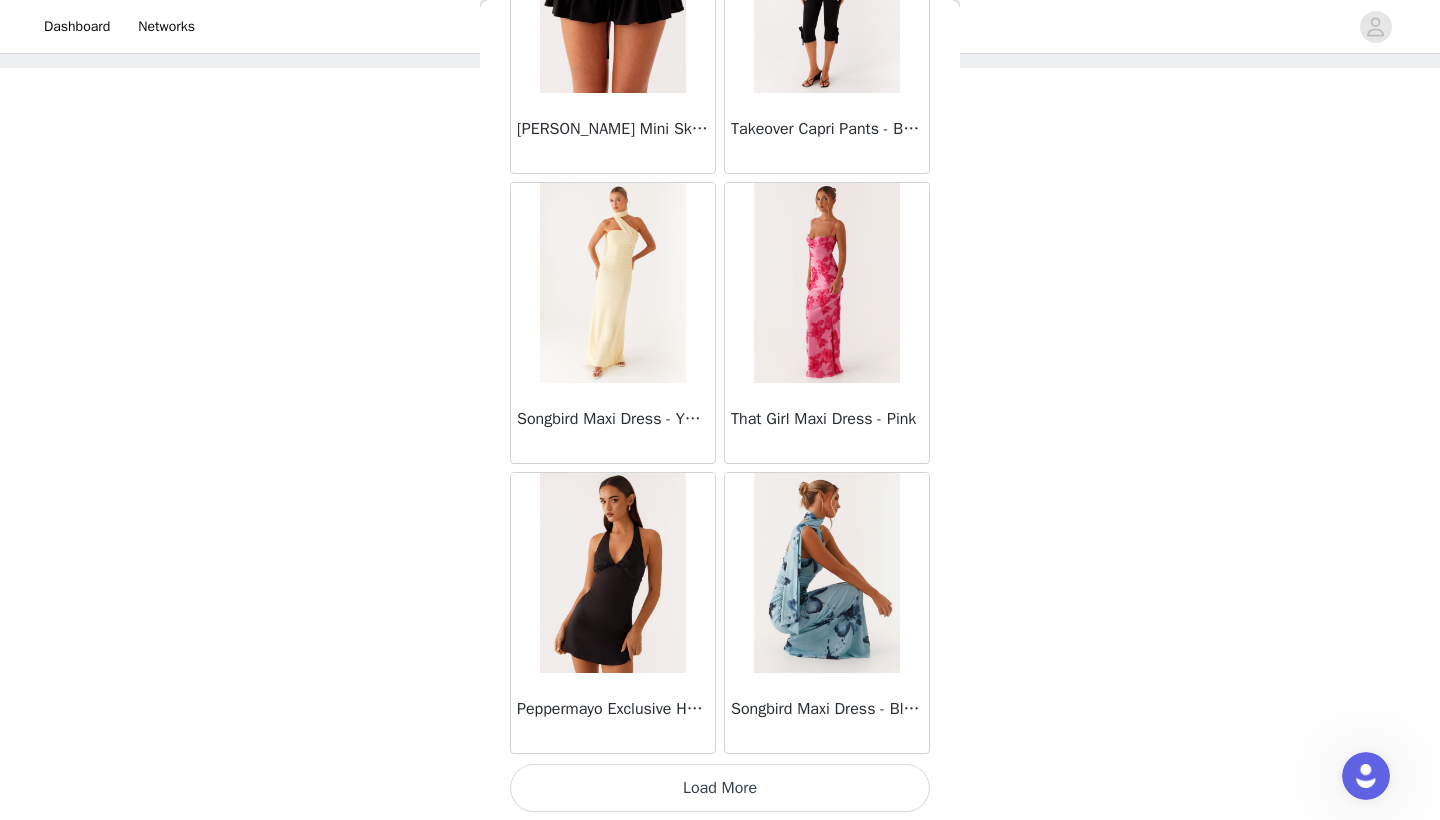 click on "Load More" at bounding box center [720, 788] 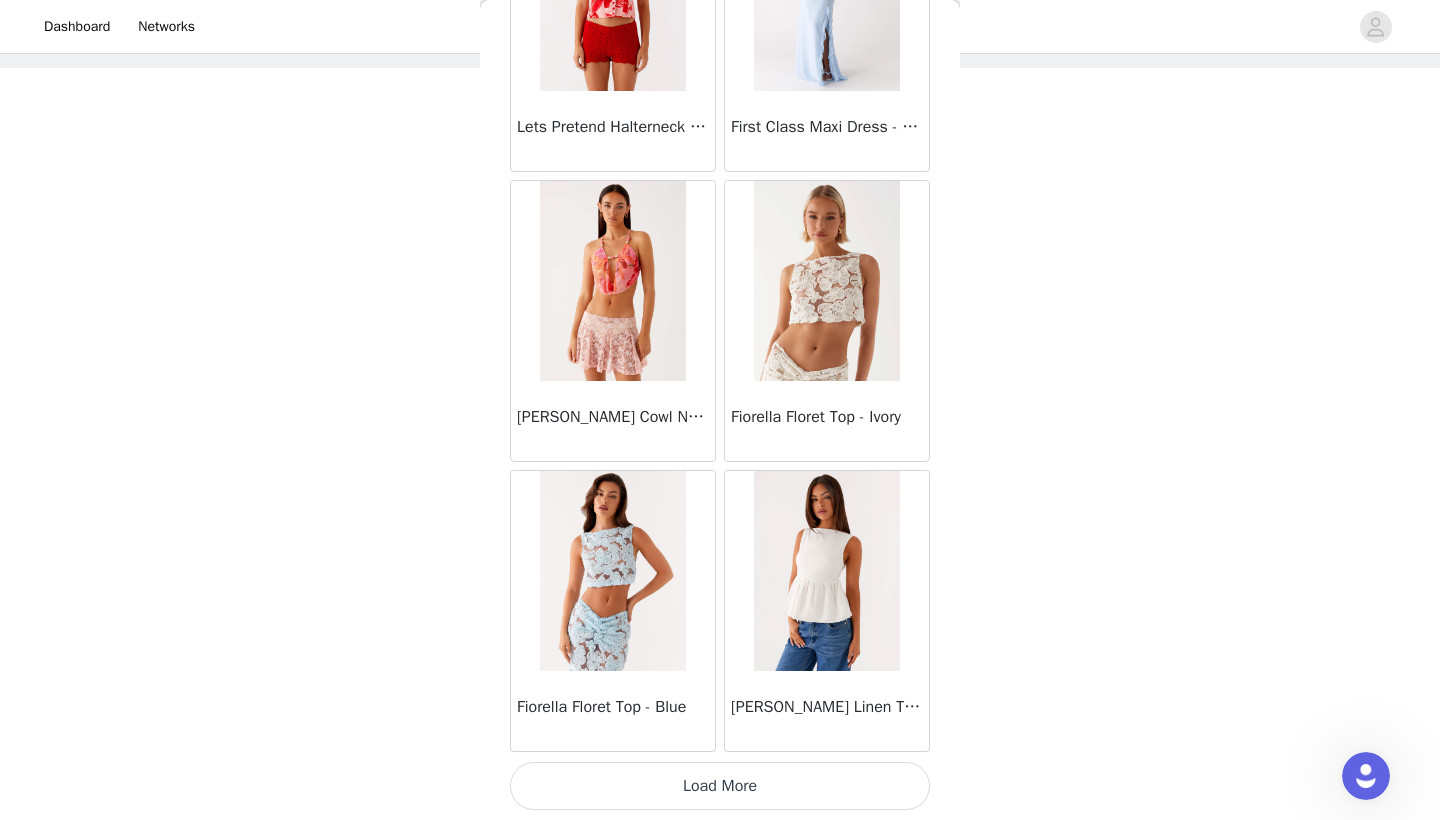 click on "Load More" at bounding box center [720, 786] 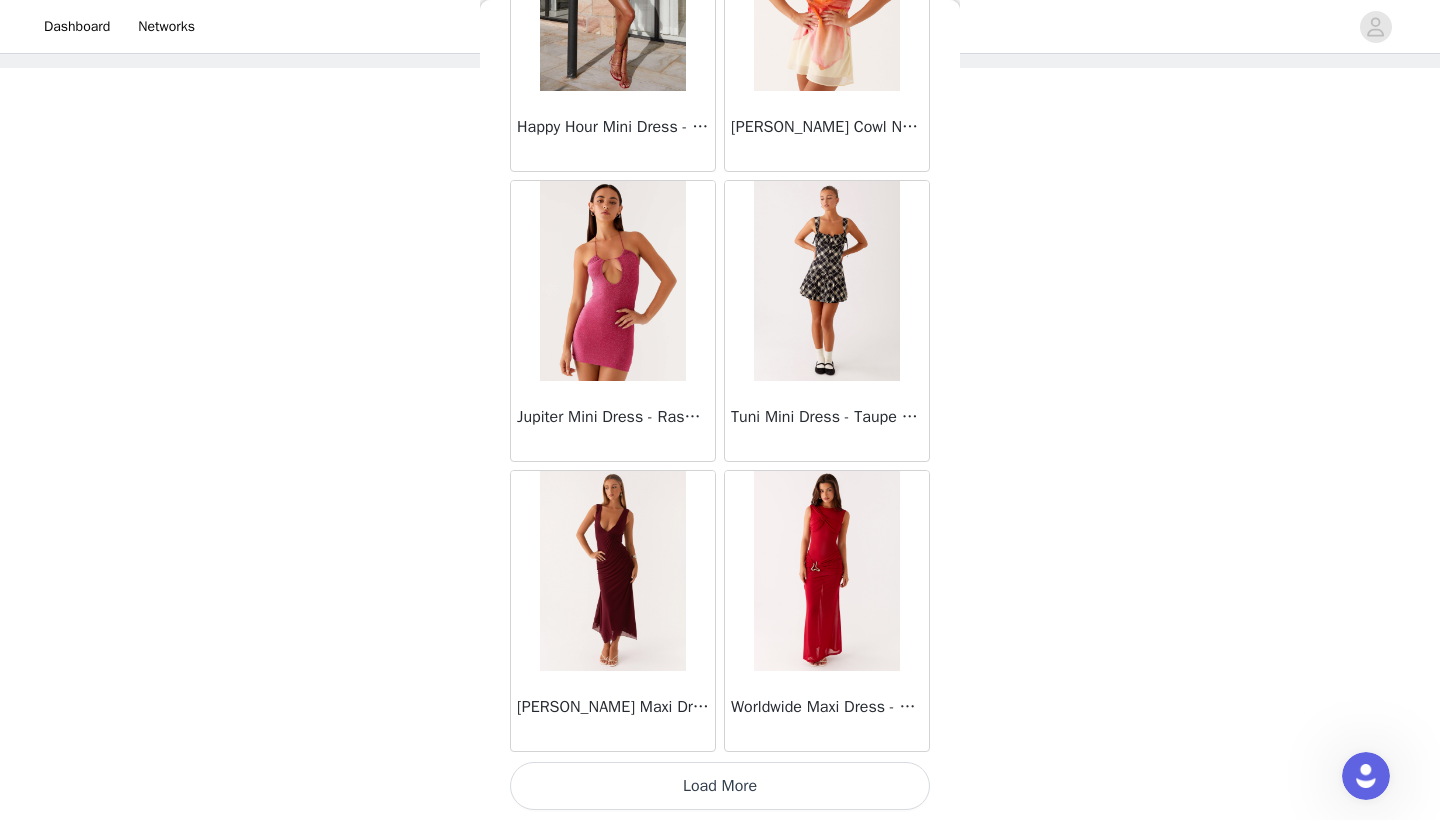 scroll, scrollTop: 39940, scrollLeft: 0, axis: vertical 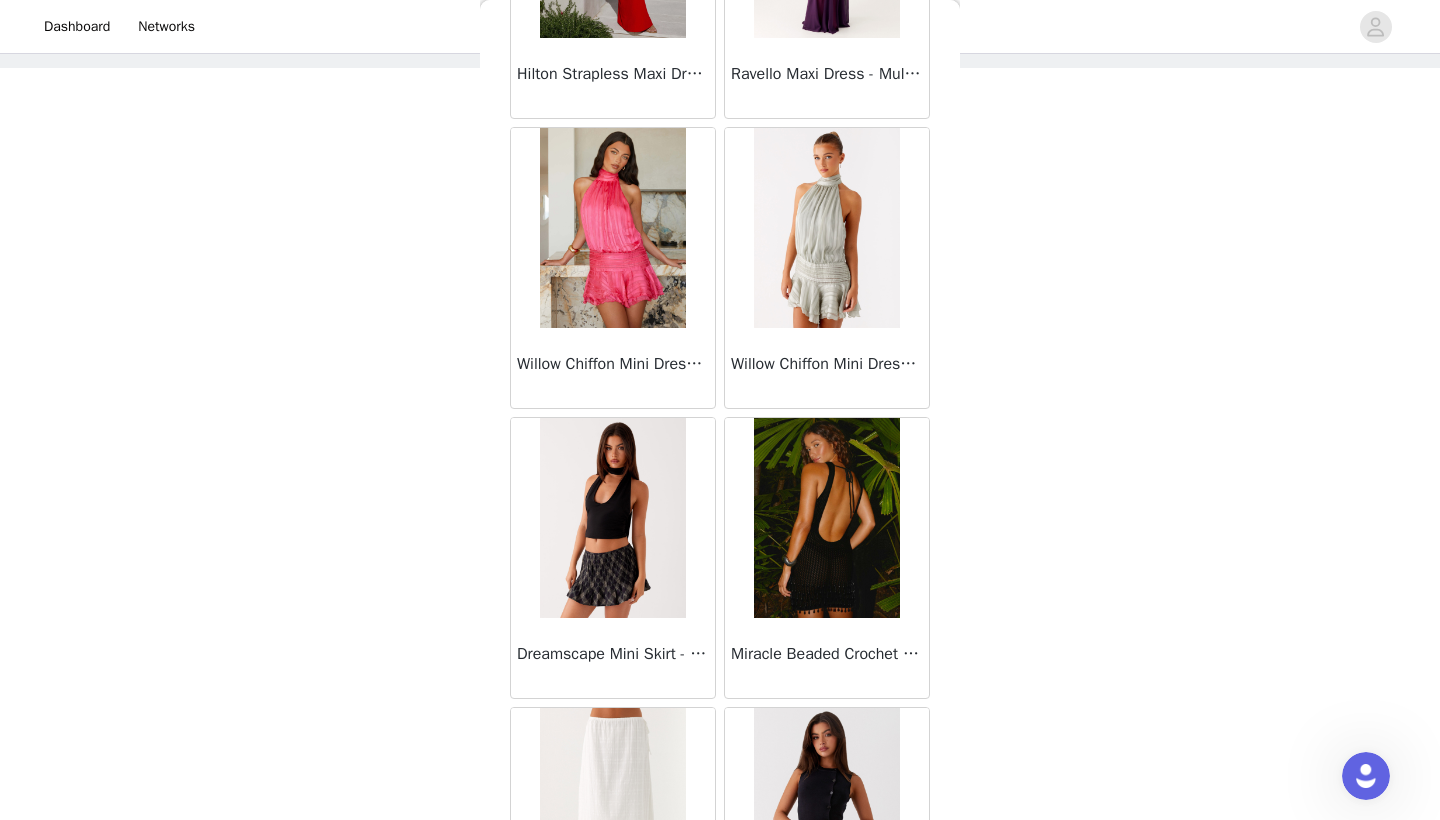 click at bounding box center (826, 228) 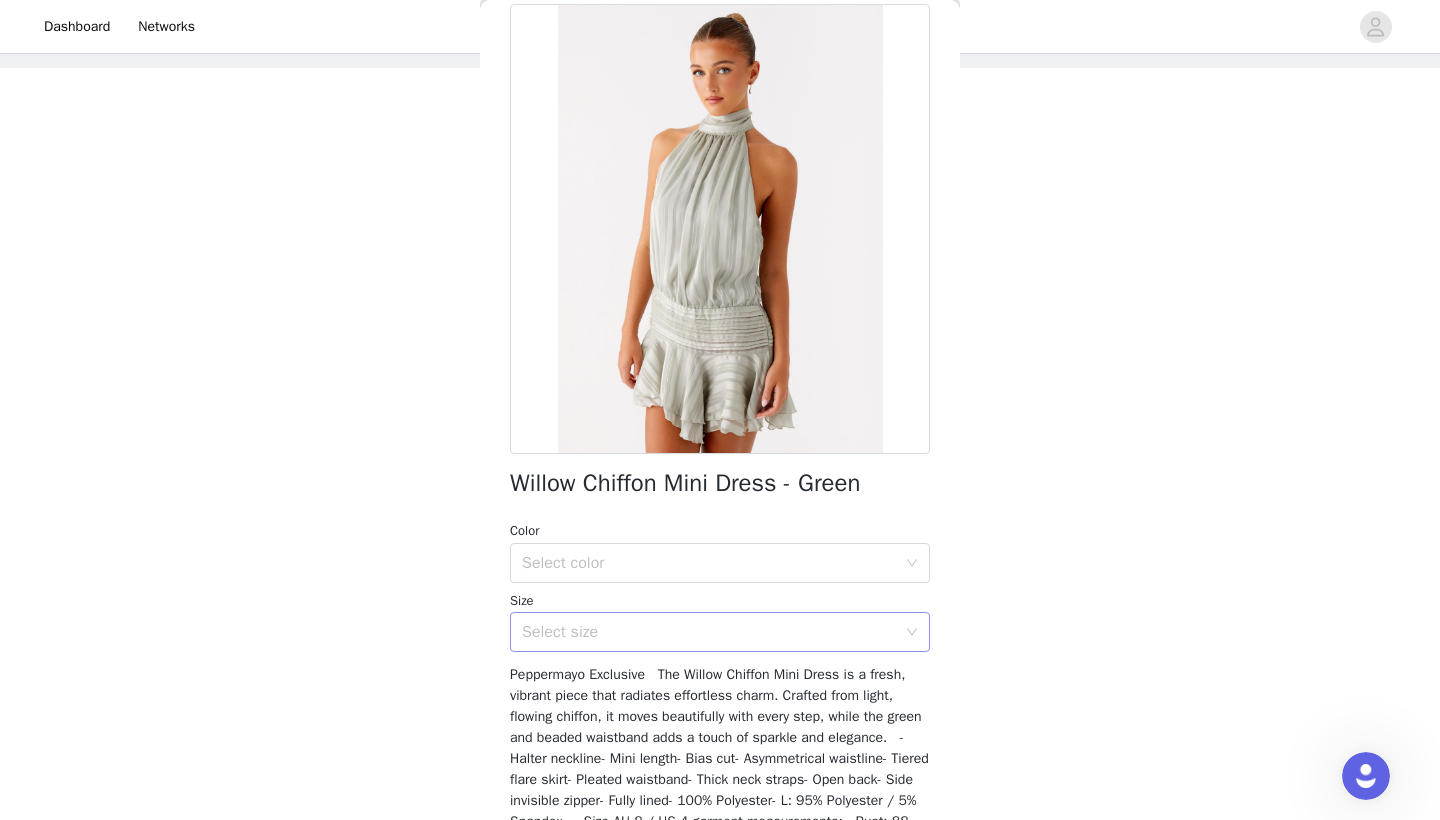 scroll, scrollTop: 95, scrollLeft: 0, axis: vertical 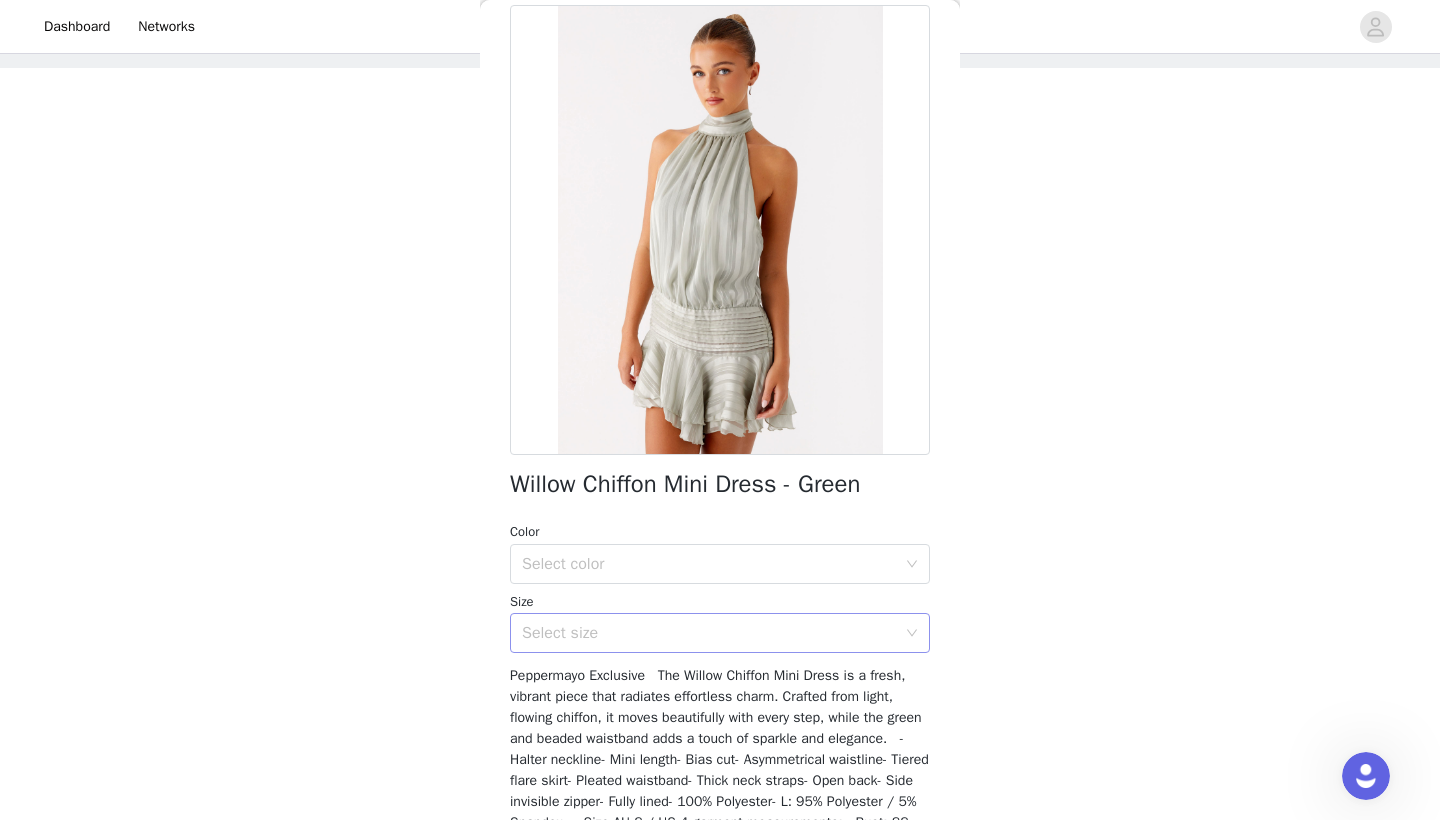 click on "Select size" at bounding box center (709, 633) 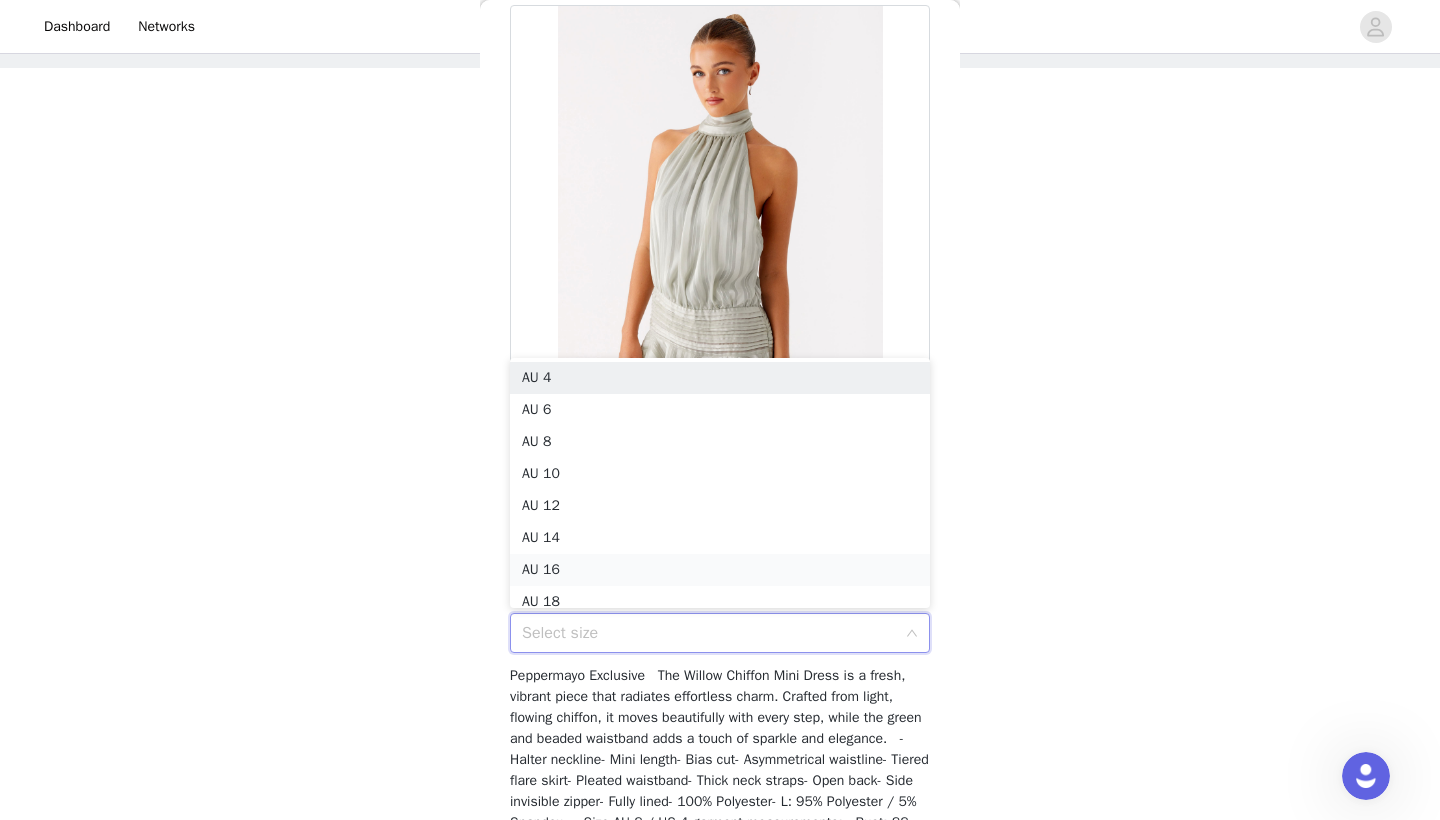 scroll, scrollTop: 10, scrollLeft: 0, axis: vertical 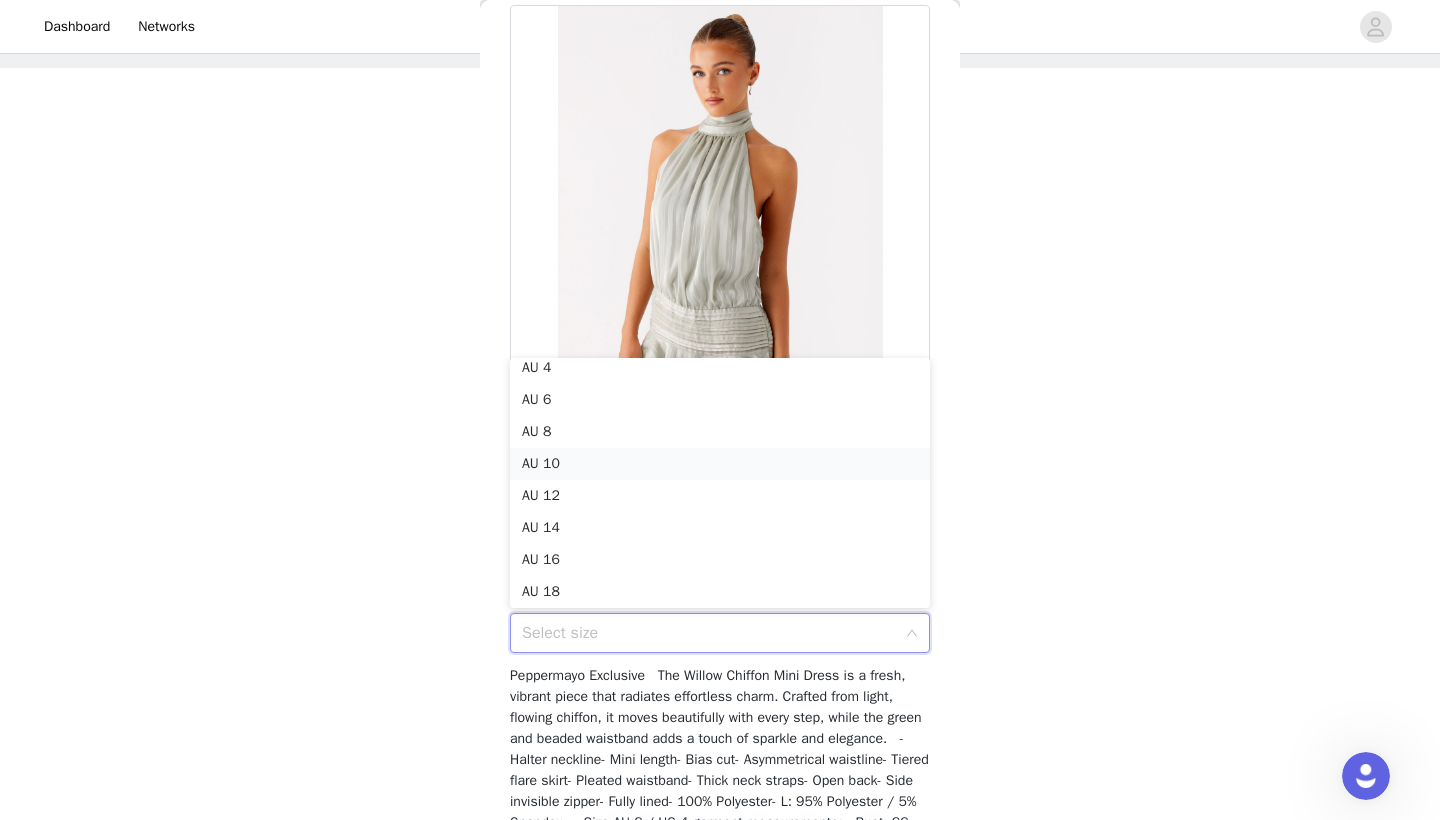 click on "AU 10" at bounding box center [720, 464] 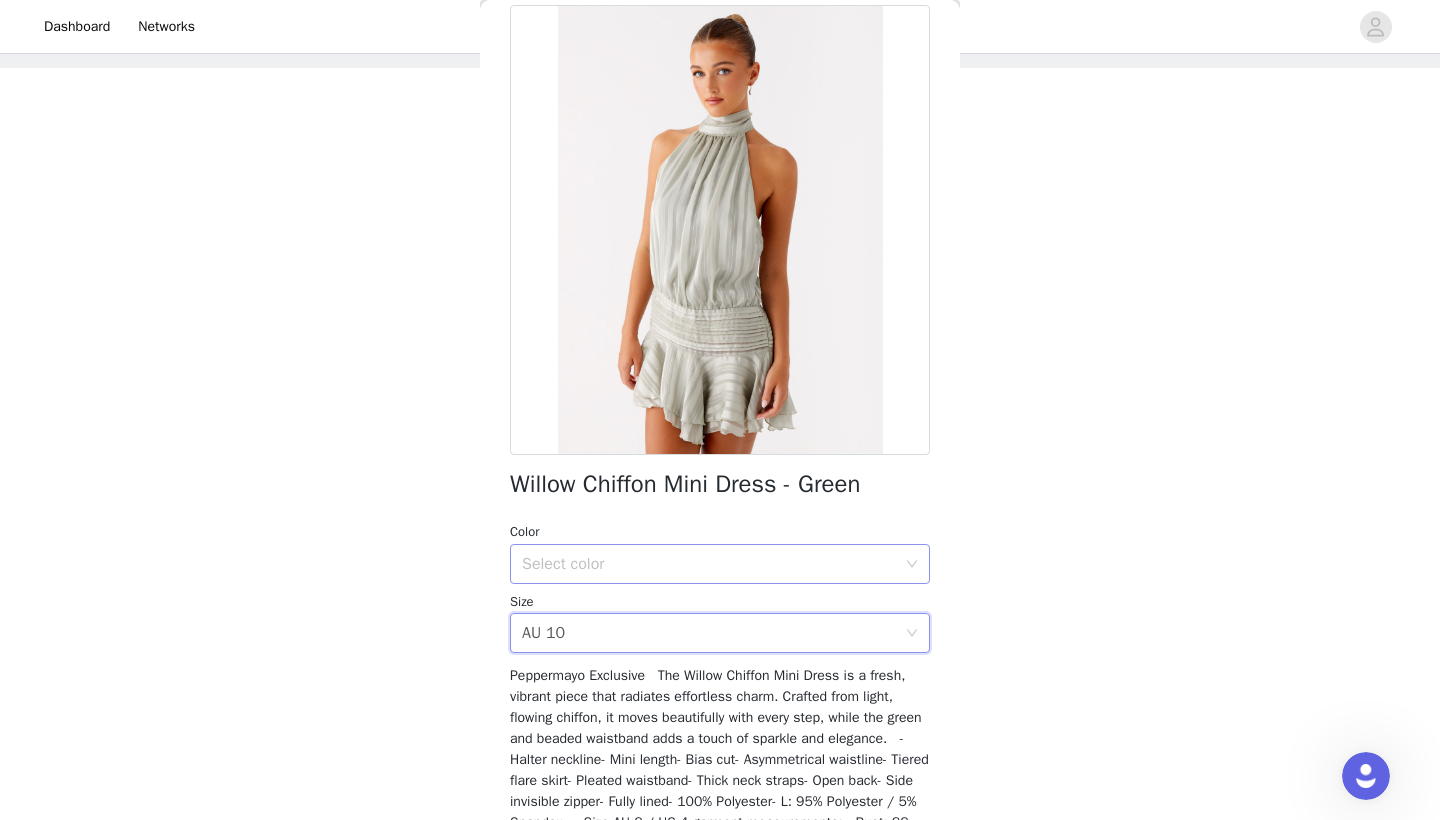 click on "Select color" at bounding box center (709, 564) 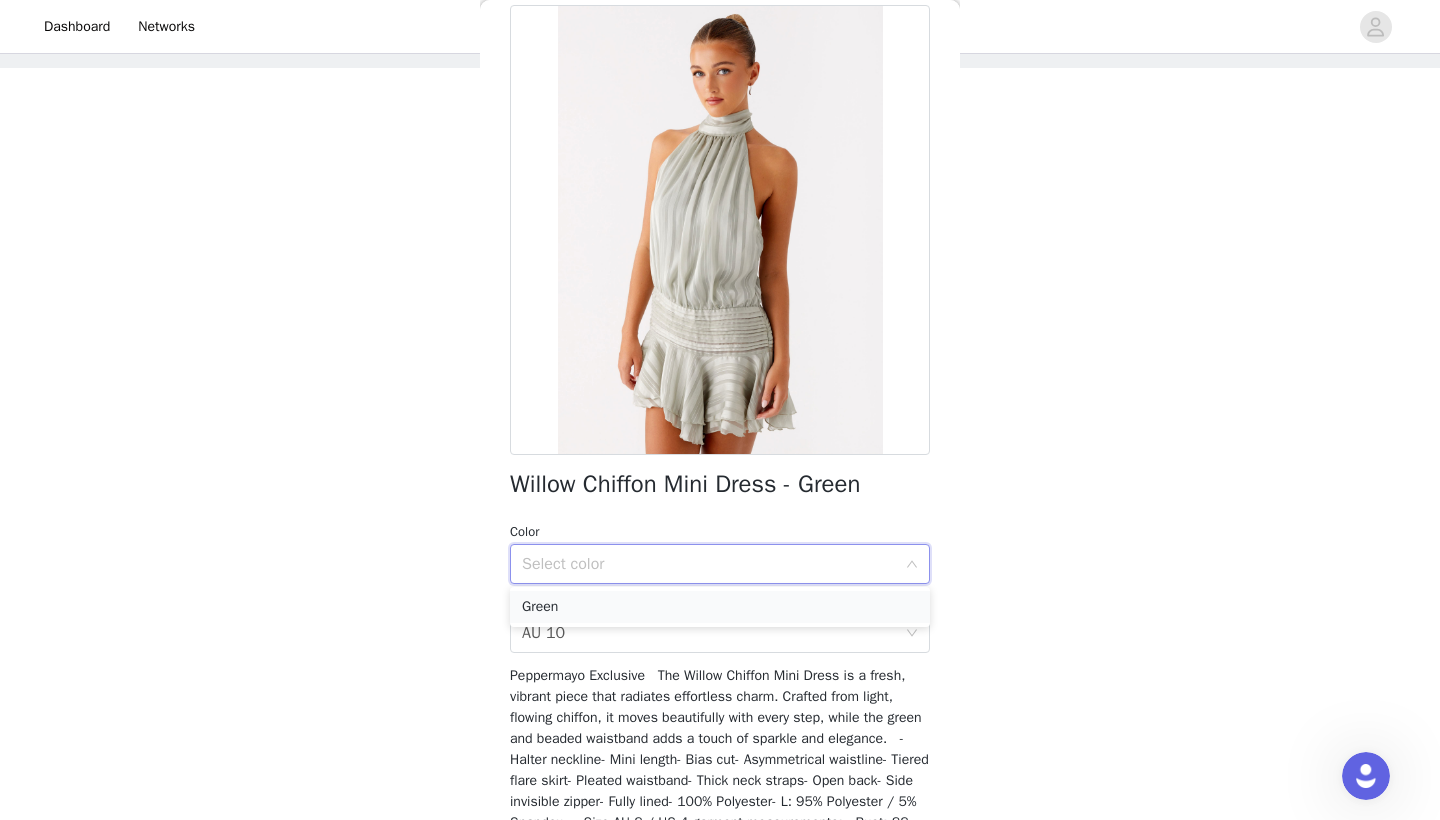 click on "Green" at bounding box center (720, 607) 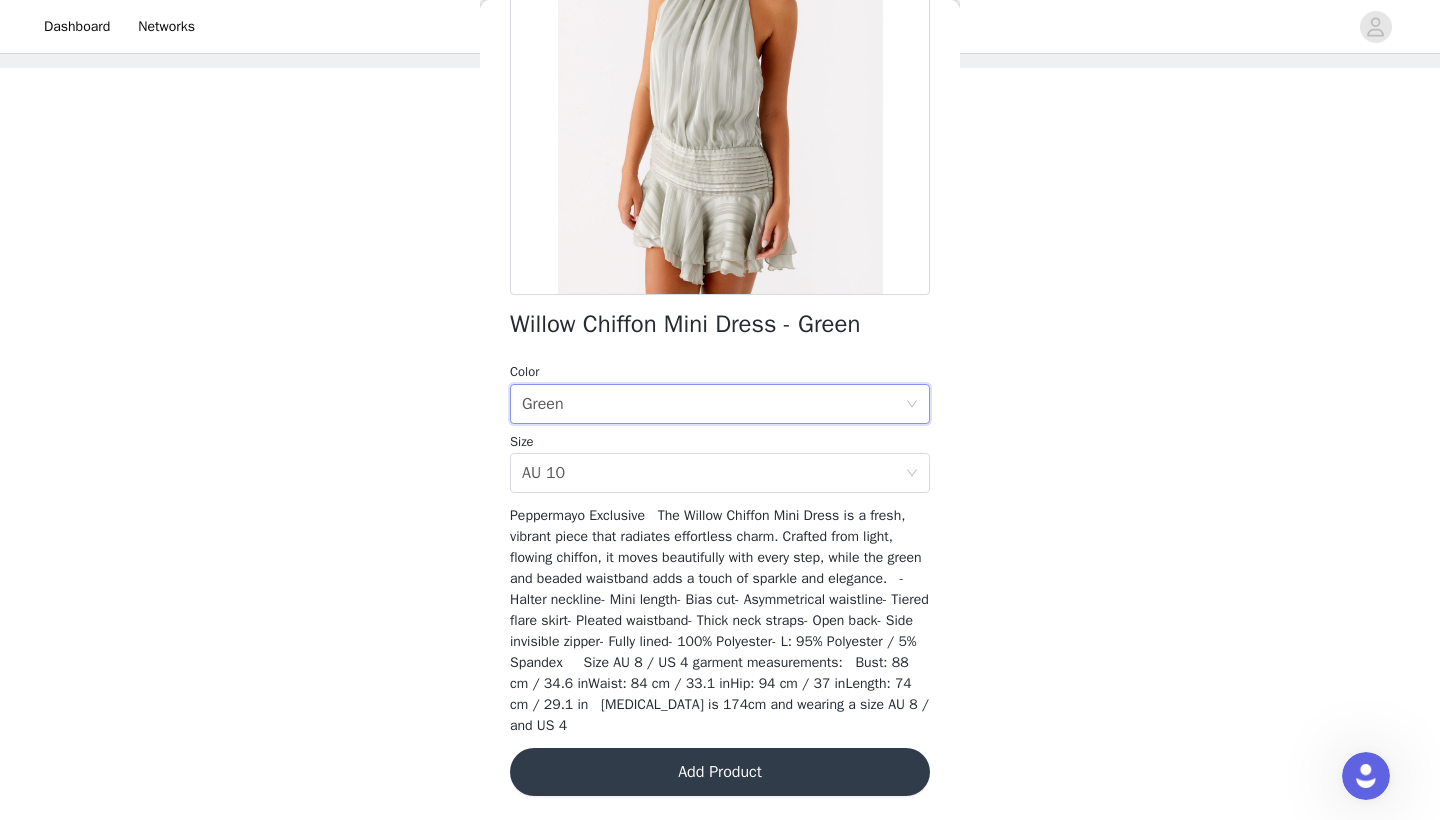 scroll, scrollTop: 254, scrollLeft: 0, axis: vertical 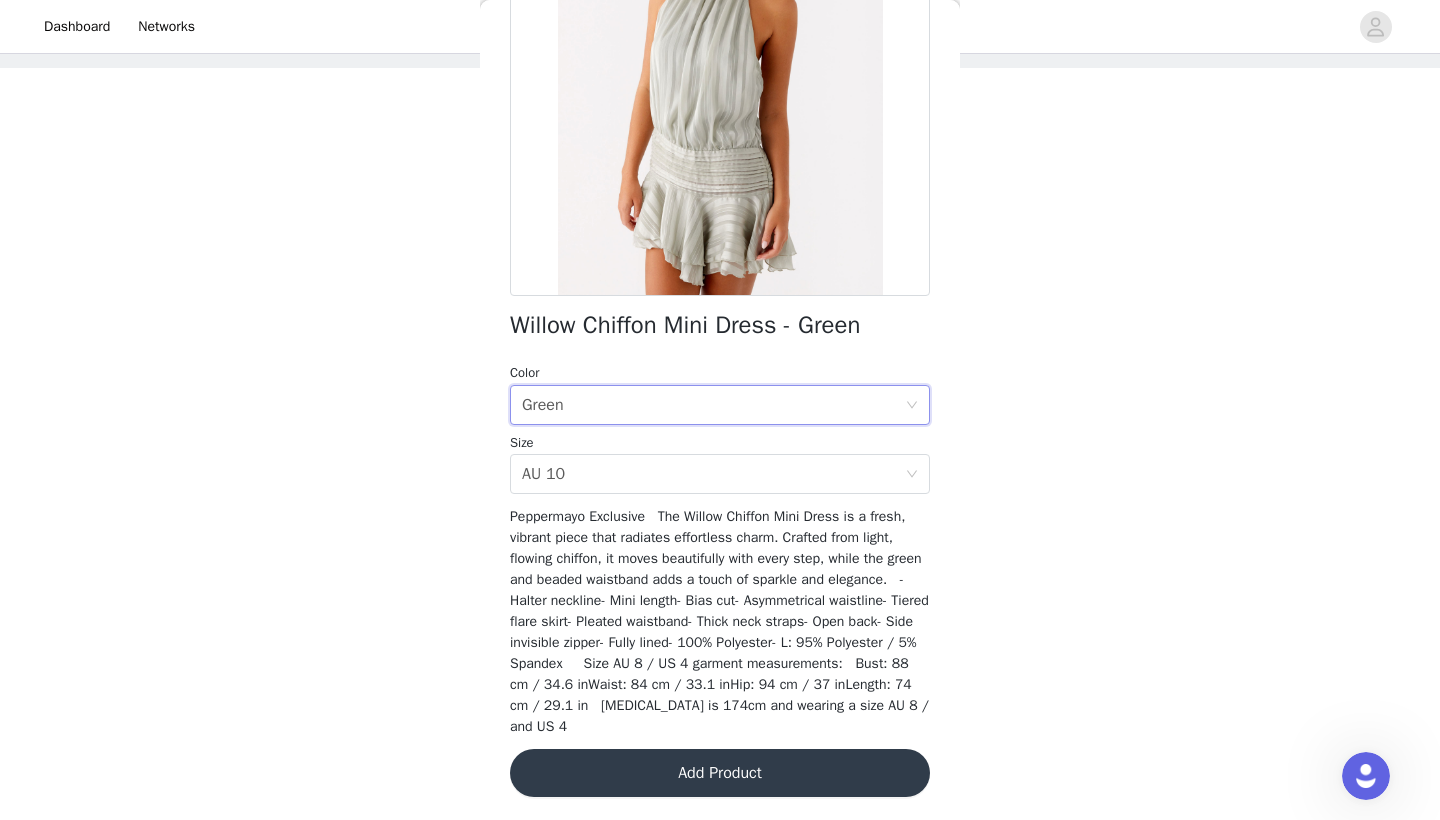 click on "Add Product" at bounding box center [720, 773] 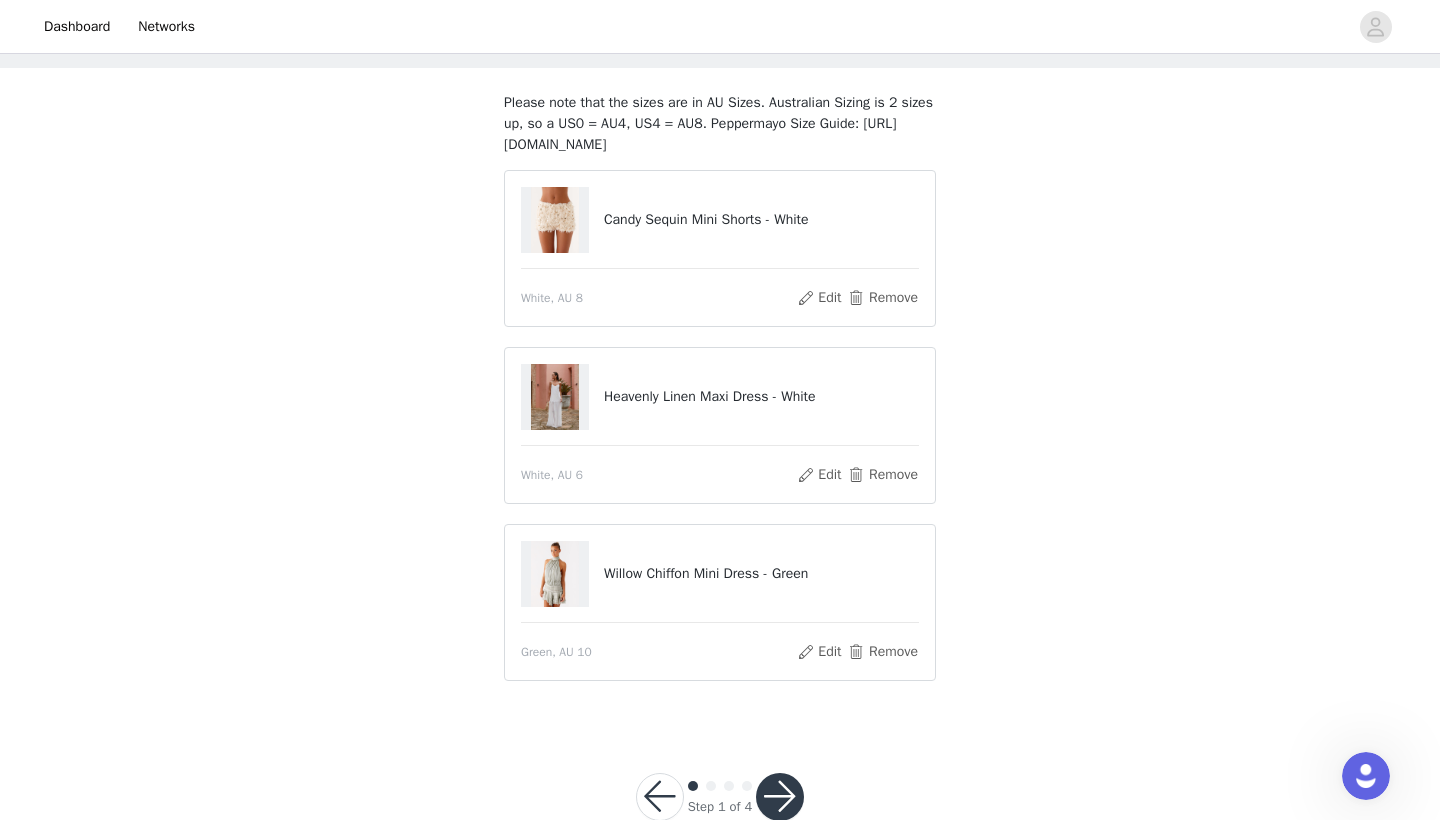 click at bounding box center [780, 797] 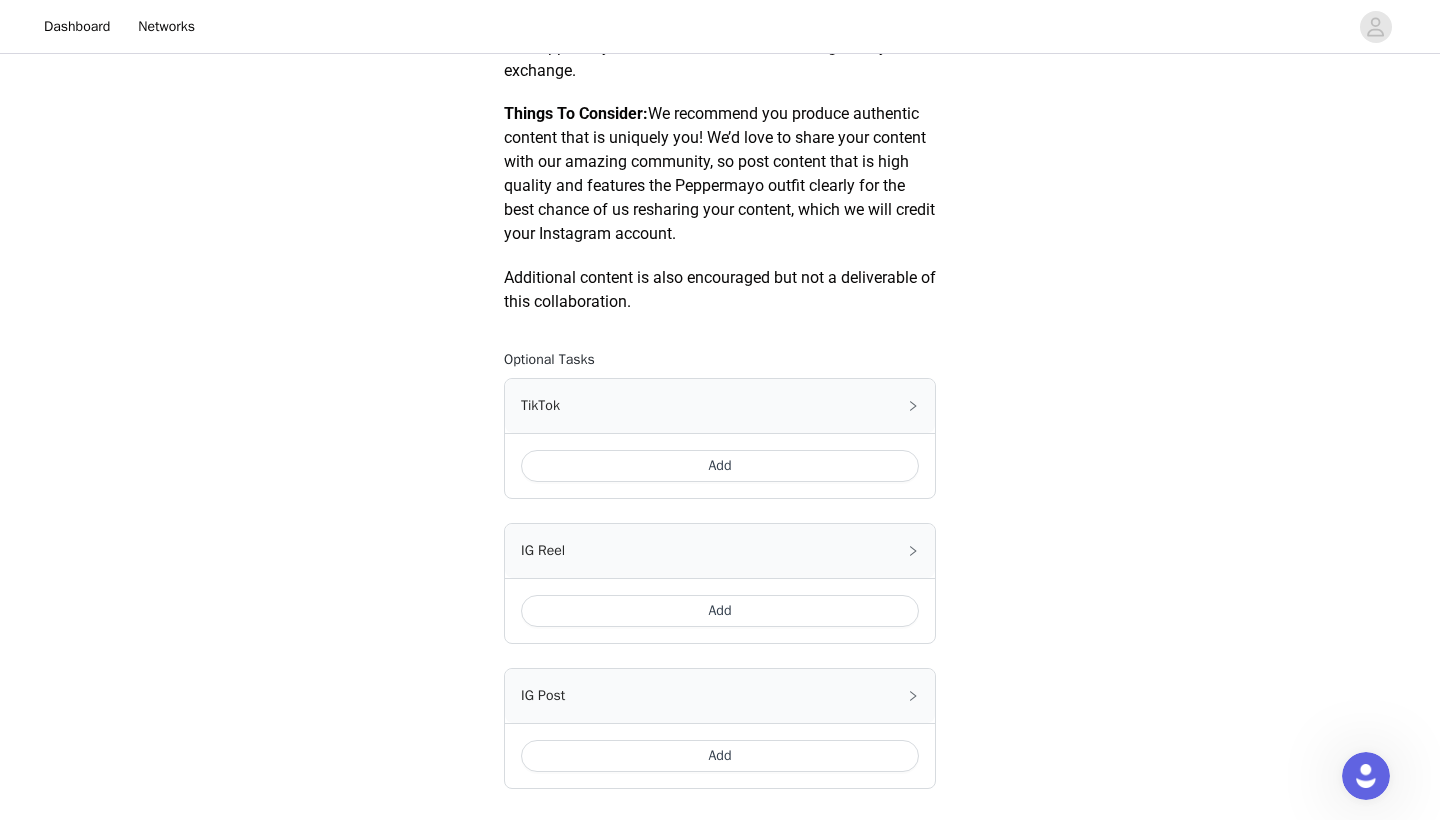 scroll, scrollTop: 932, scrollLeft: 0, axis: vertical 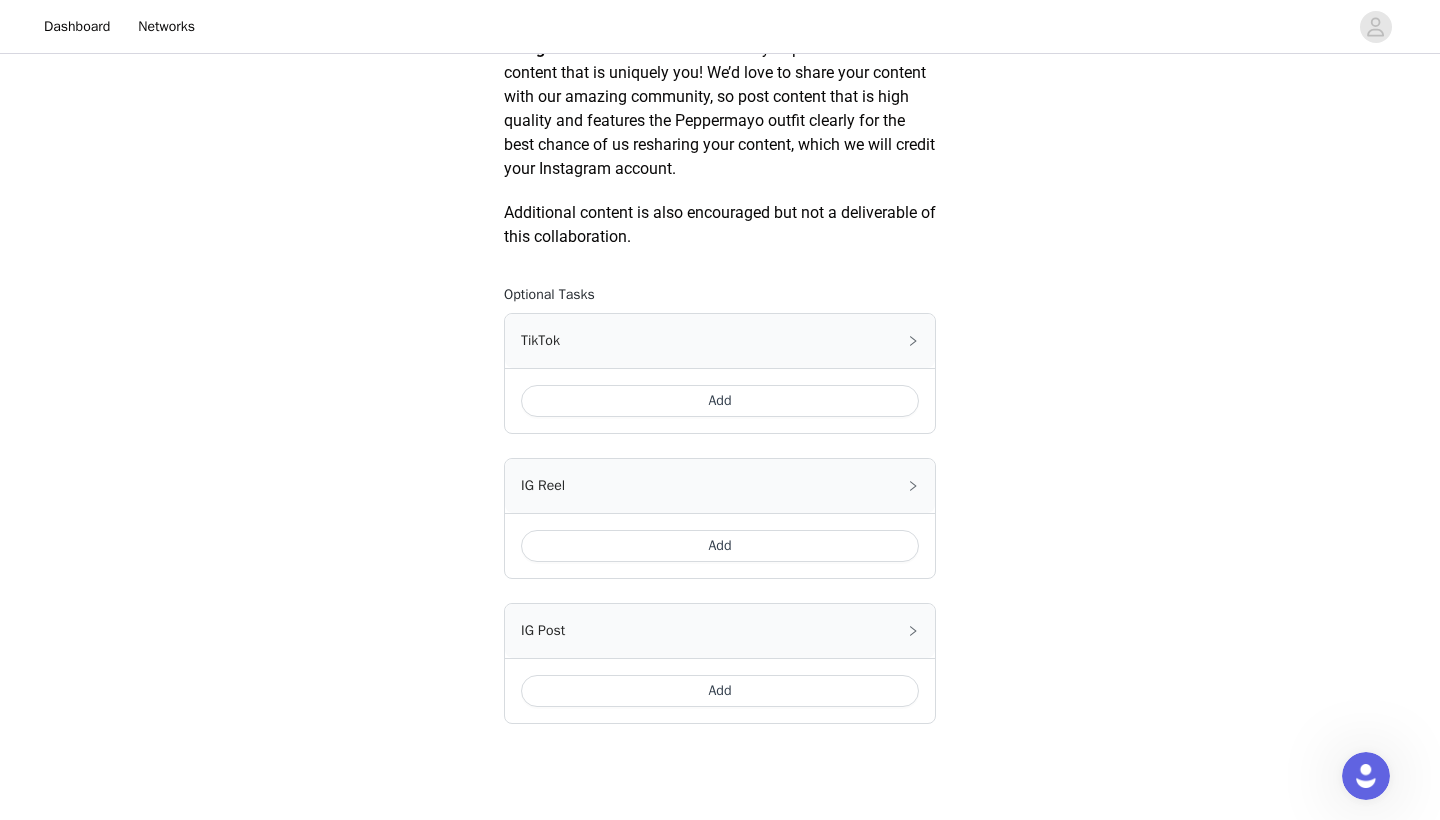 click on "Add" at bounding box center (720, 401) 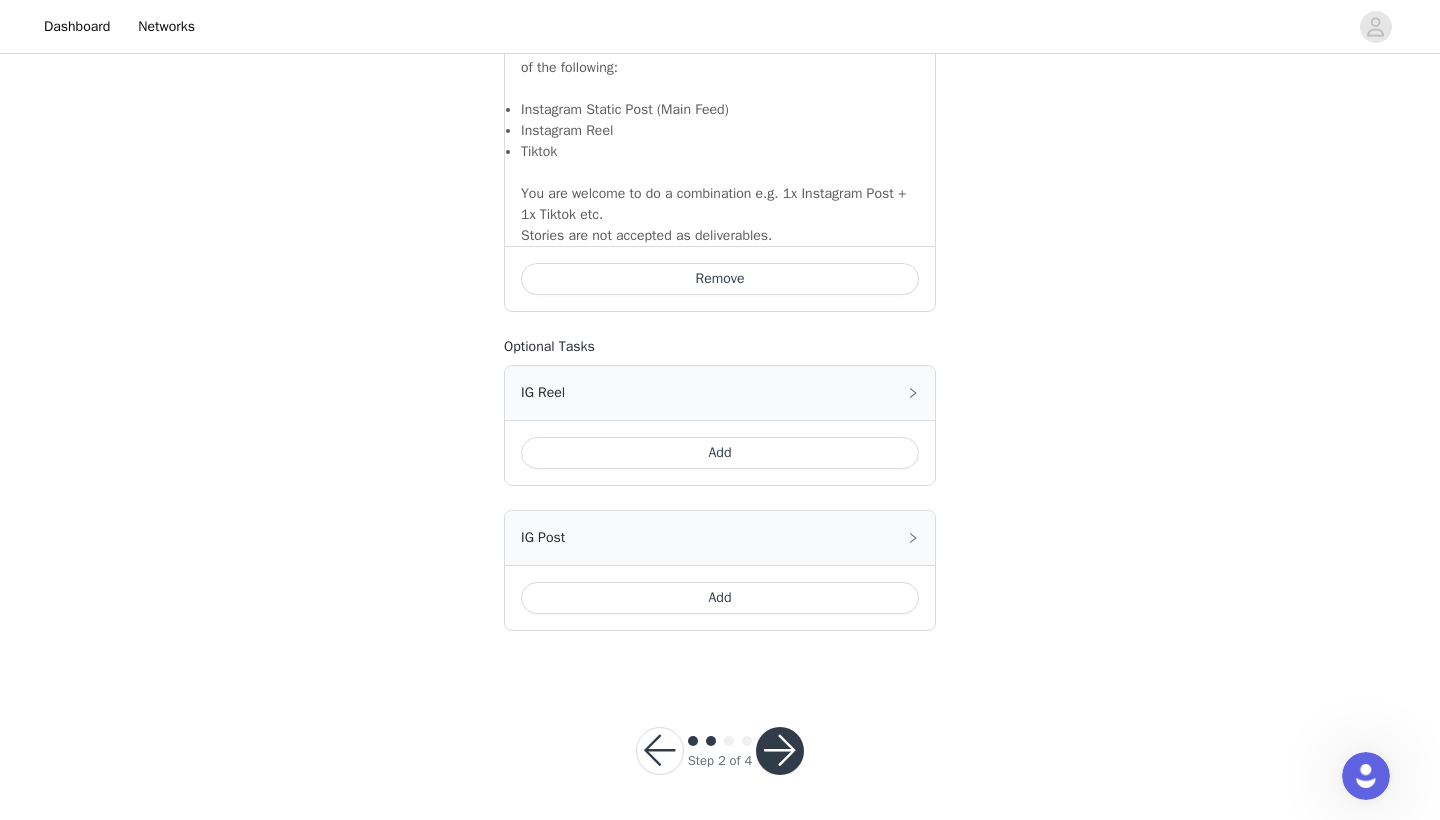 scroll, scrollTop: 1380, scrollLeft: 0, axis: vertical 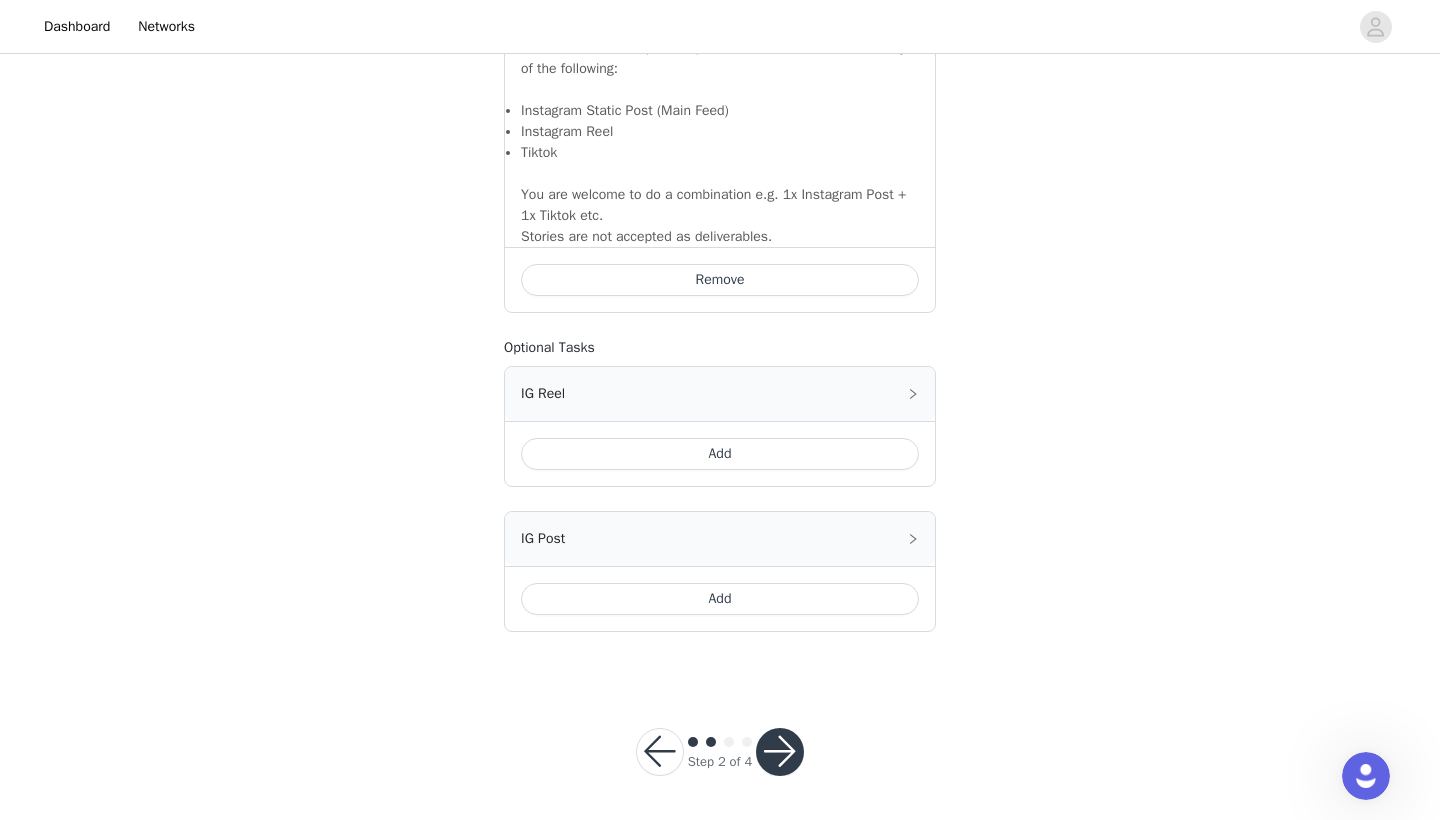 click at bounding box center [780, 752] 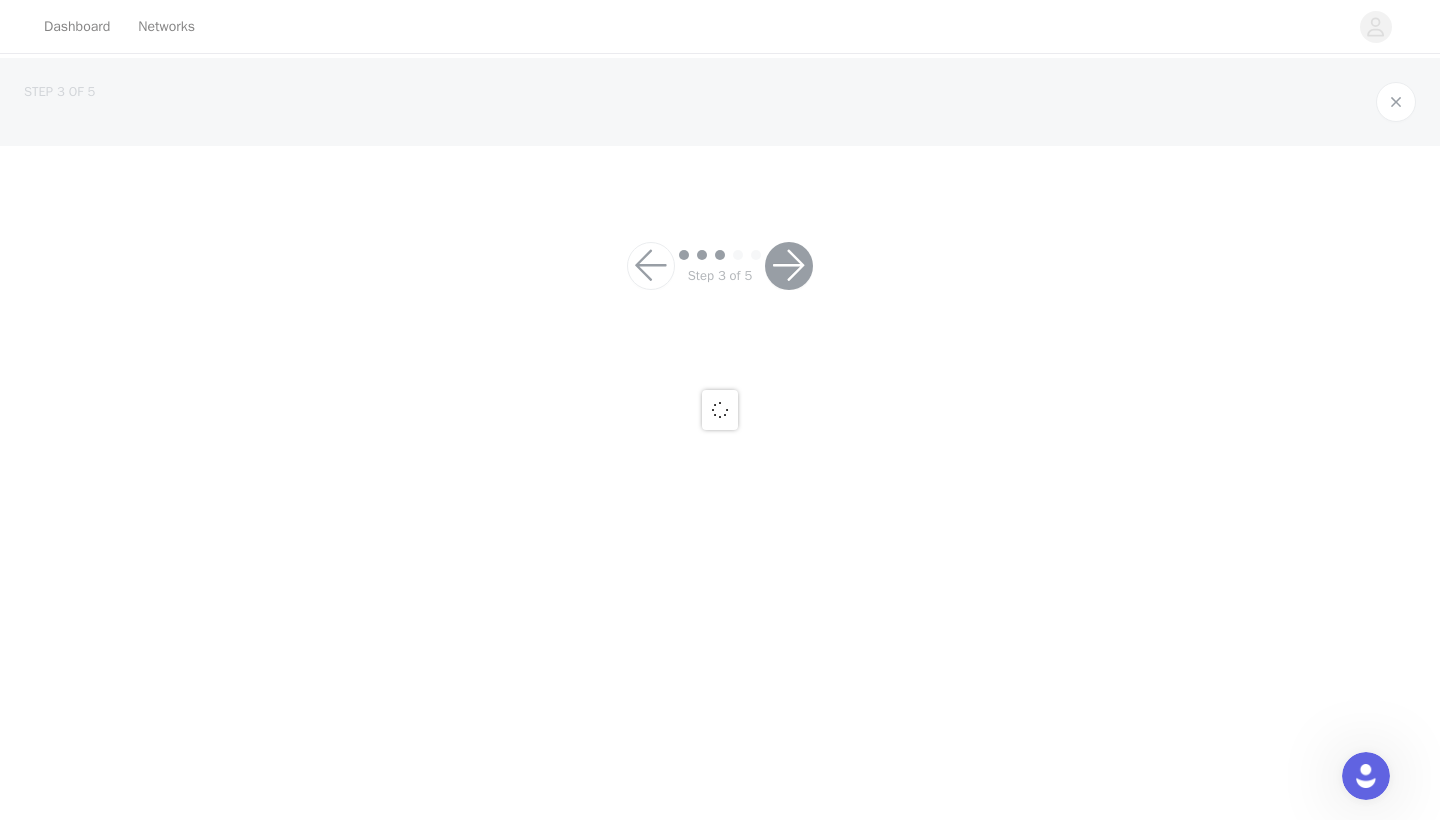 scroll, scrollTop: 0, scrollLeft: 0, axis: both 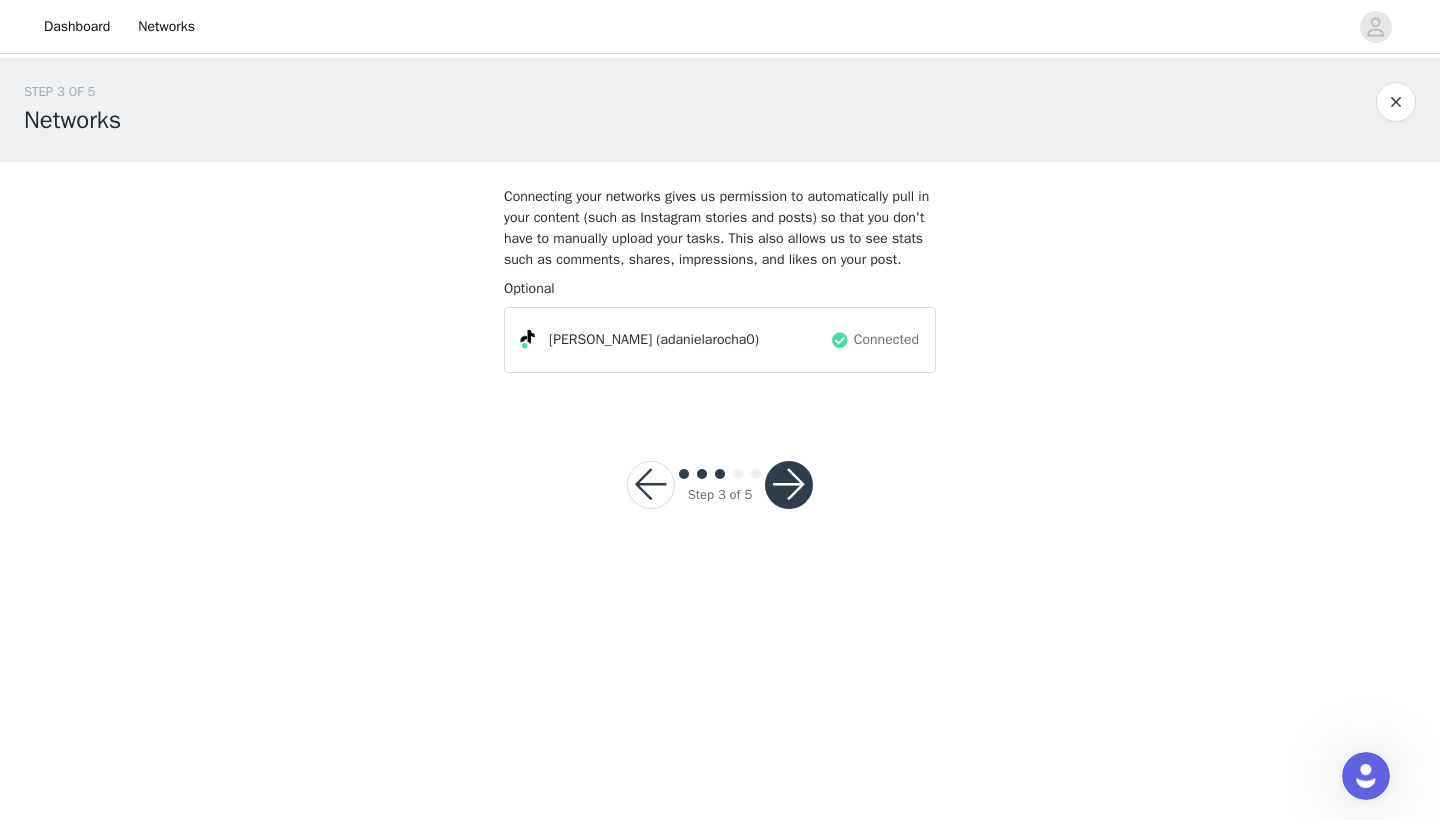 click at bounding box center (789, 485) 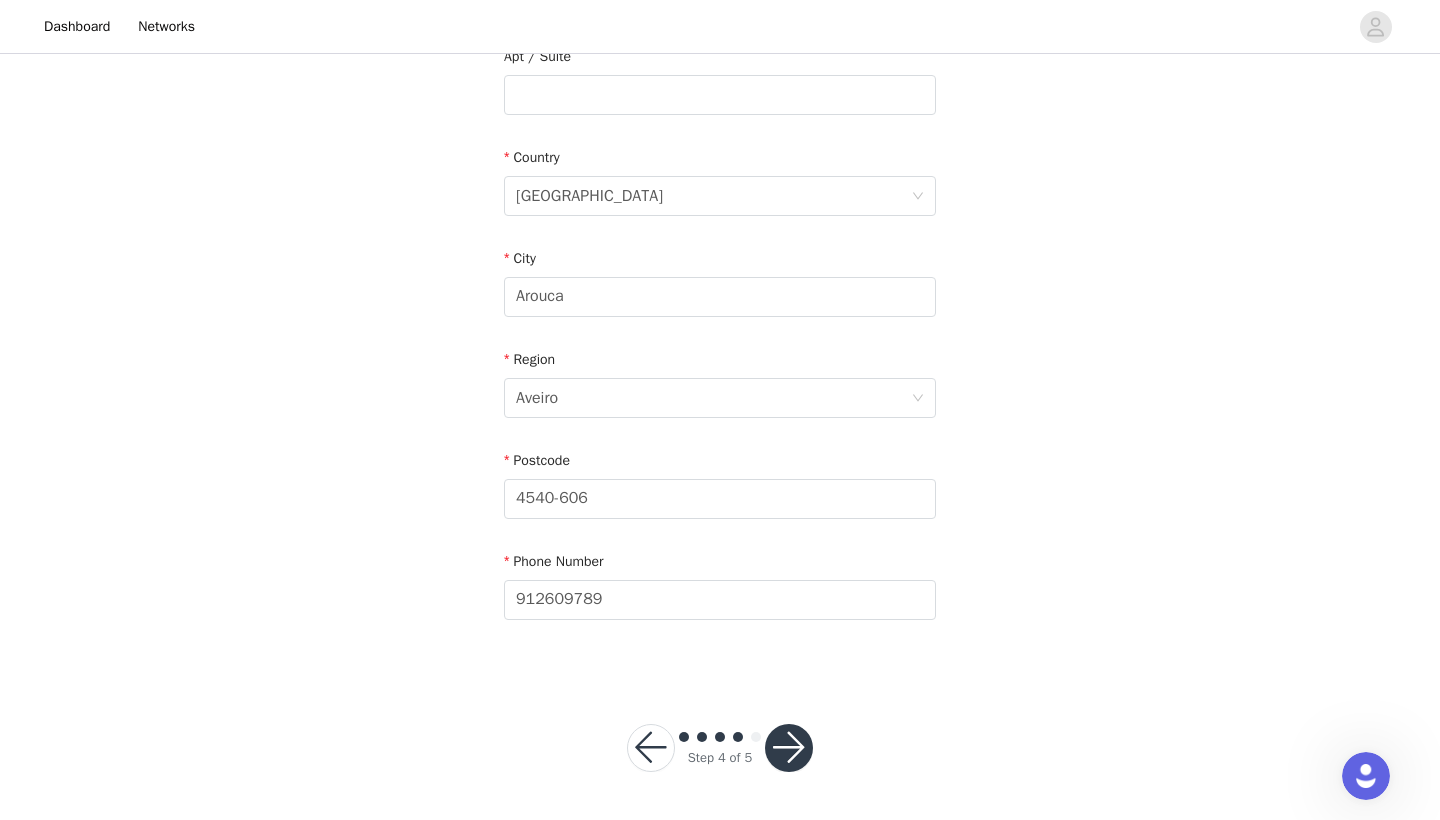 scroll, scrollTop: 543, scrollLeft: 0, axis: vertical 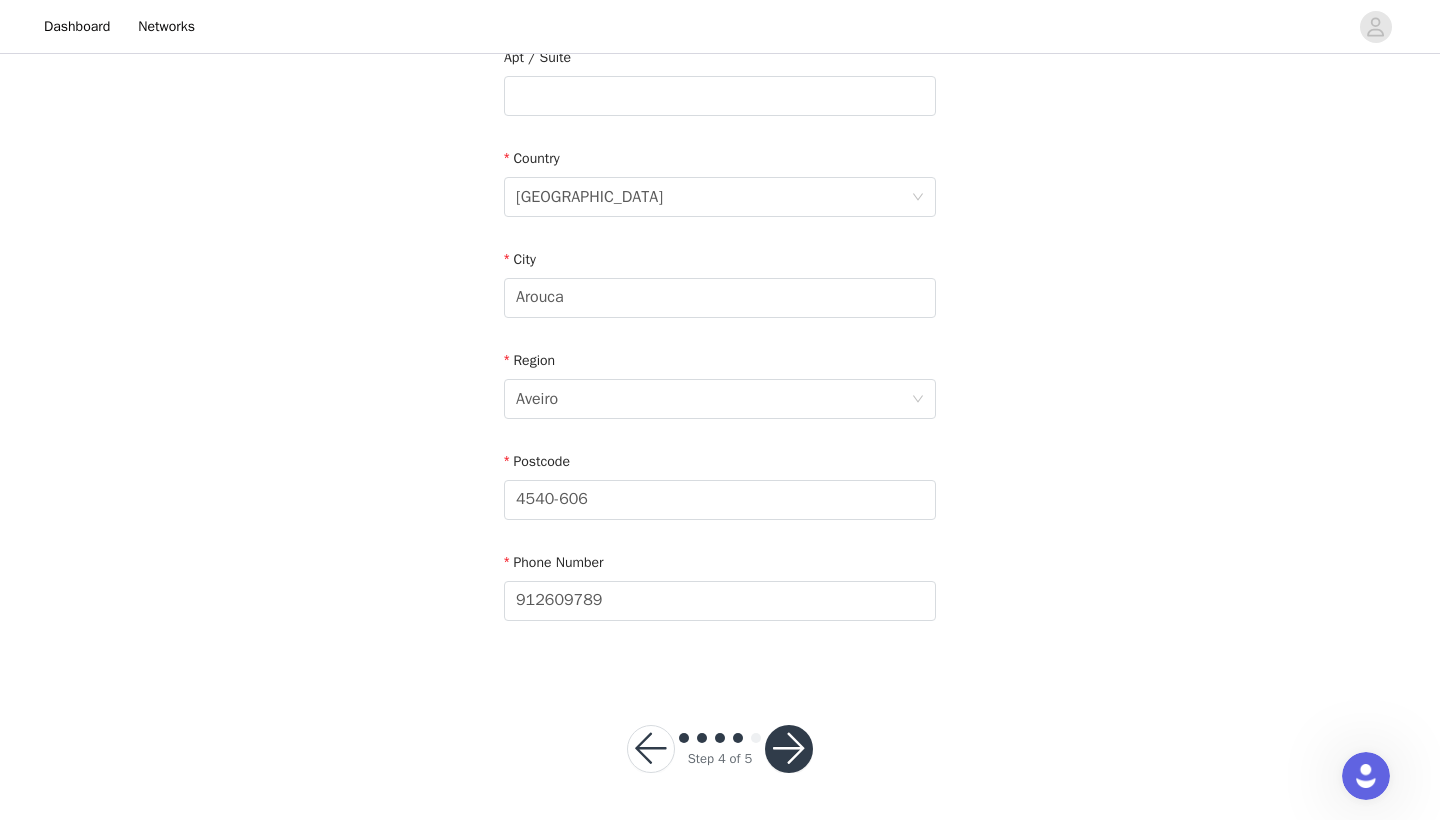 click at bounding box center [789, 749] 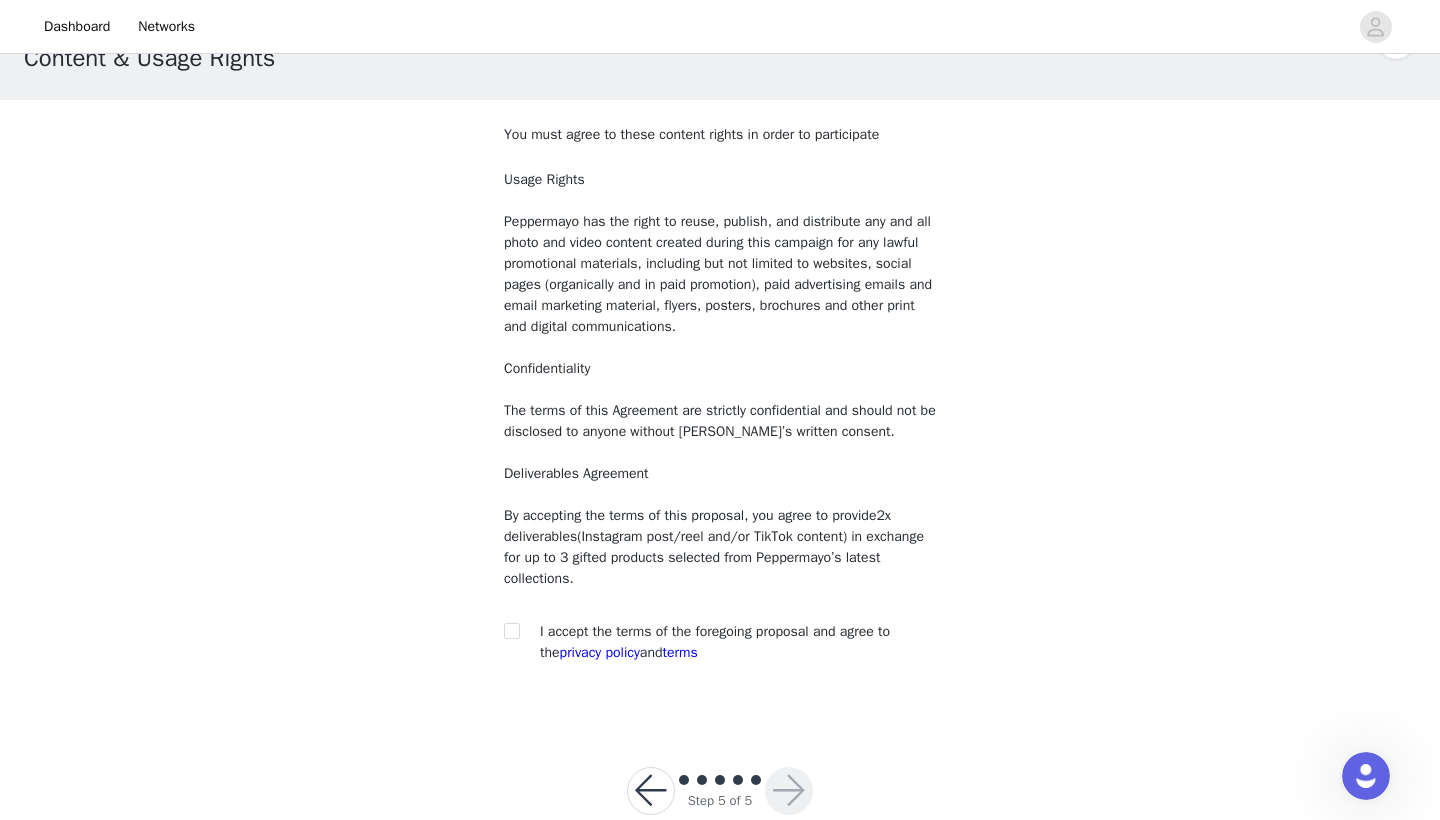 scroll, scrollTop: 97, scrollLeft: 0, axis: vertical 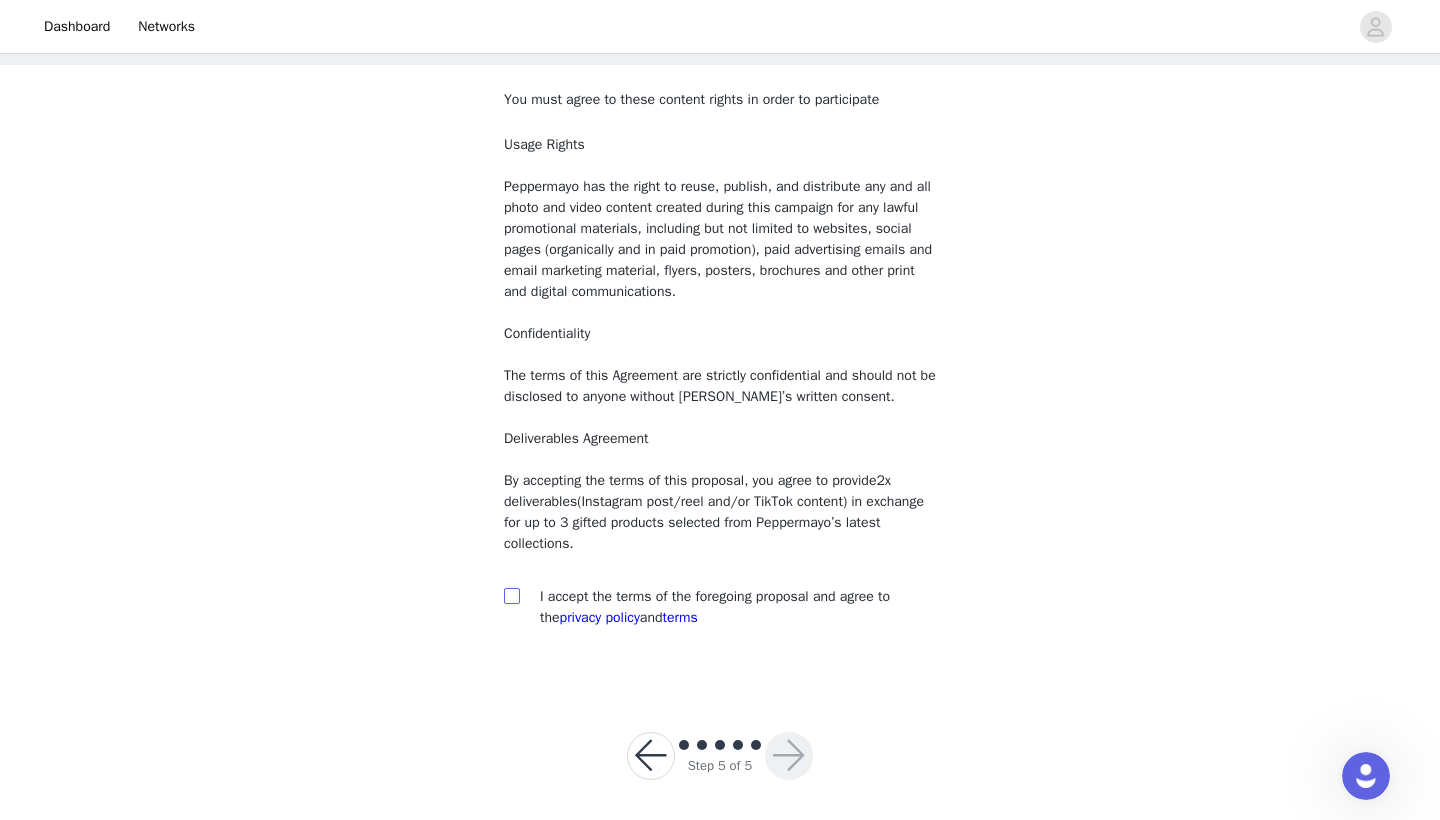 click at bounding box center [511, 595] 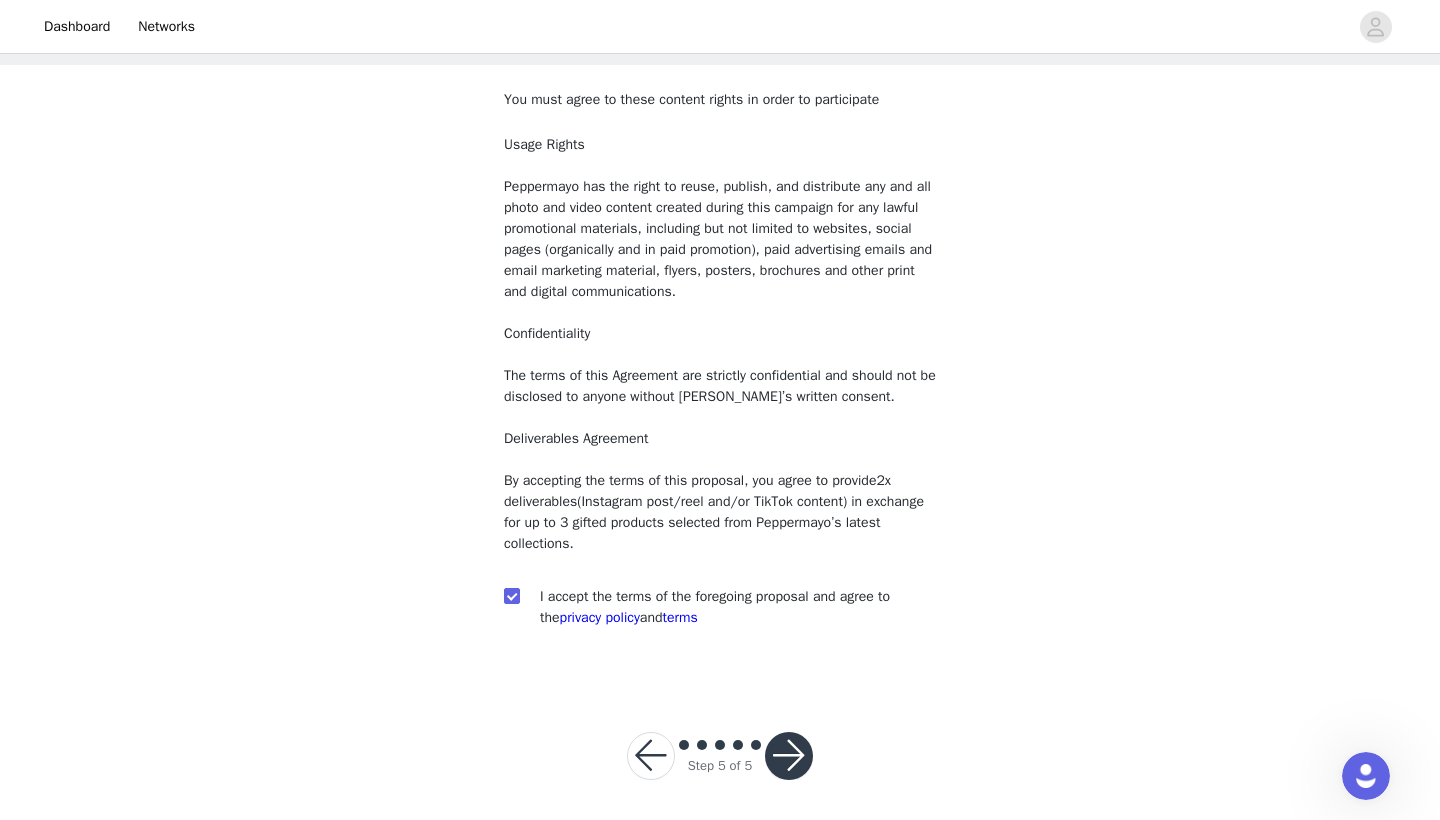 click at bounding box center (789, 756) 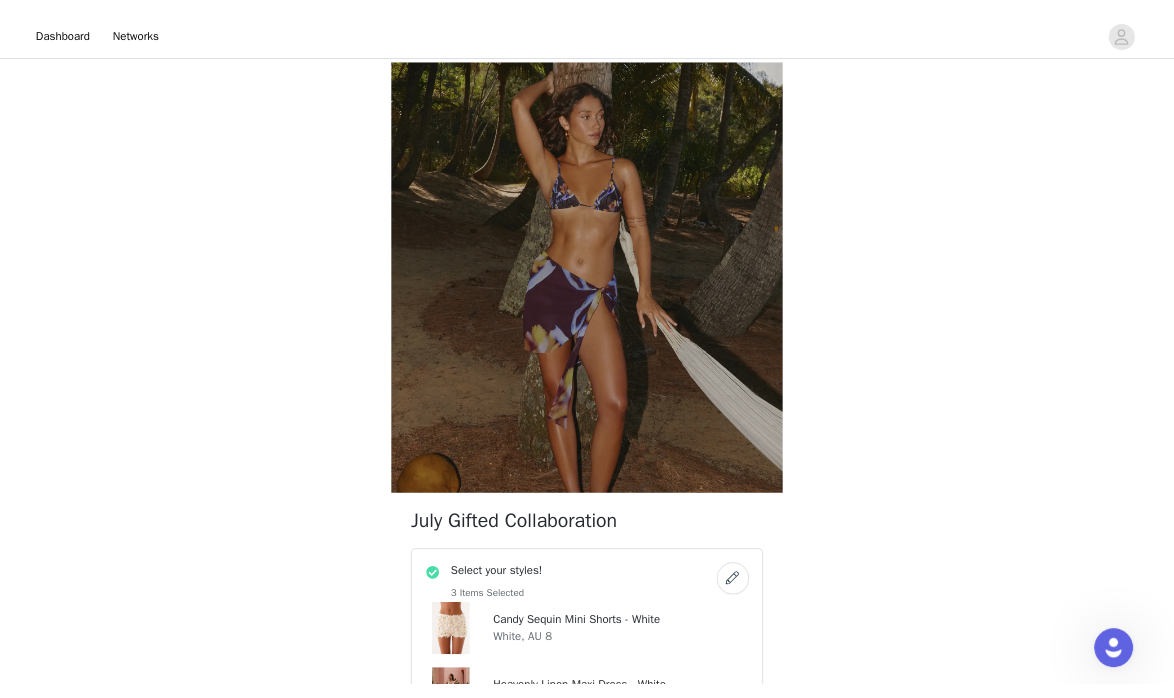 scroll, scrollTop: 0, scrollLeft: 0, axis: both 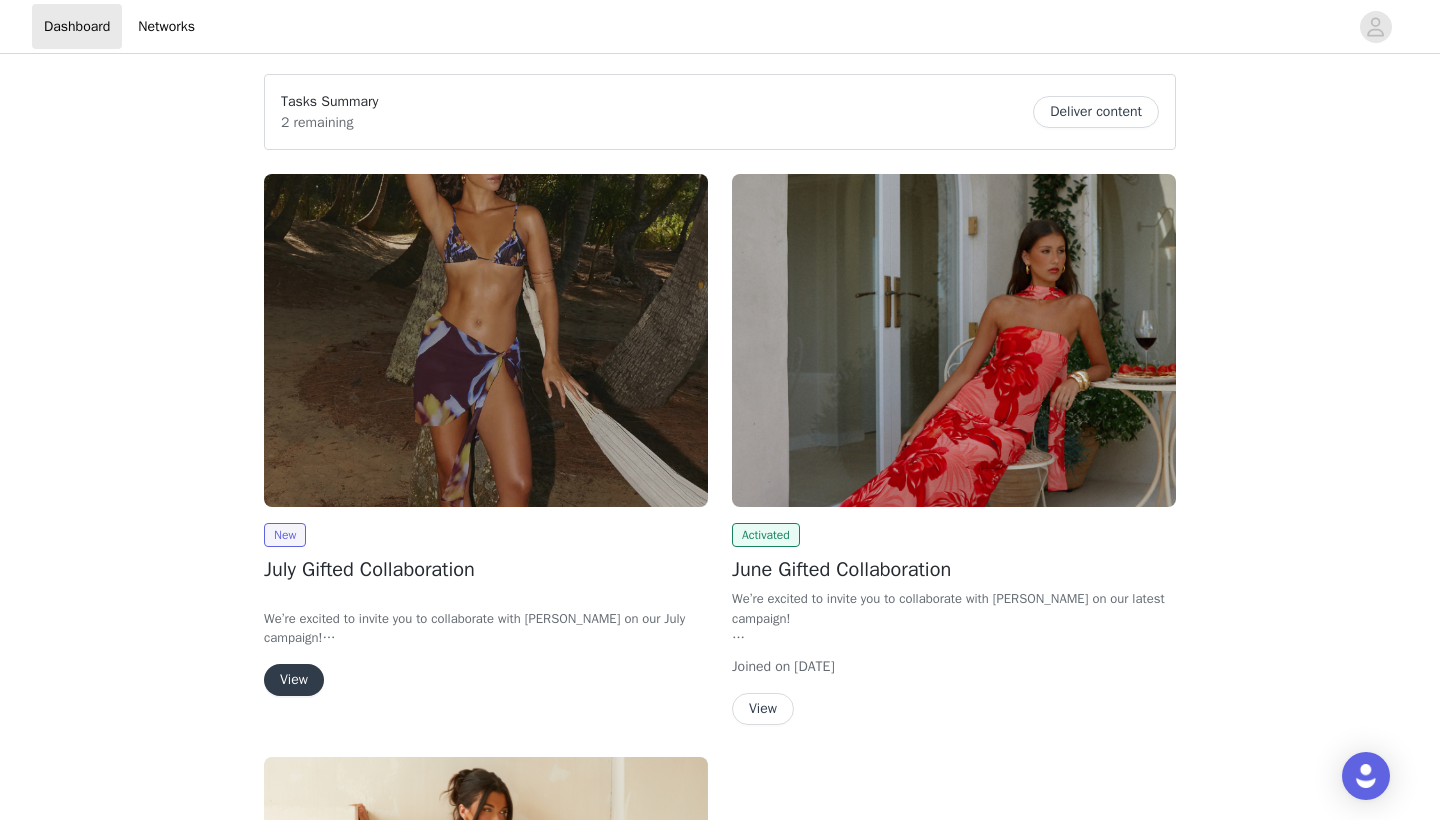 click on "Deliver content" at bounding box center [1096, 112] 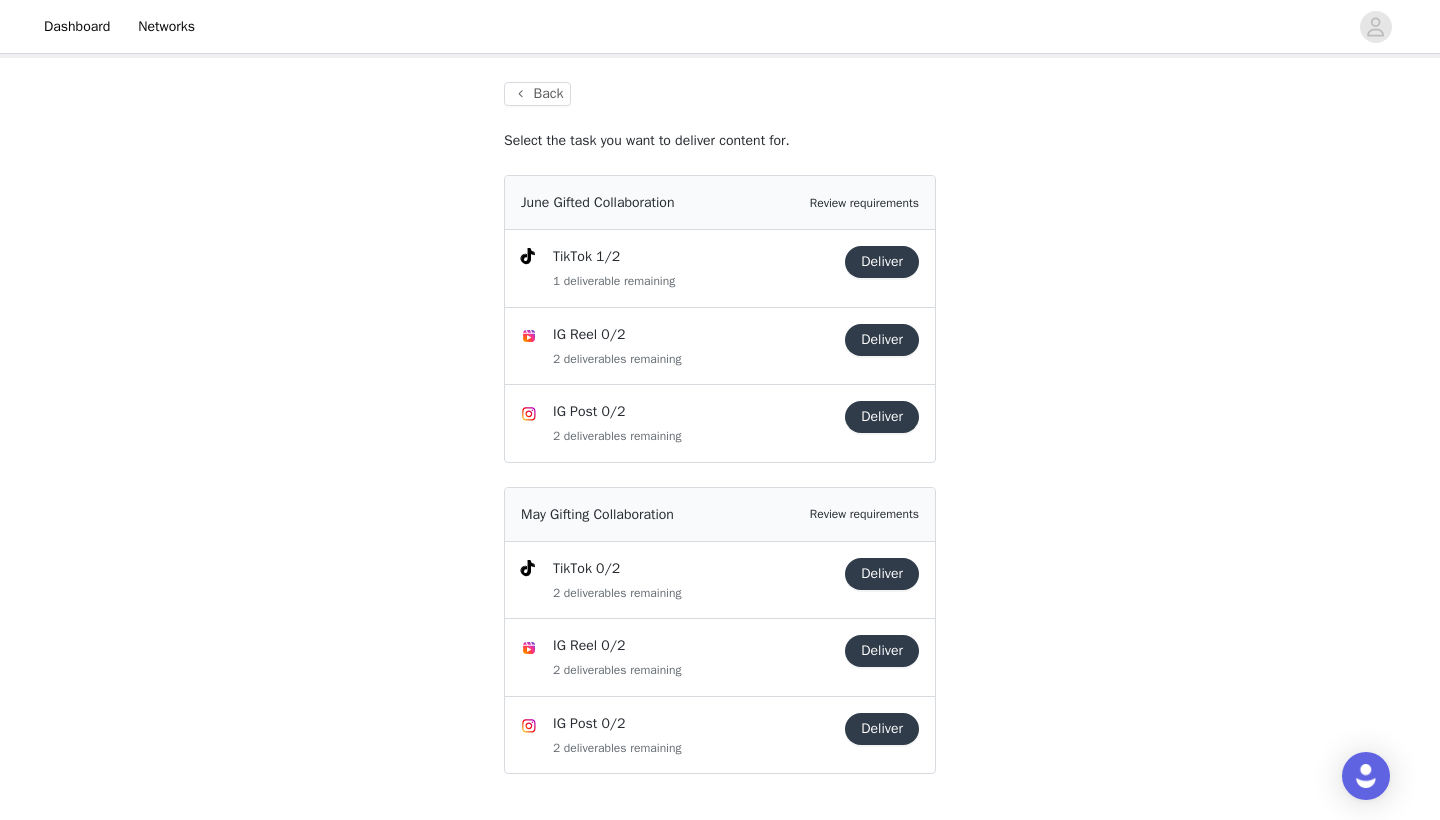 scroll, scrollTop: 87, scrollLeft: 0, axis: vertical 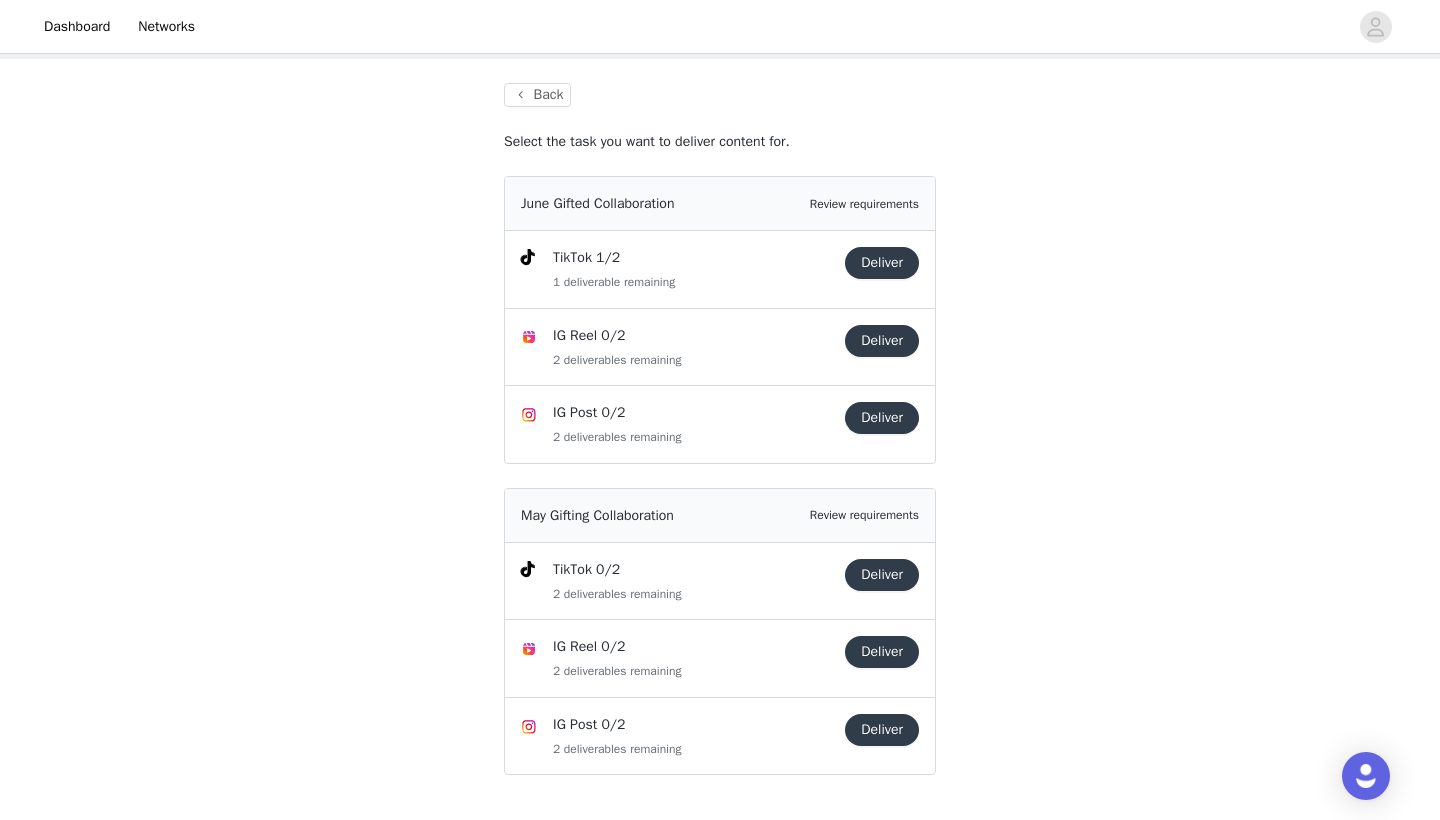 click on "Deliver" at bounding box center (882, 575) 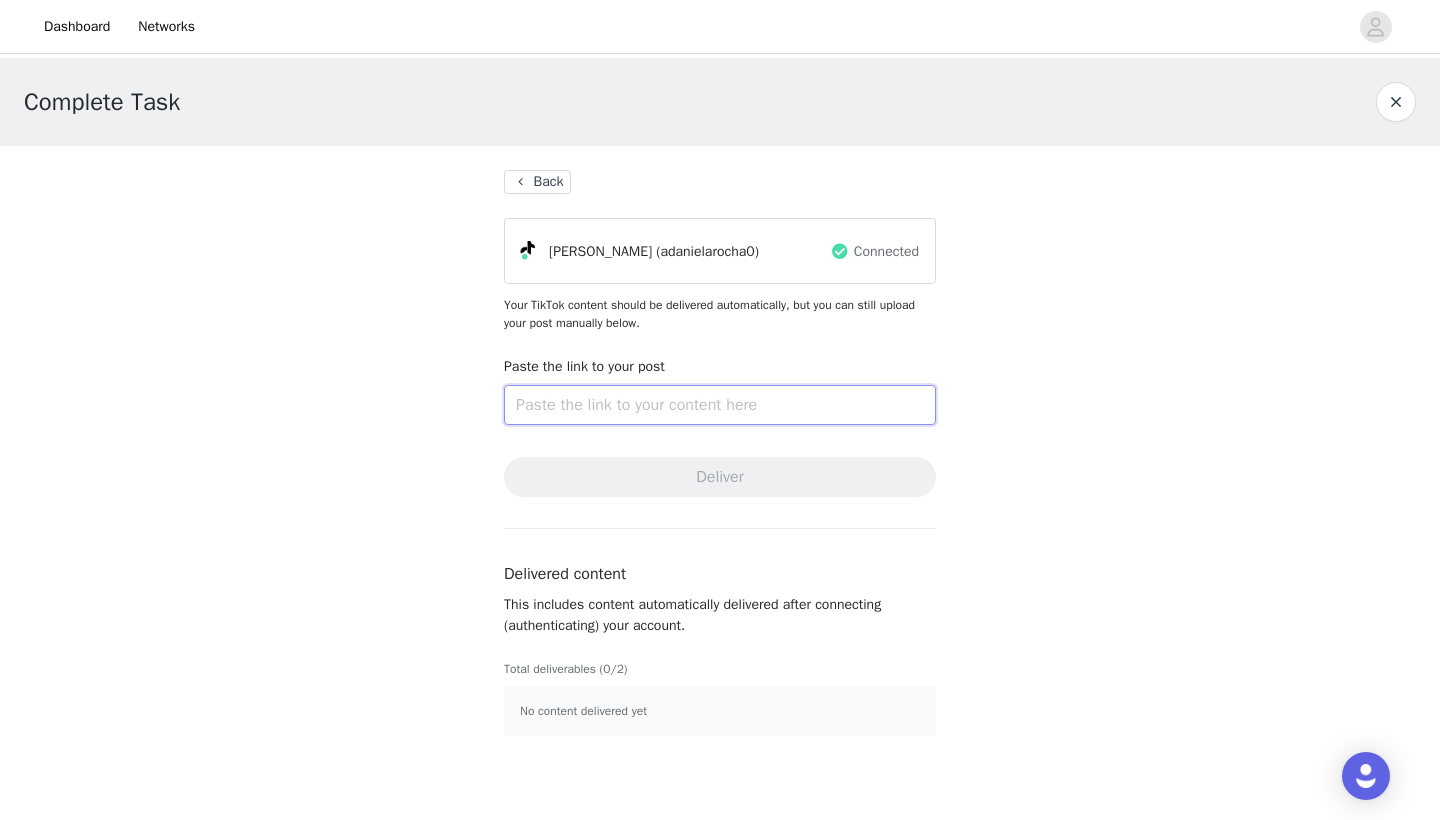click at bounding box center [720, 405] 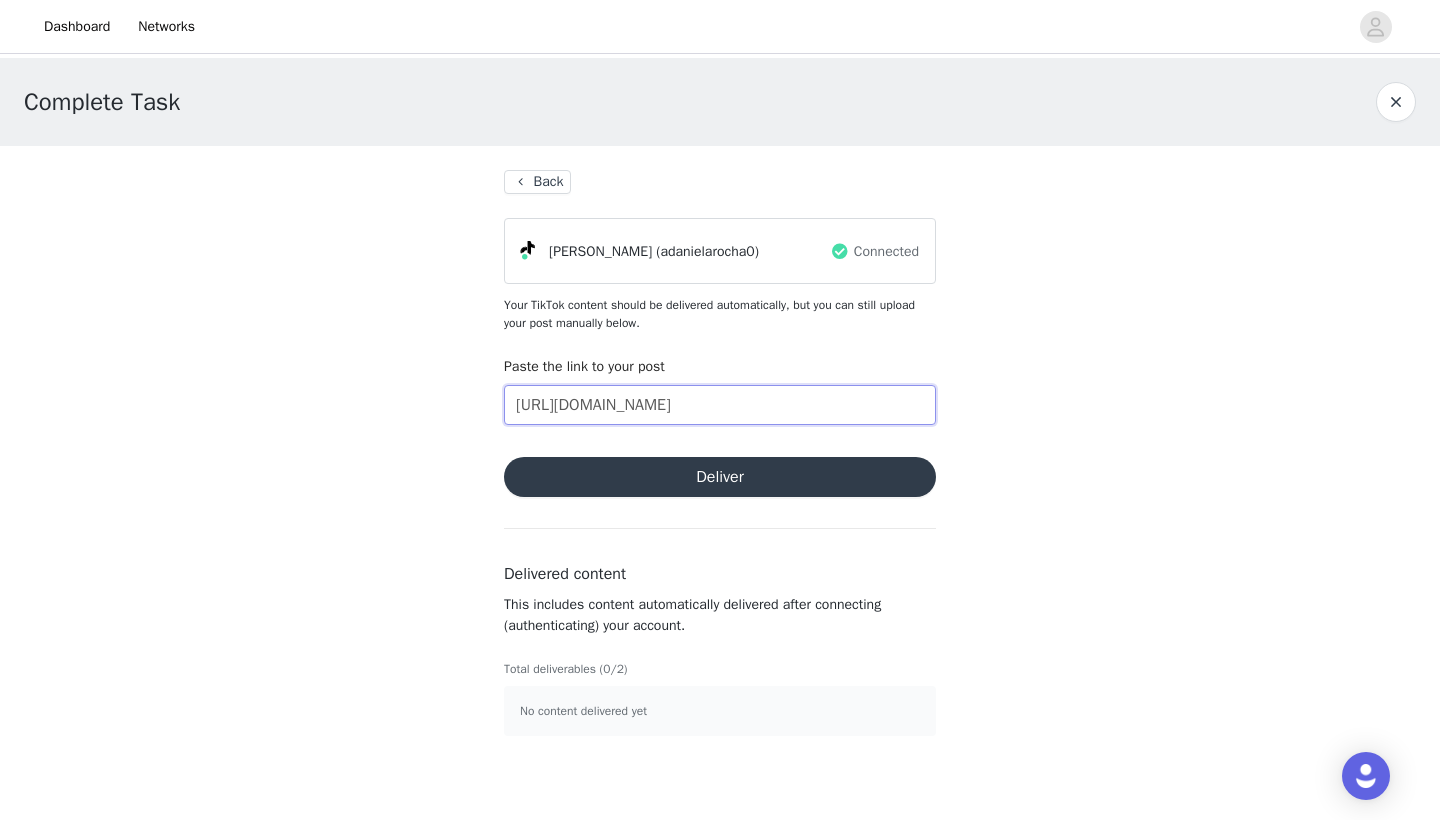 type on "[URL][DOMAIN_NAME]" 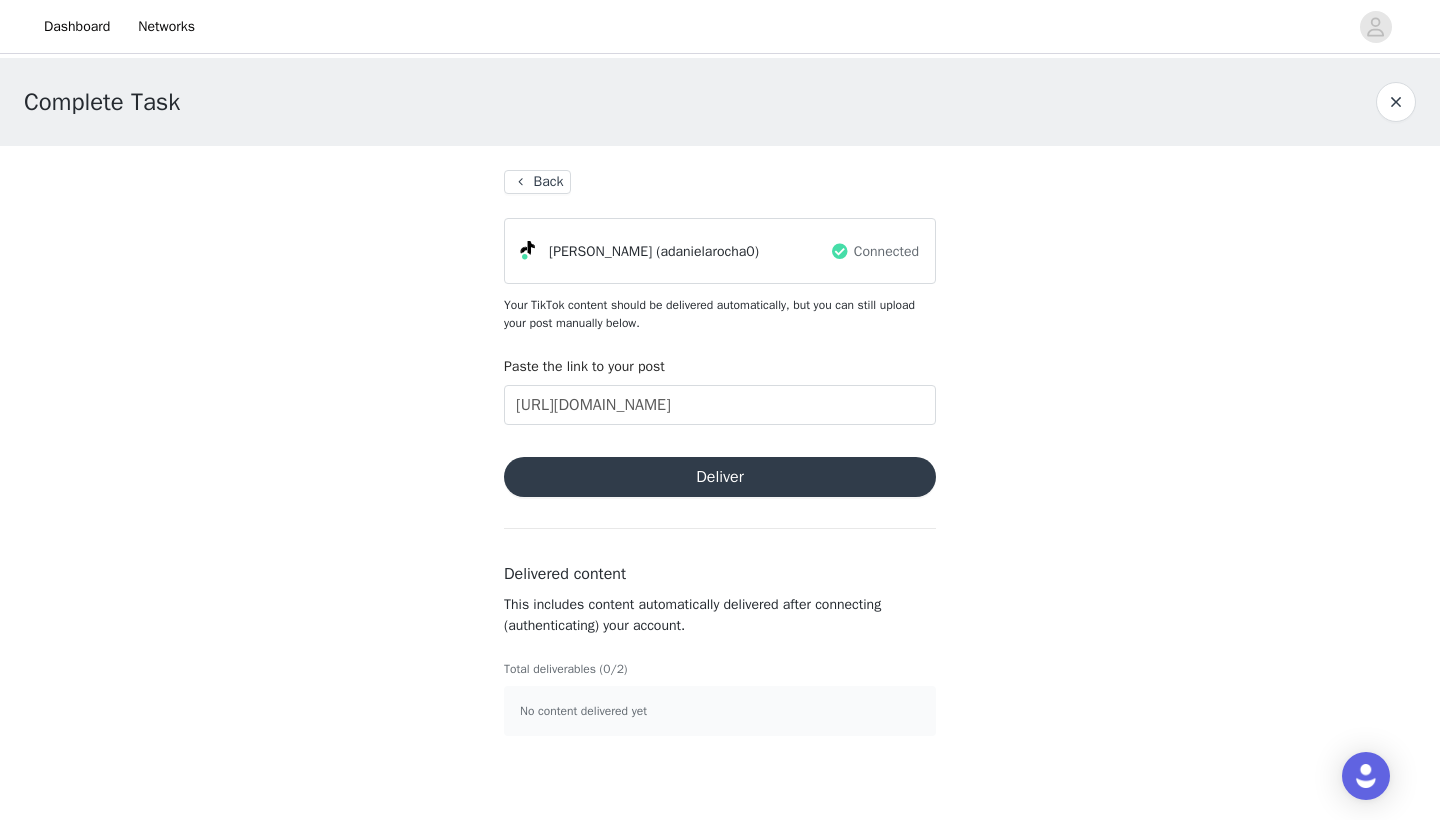 click on "Deliver" at bounding box center (720, 477) 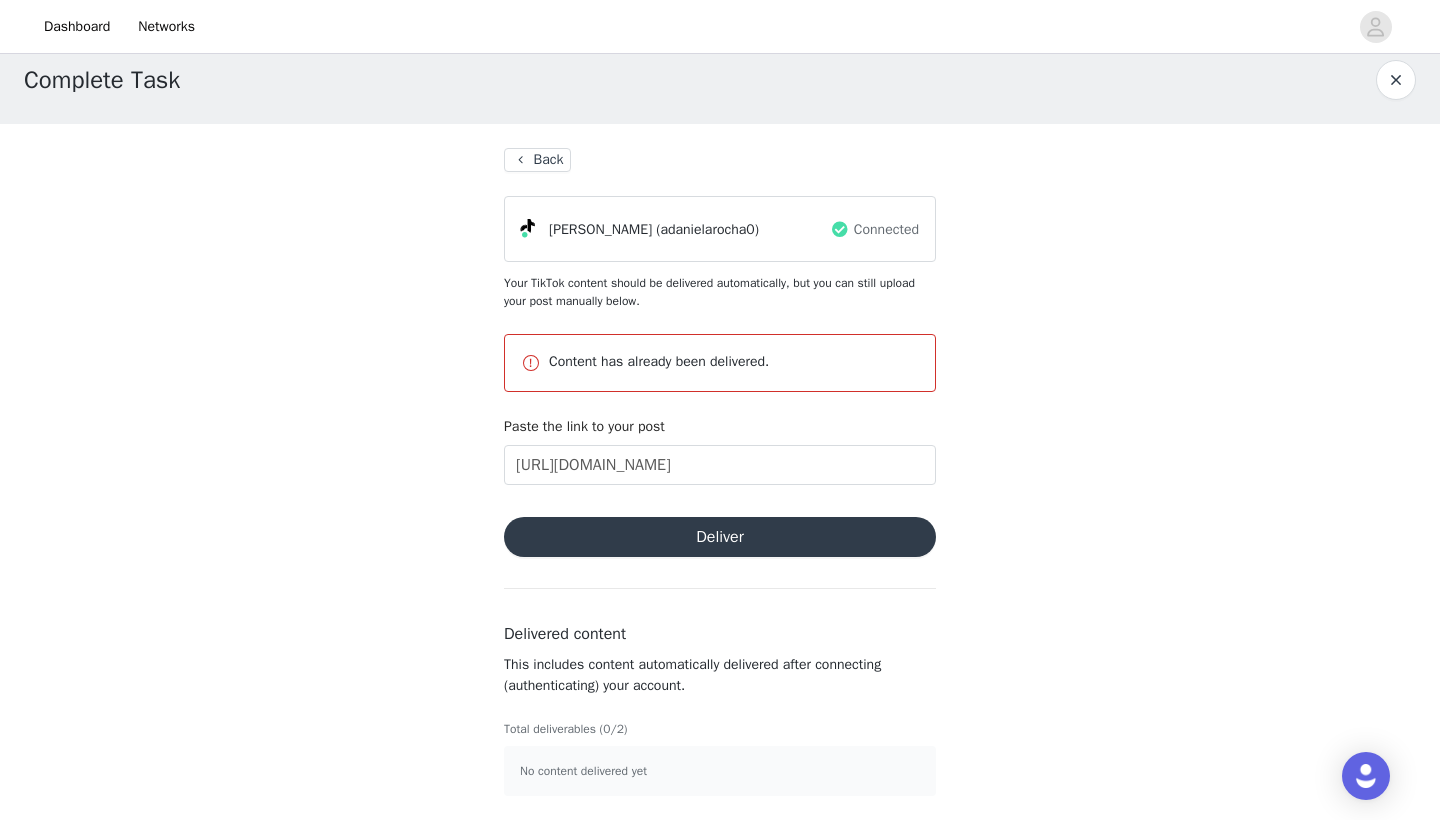 scroll, scrollTop: 22, scrollLeft: 0, axis: vertical 